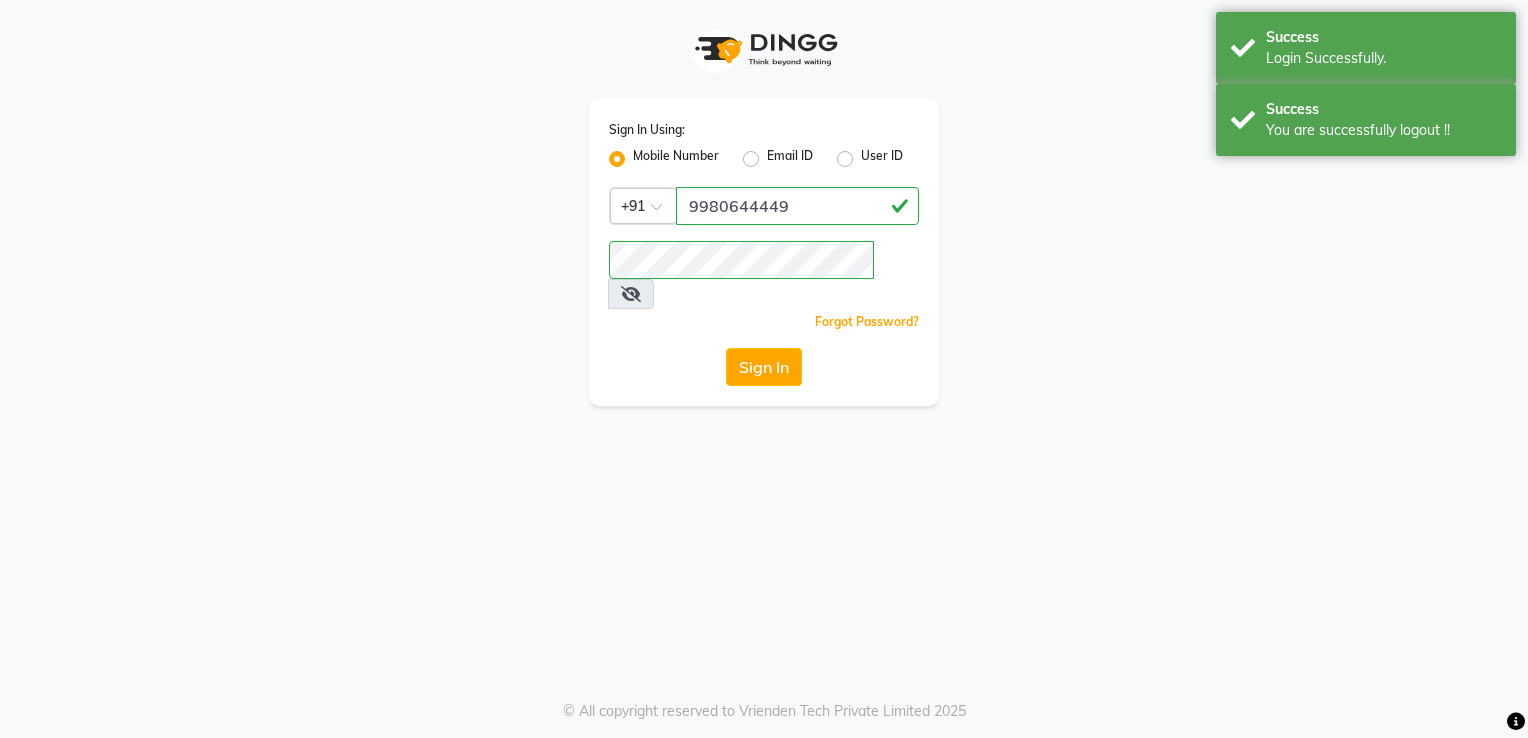 scroll, scrollTop: 0, scrollLeft: 0, axis: both 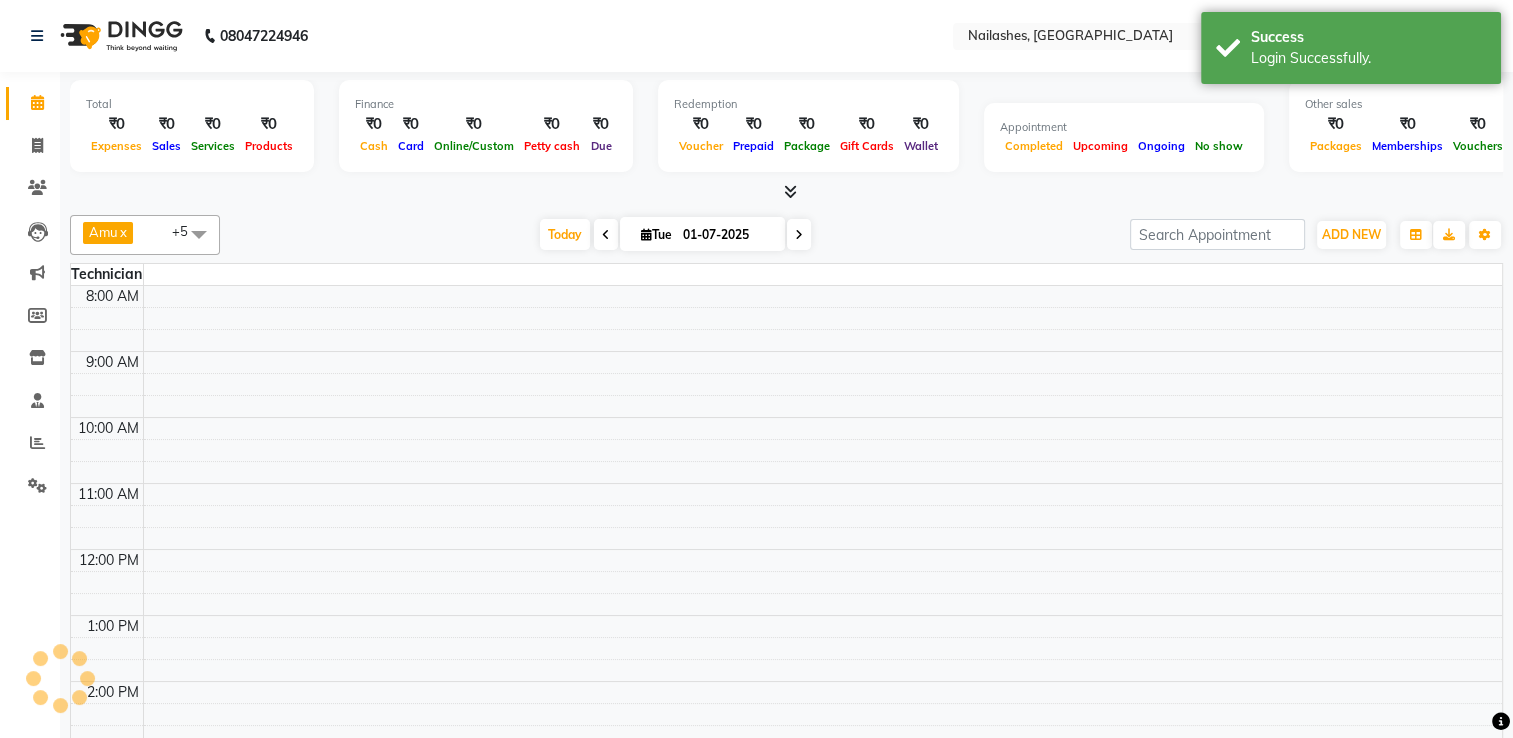 select on "en" 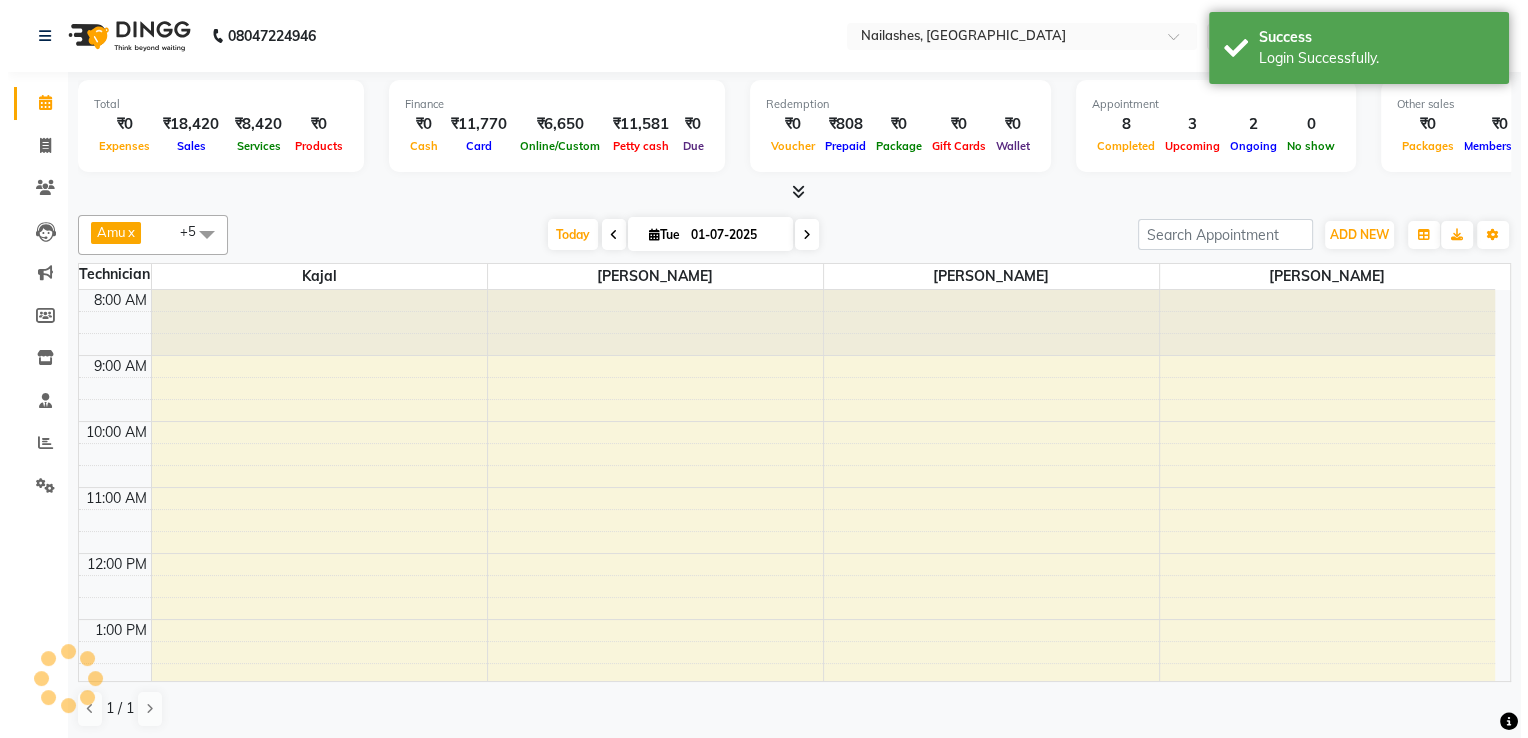 scroll, scrollTop: 0, scrollLeft: 0, axis: both 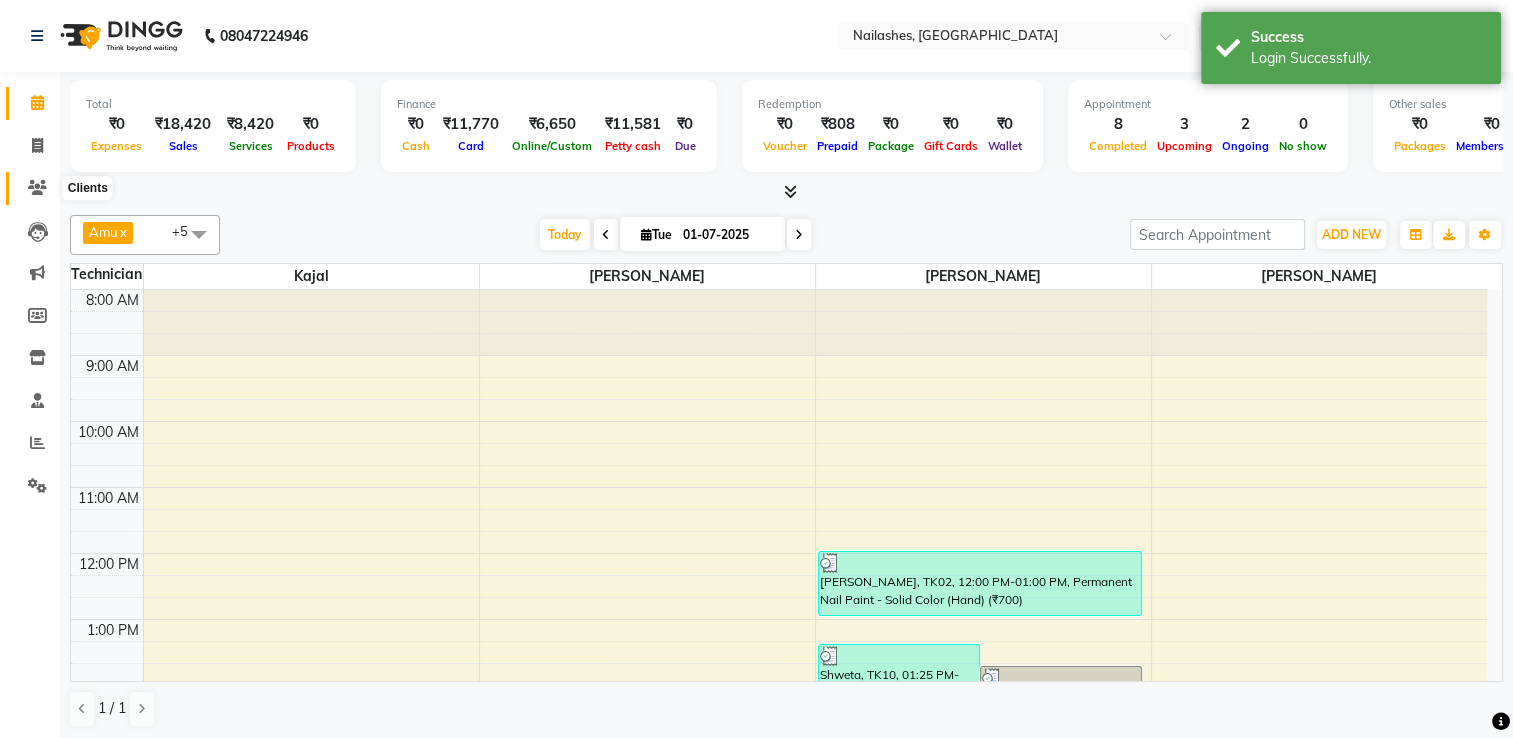 click 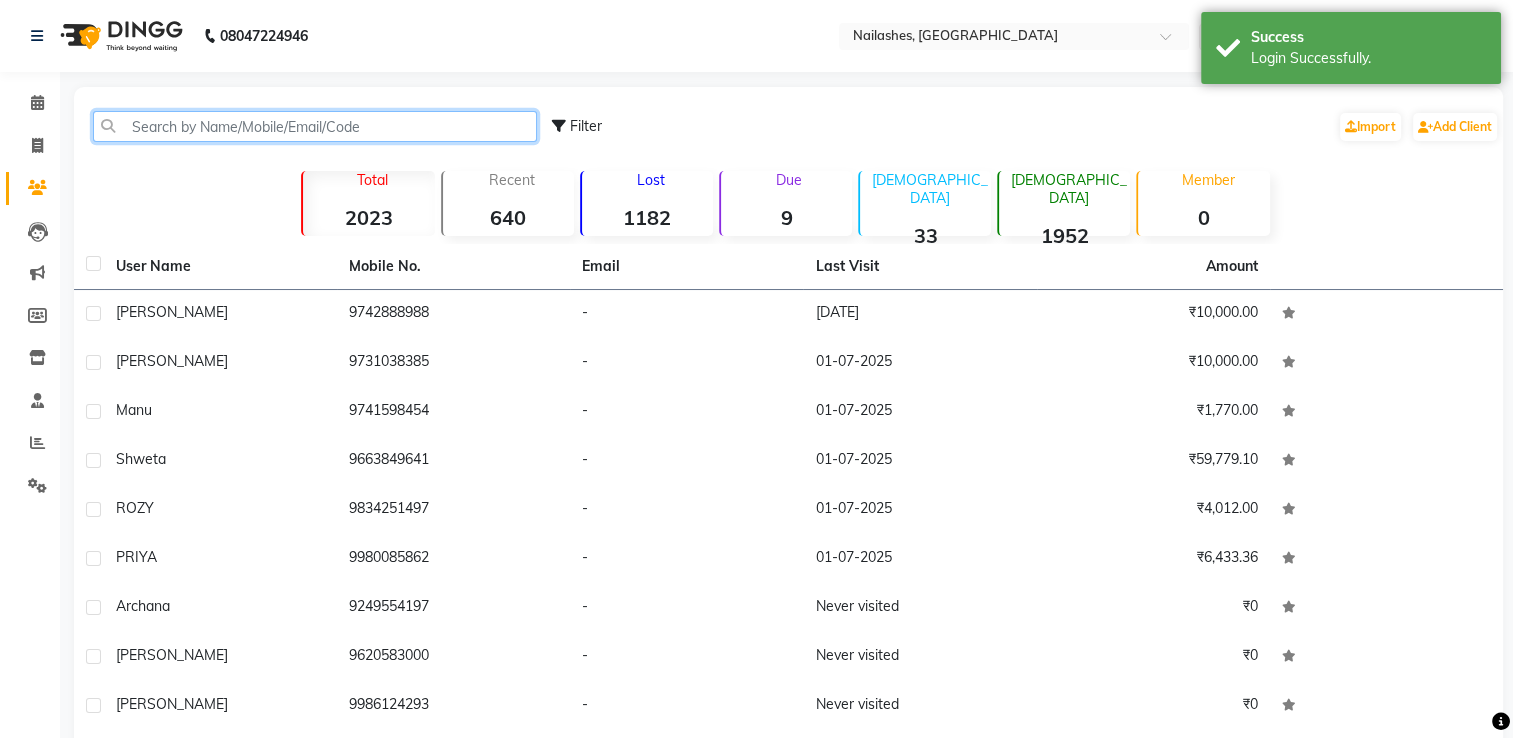 click 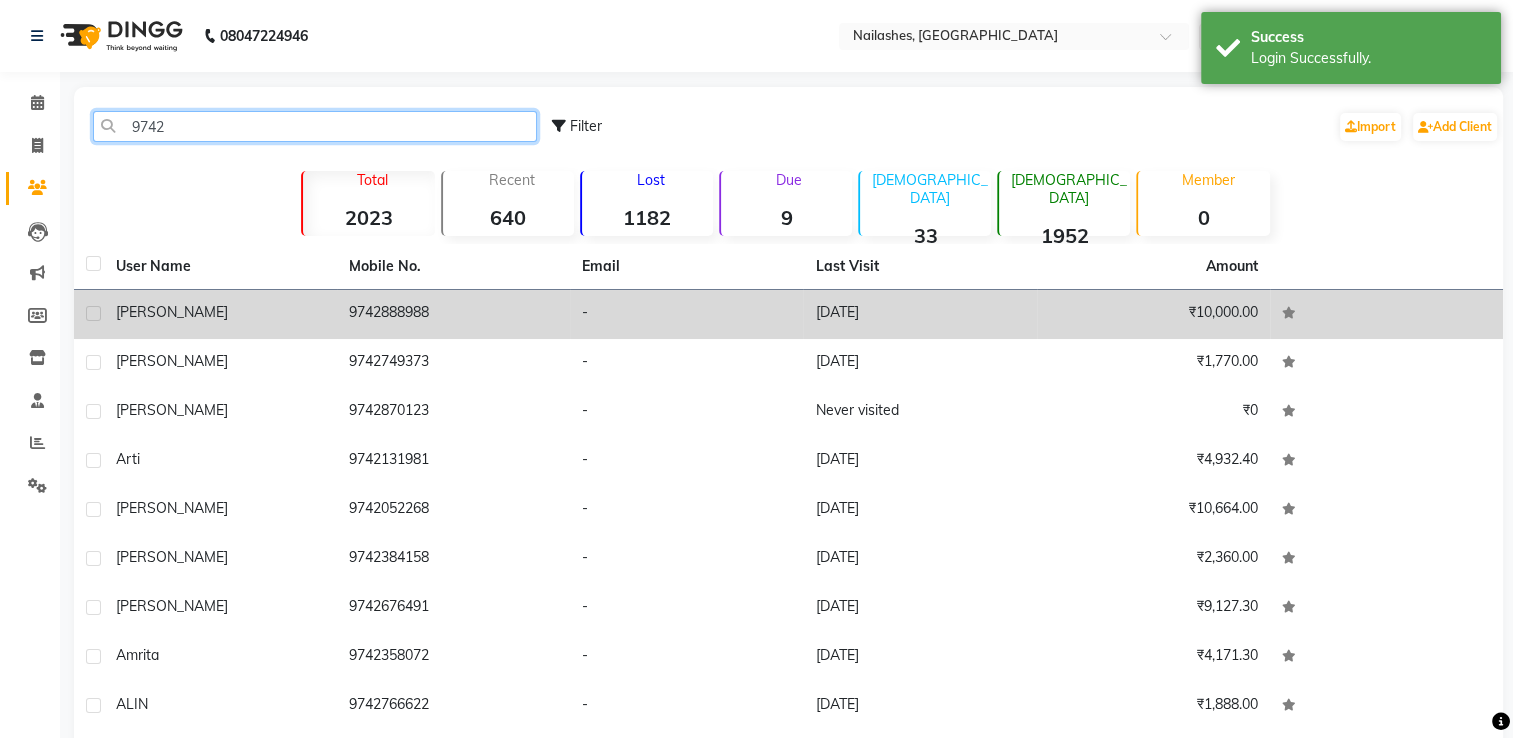 type on "9742" 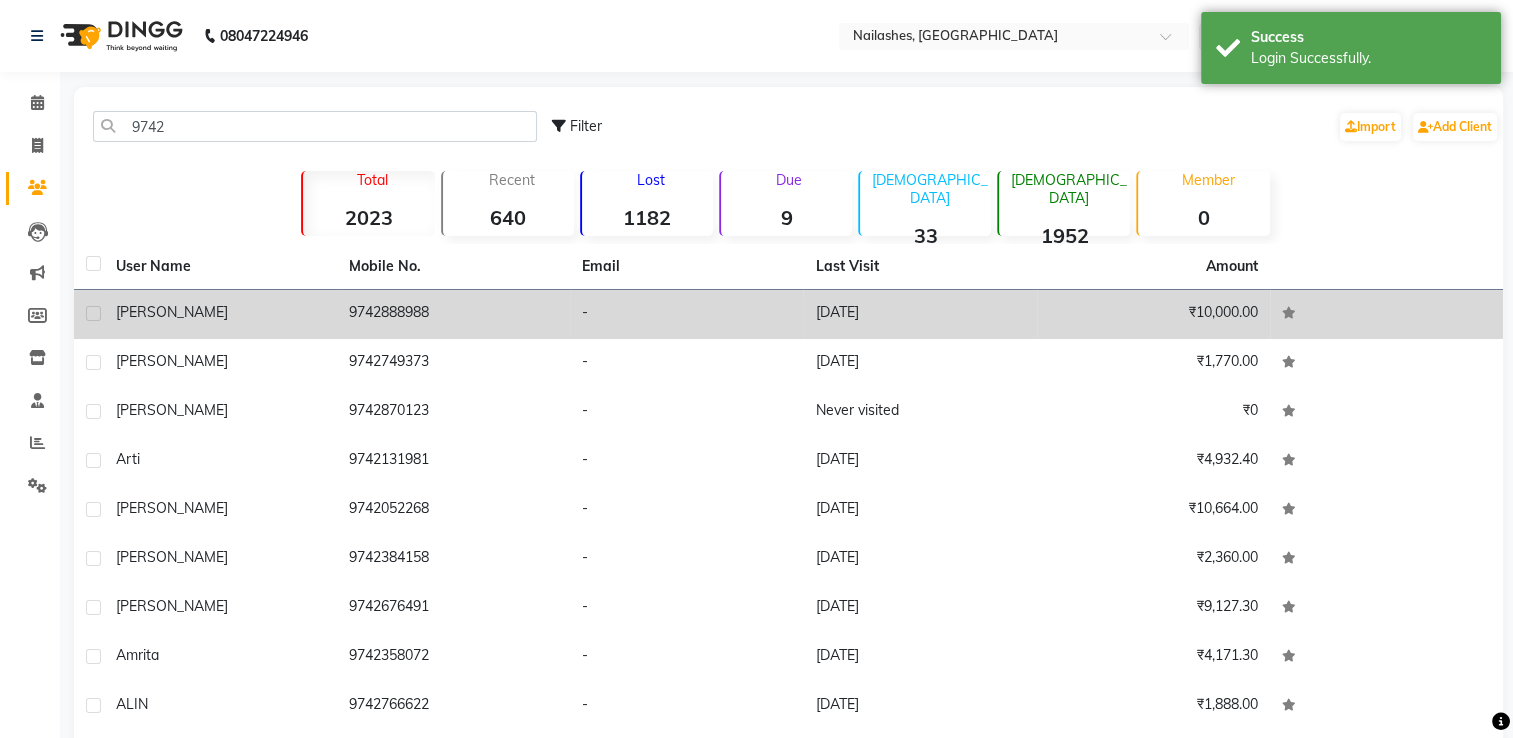 click on "9742888988" 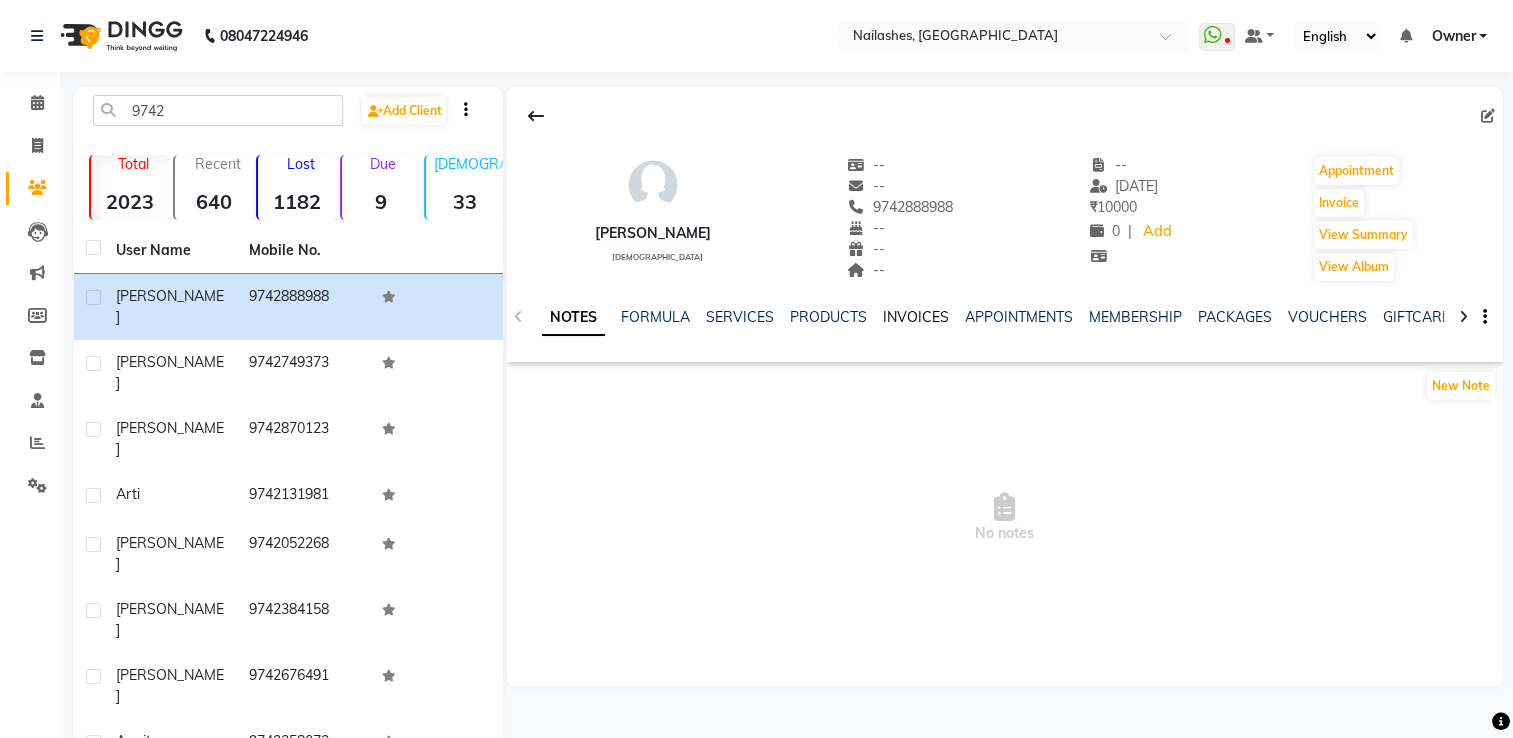 click on "INVOICES" 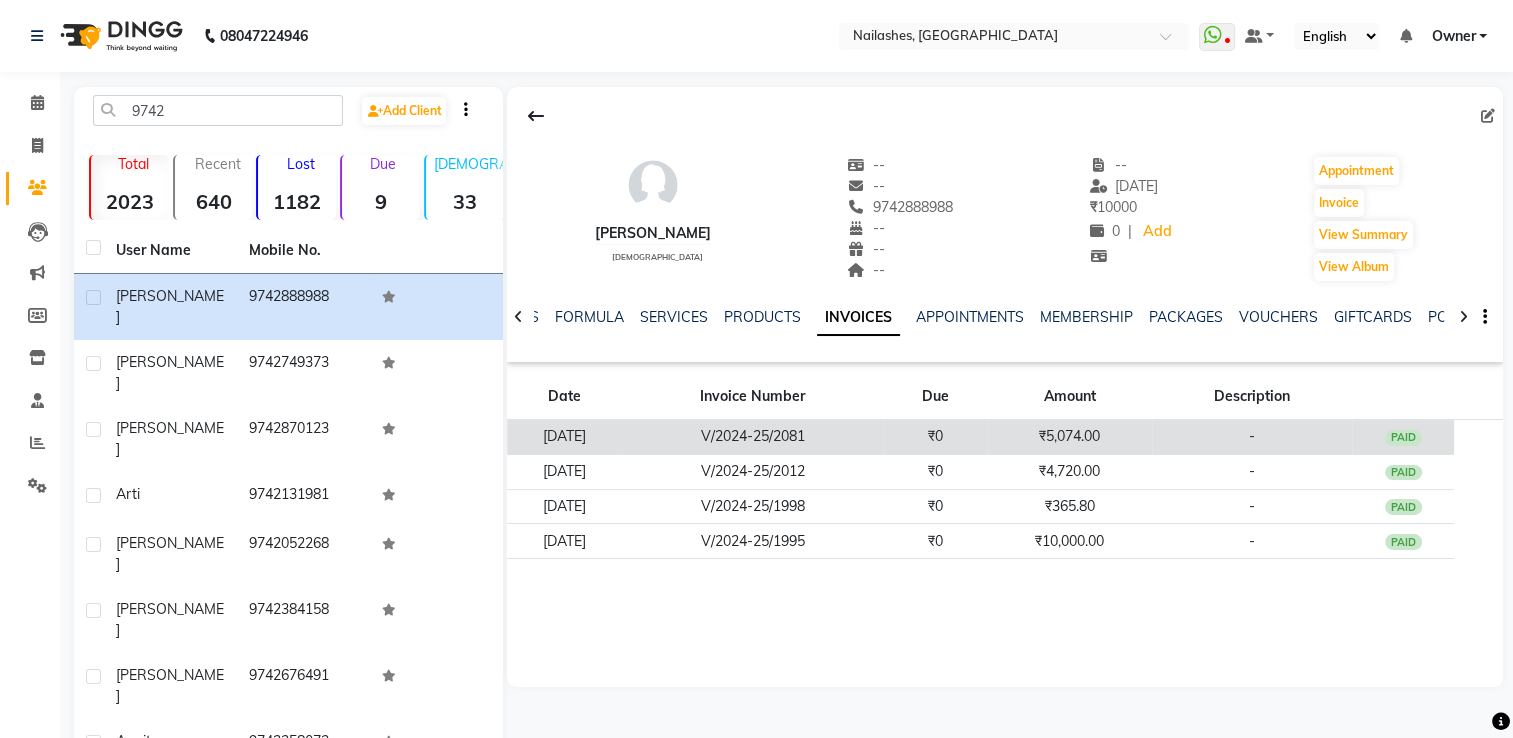 click on "V/2024-25/2081" 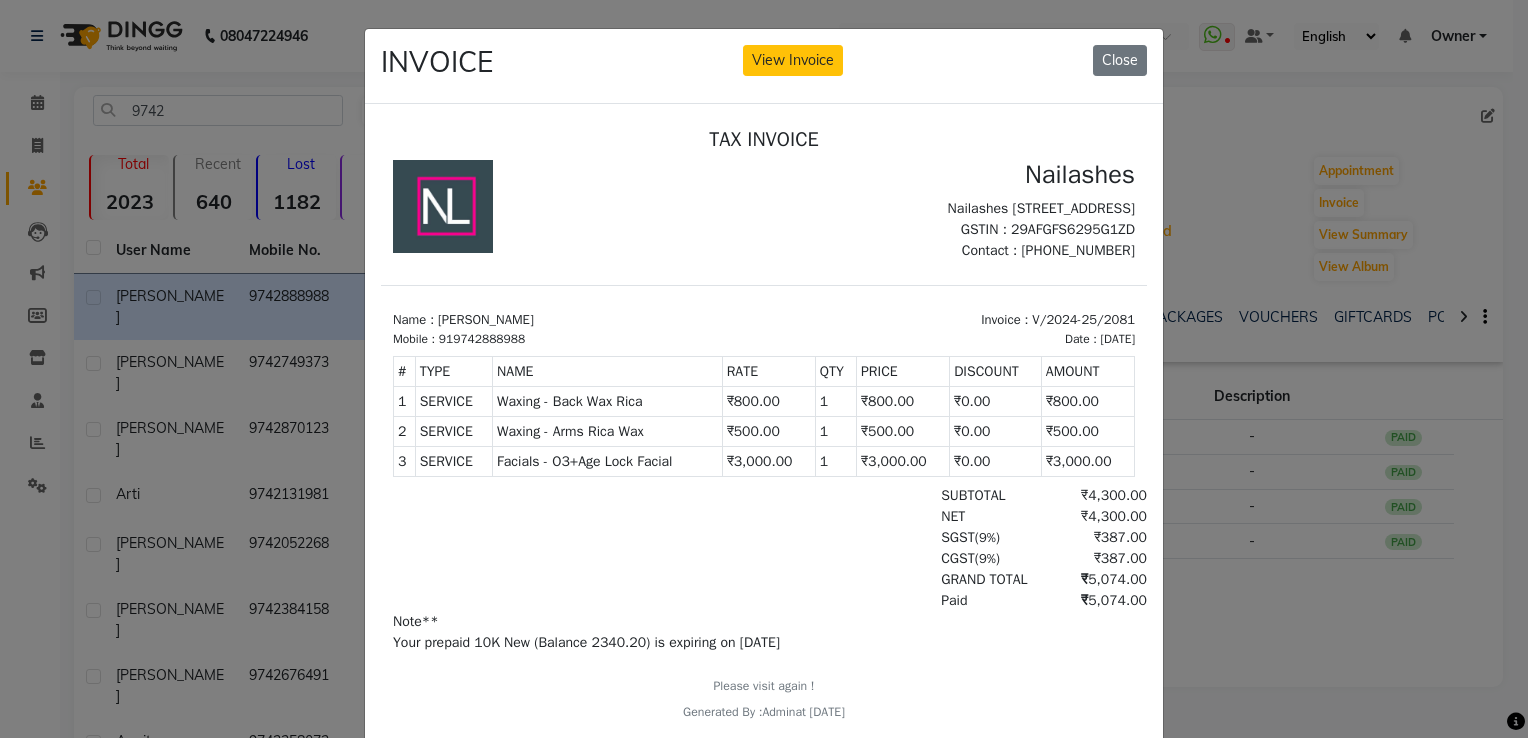 scroll, scrollTop: 16, scrollLeft: 0, axis: vertical 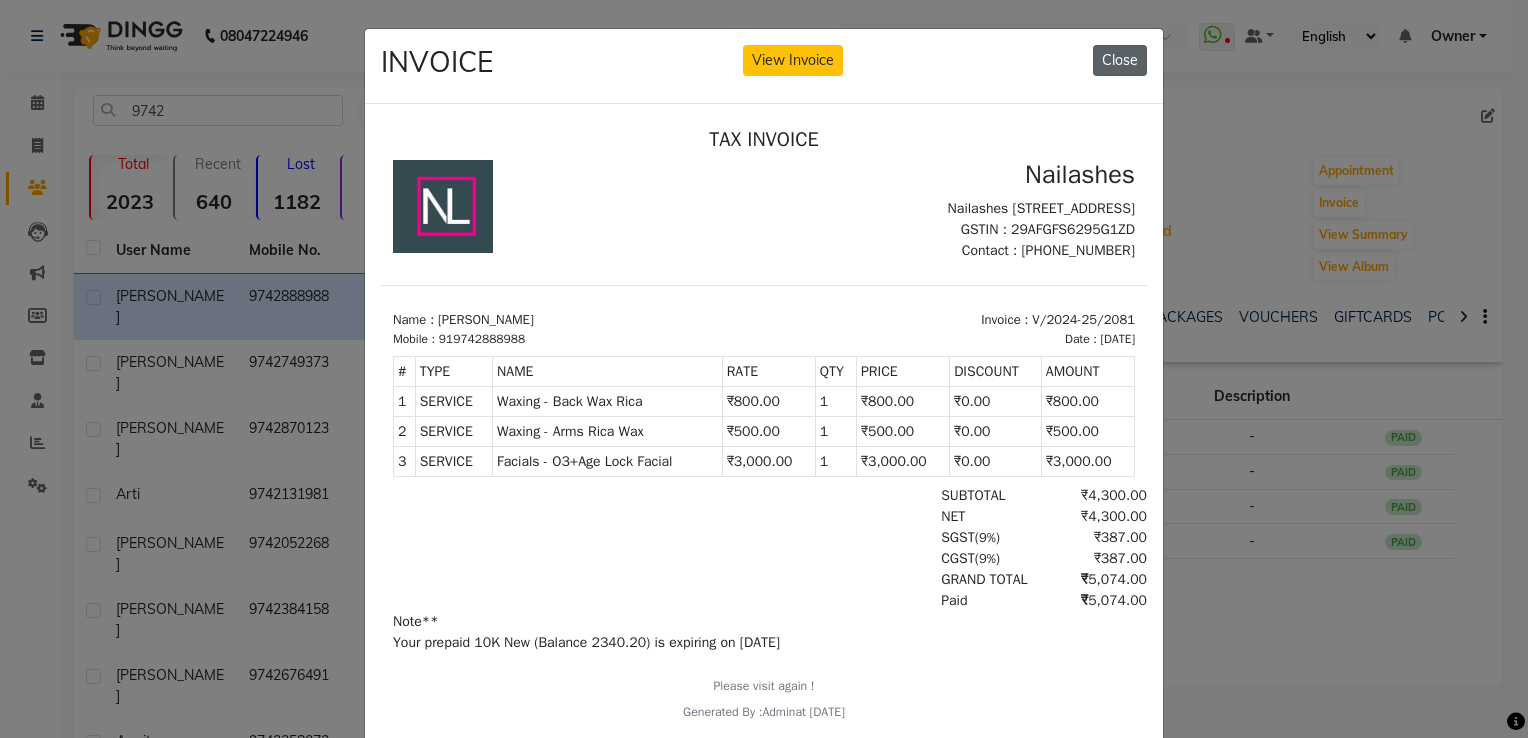 click on "Close" 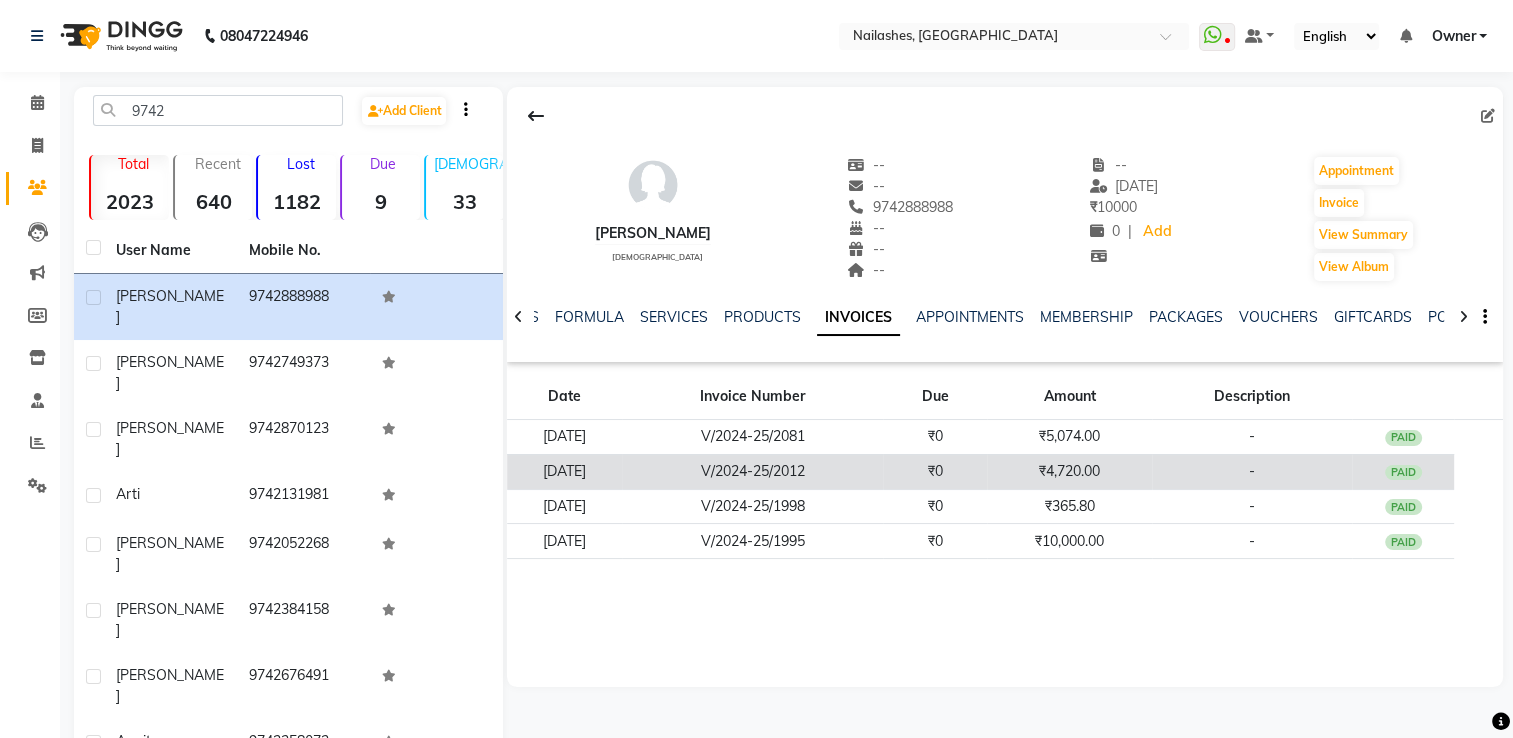 click on "₹0" 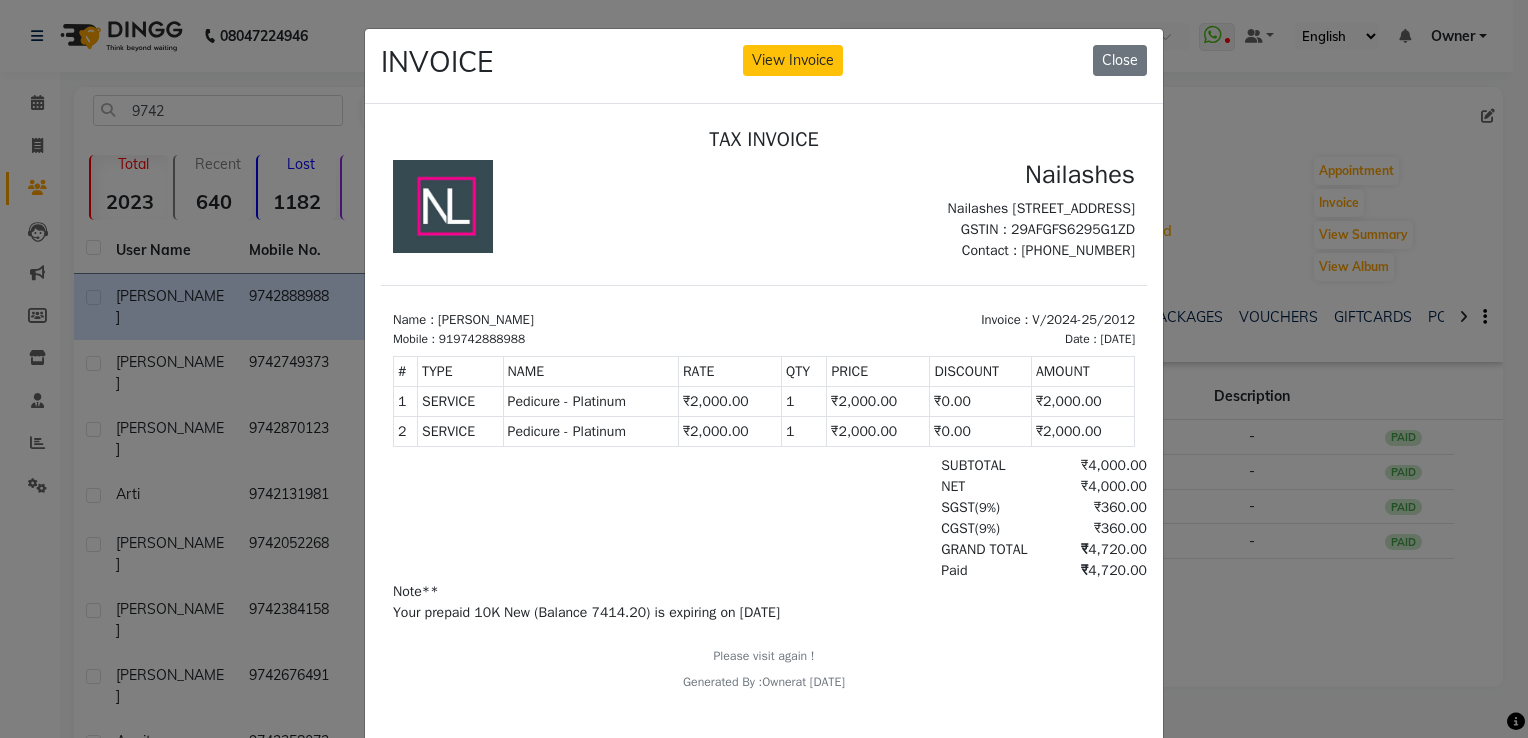 scroll, scrollTop: 0, scrollLeft: 0, axis: both 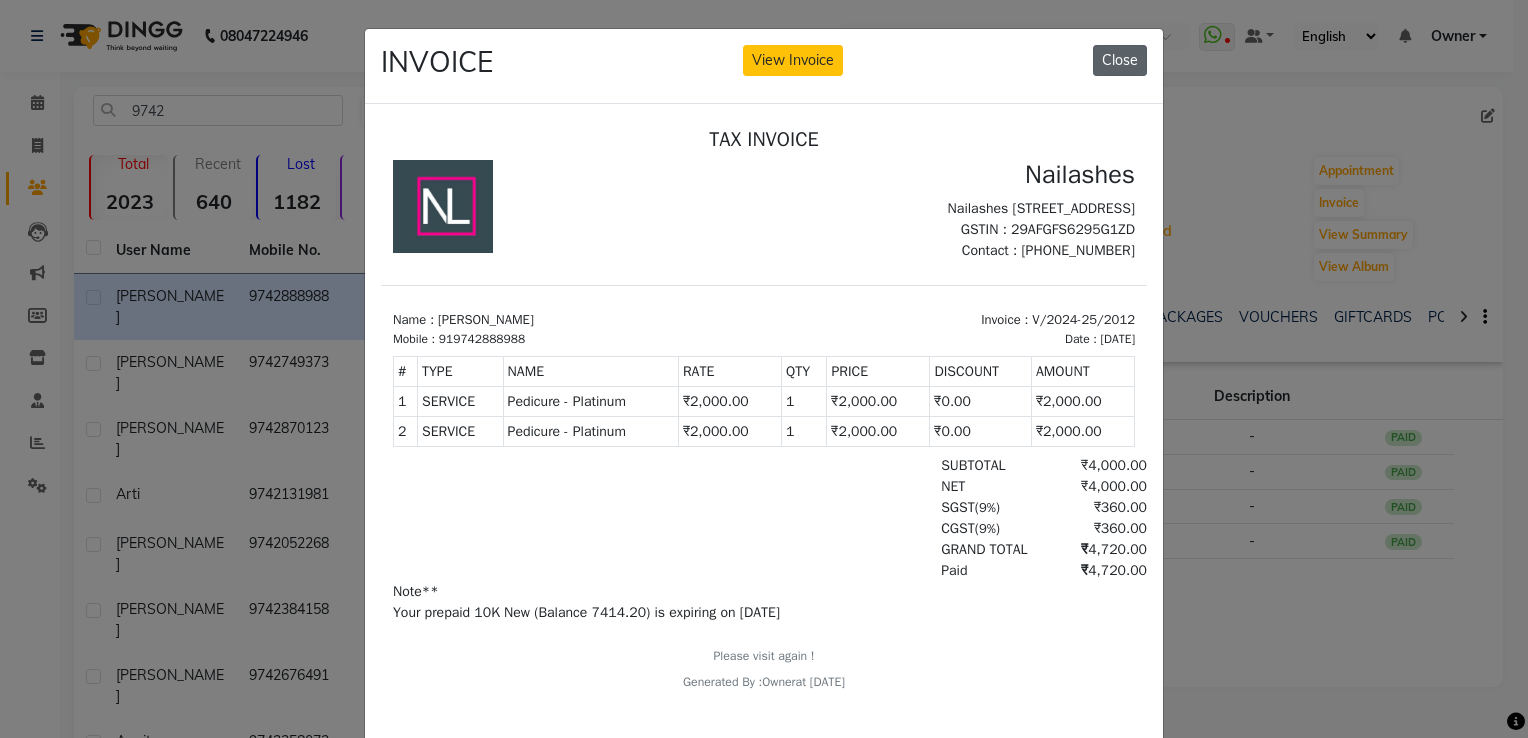 click on "Close" 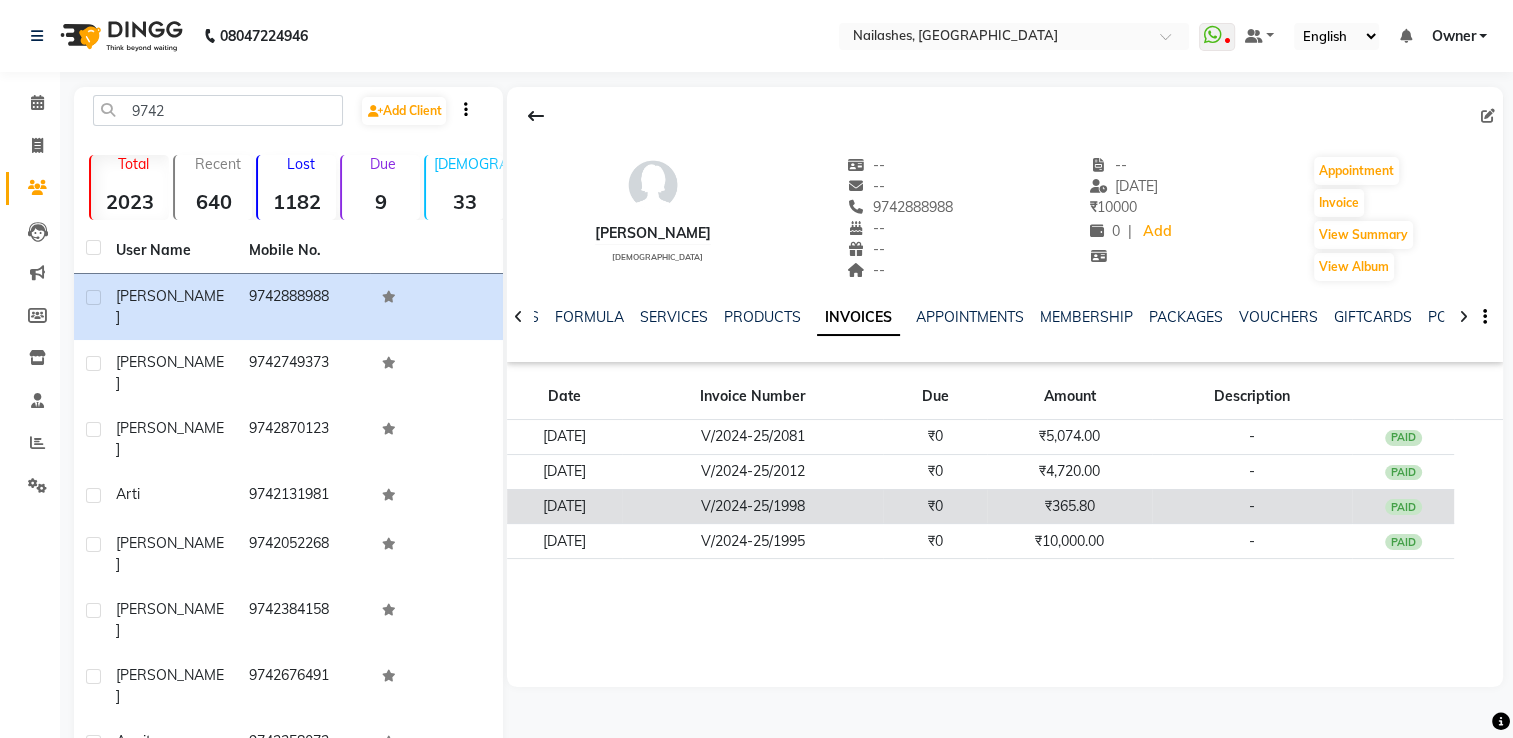 click on "V/2024-25/1998" 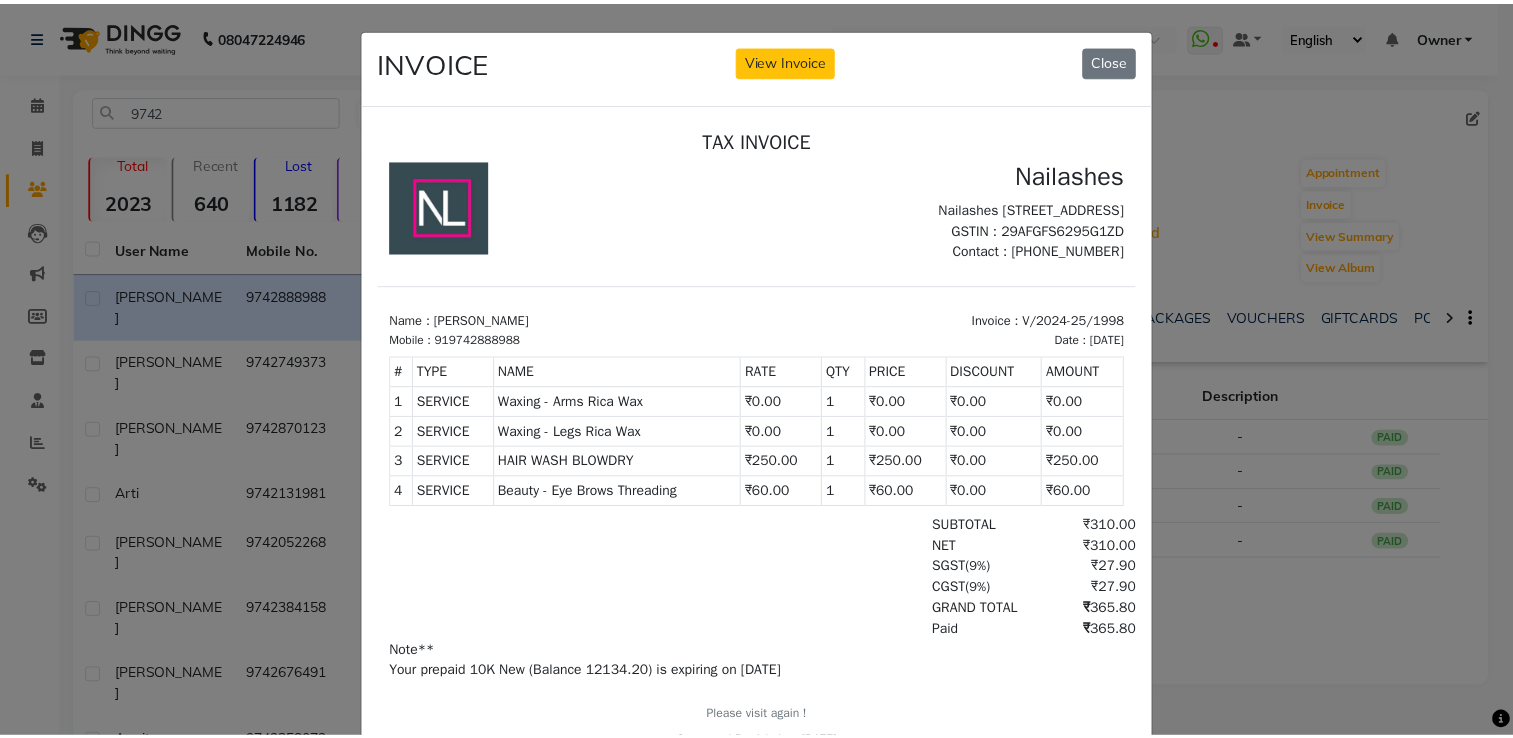 scroll, scrollTop: 0, scrollLeft: 0, axis: both 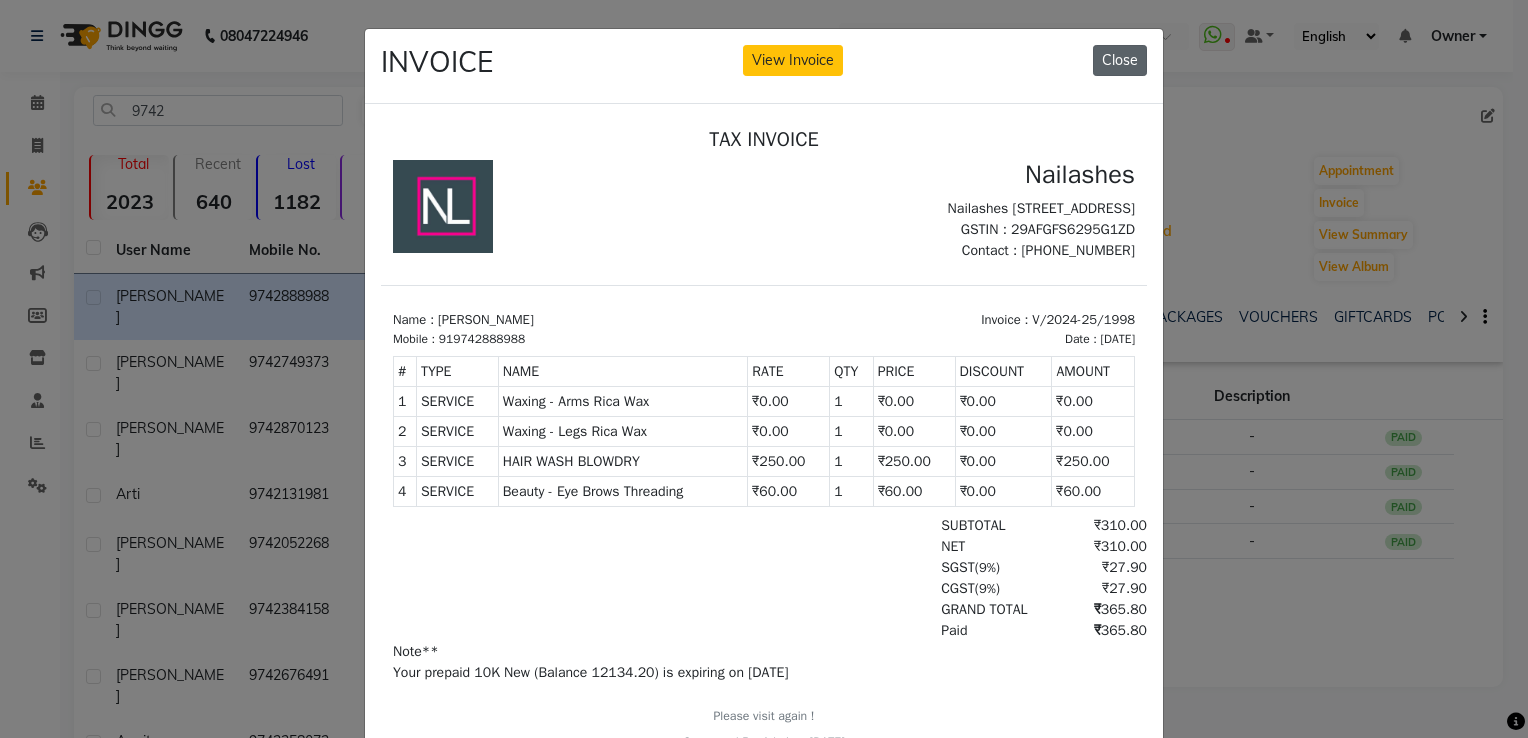 click on "Close" 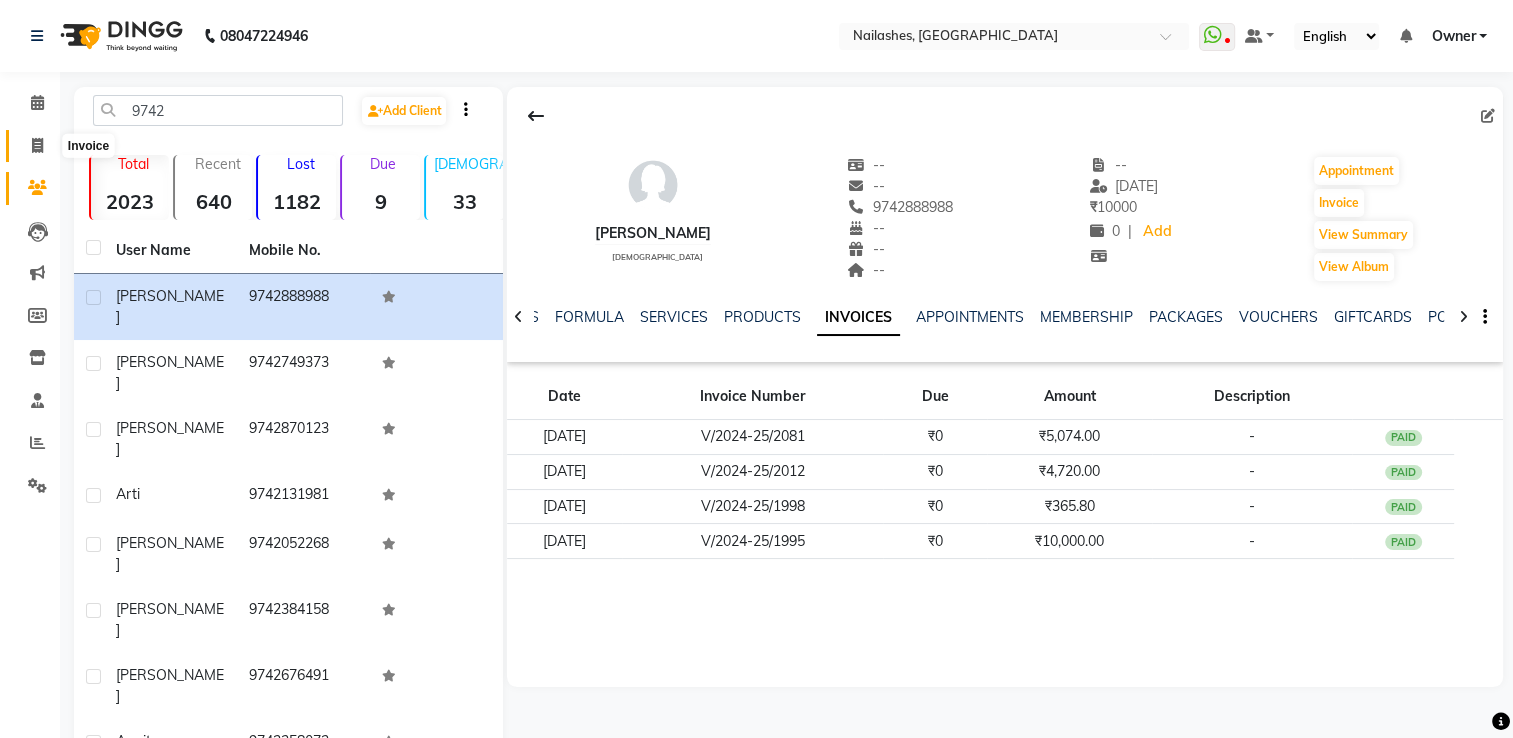 drag, startPoint x: 36, startPoint y: 140, endPoint x: 48, endPoint y: 142, distance: 12.165525 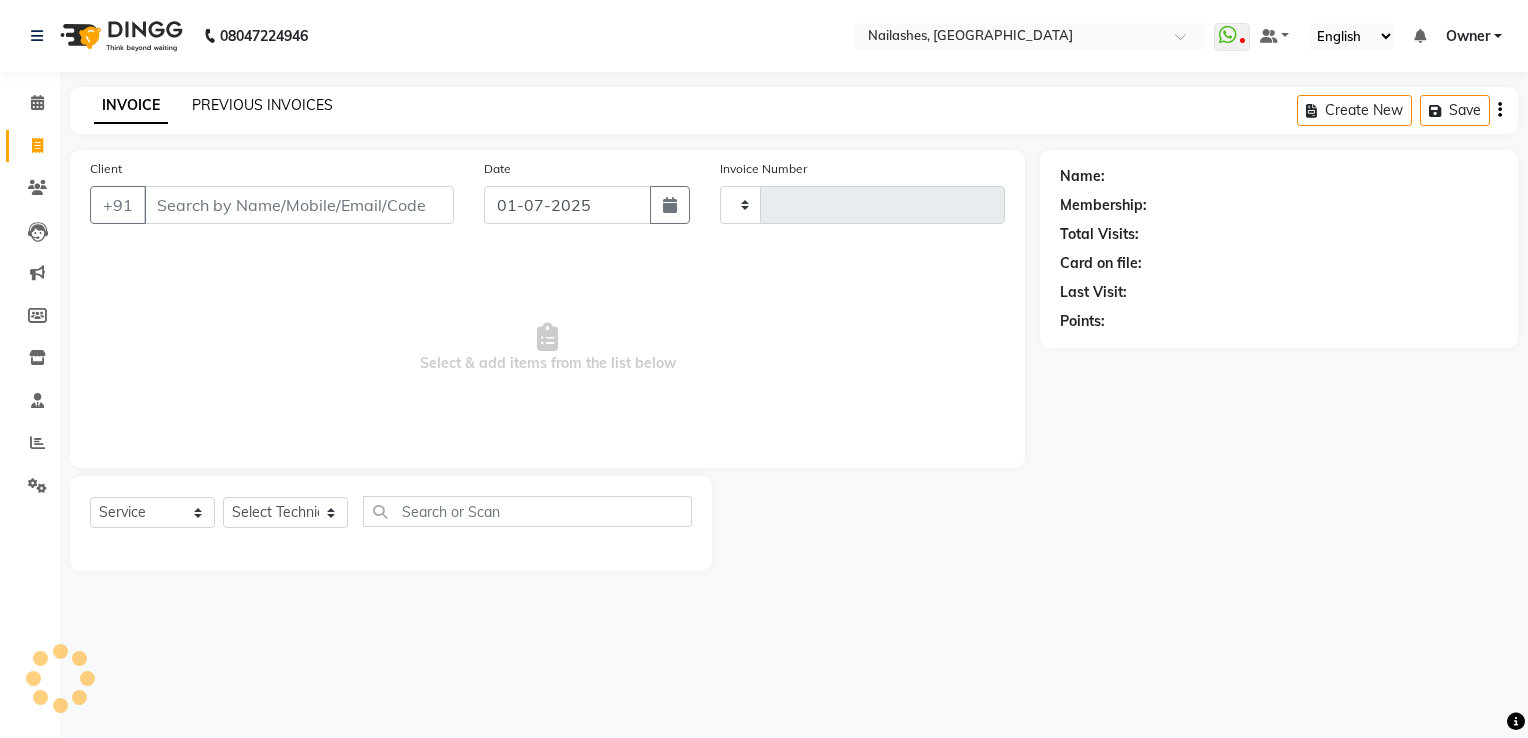 type on "1040" 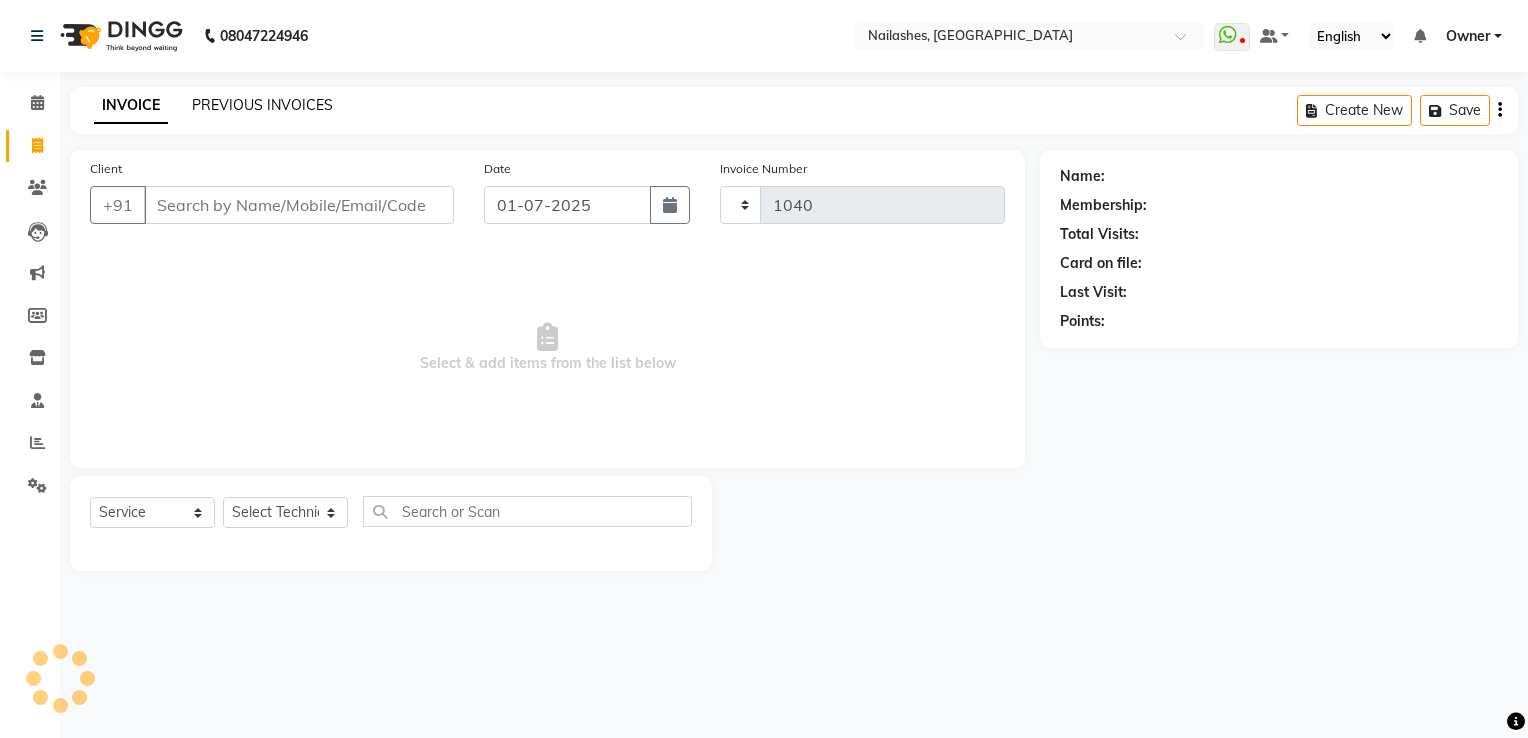select on "6579" 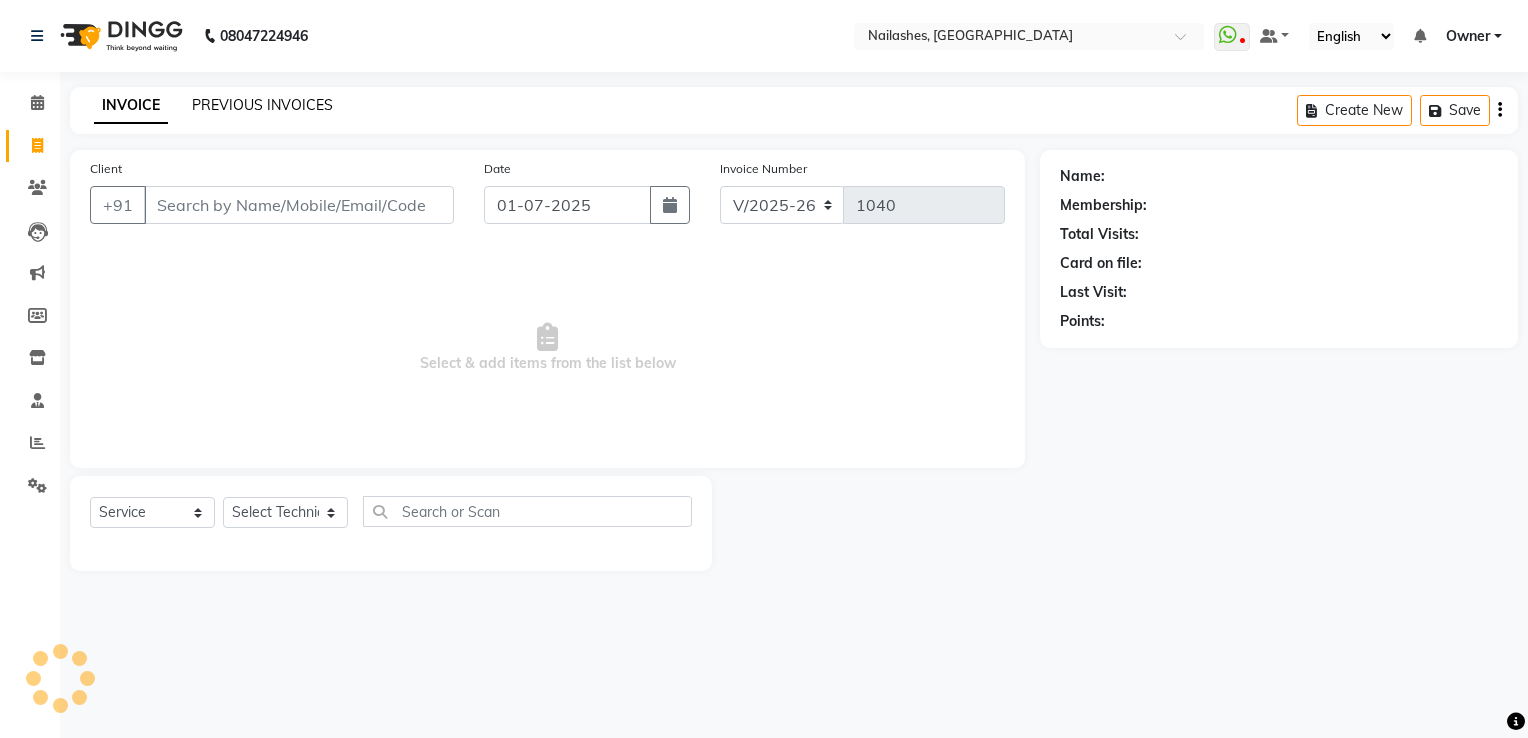 click on "PREVIOUS INVOICES" 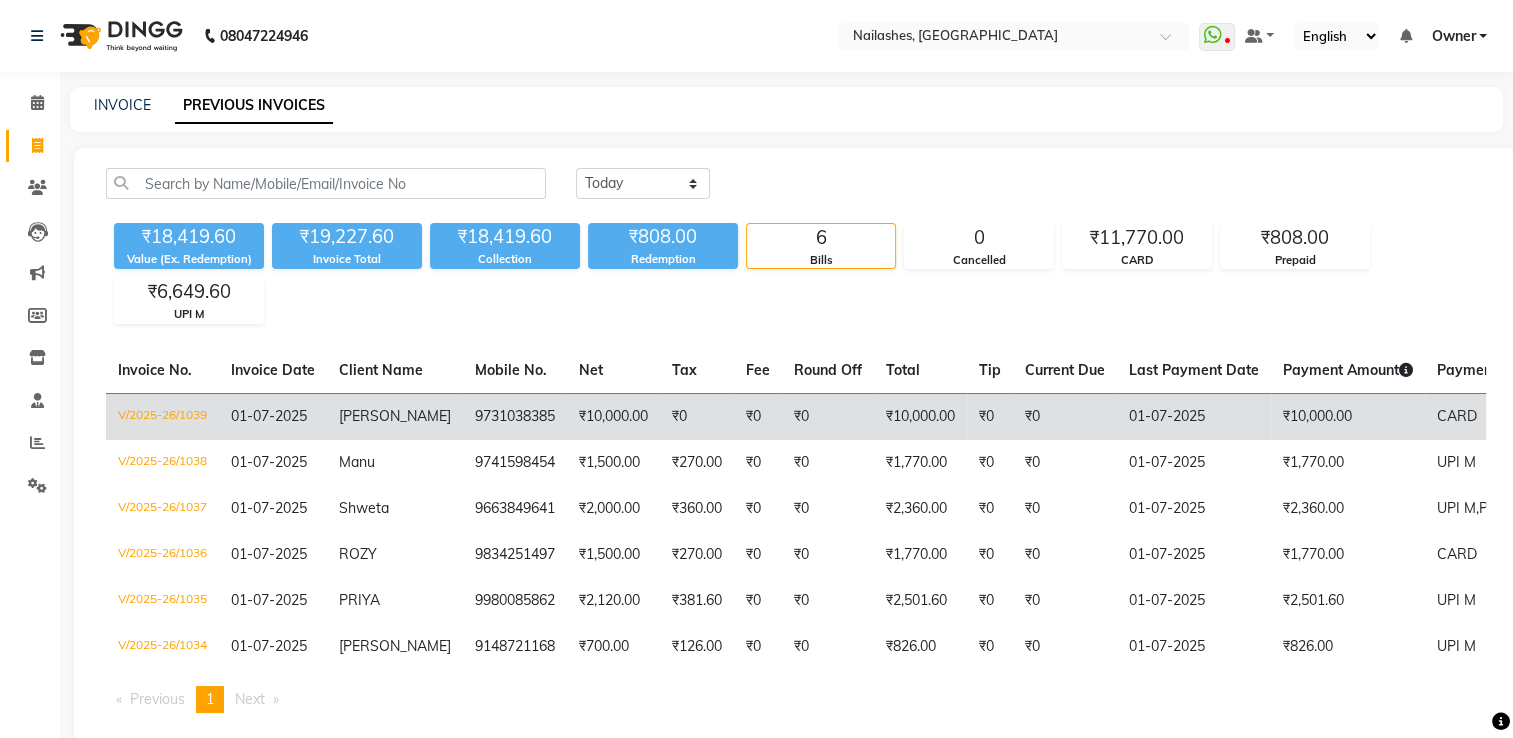 click on "₹0" 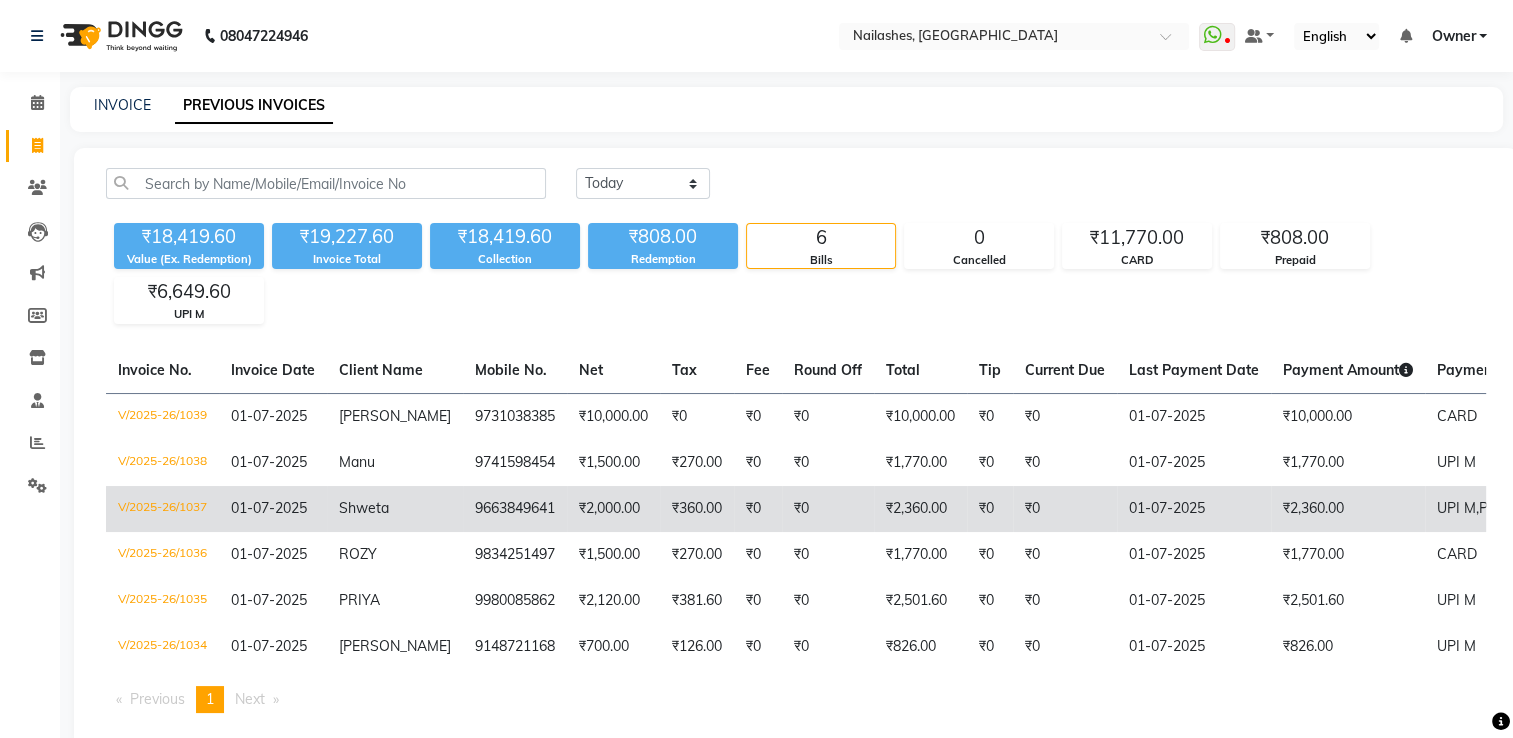 click on "₹2,000.00" 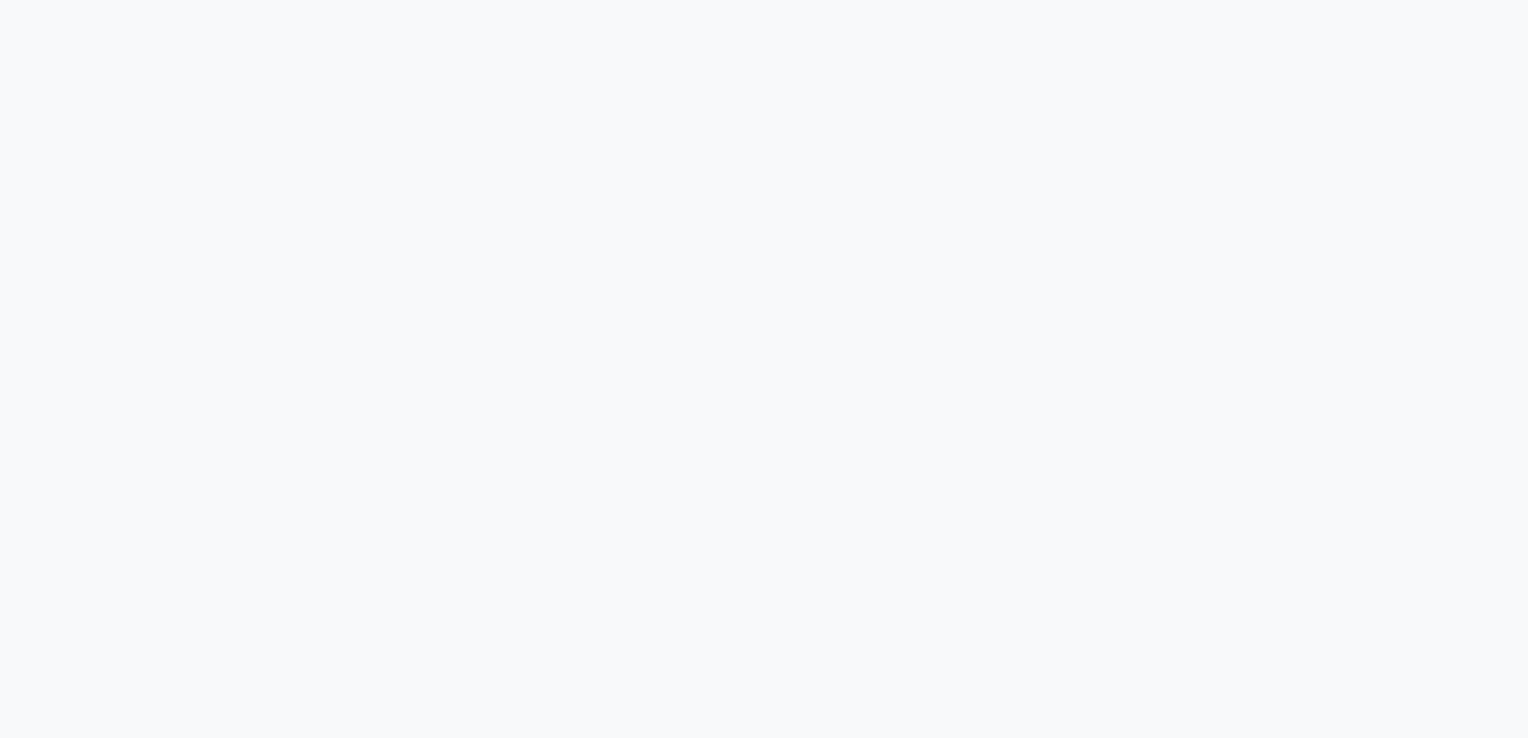 scroll, scrollTop: 0, scrollLeft: 0, axis: both 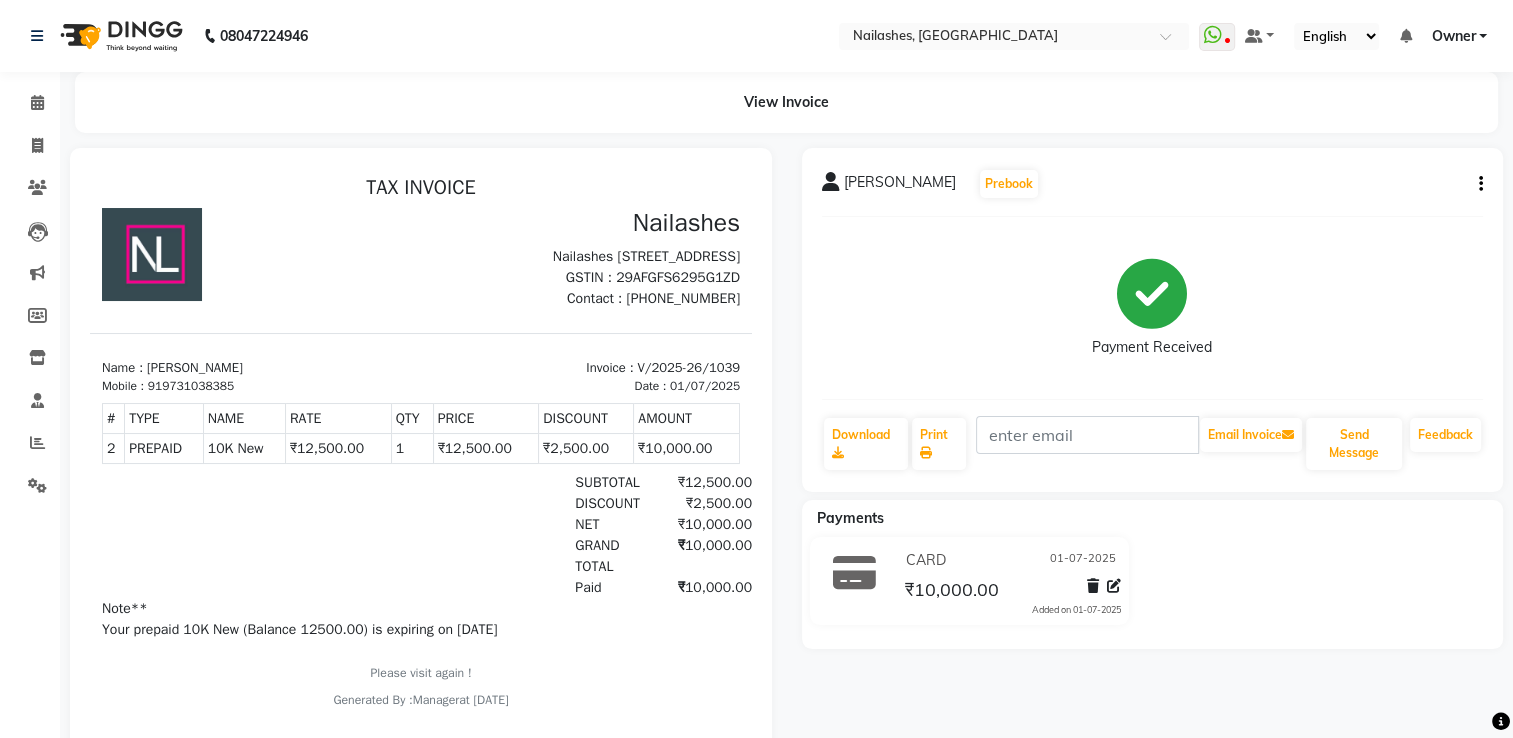 click 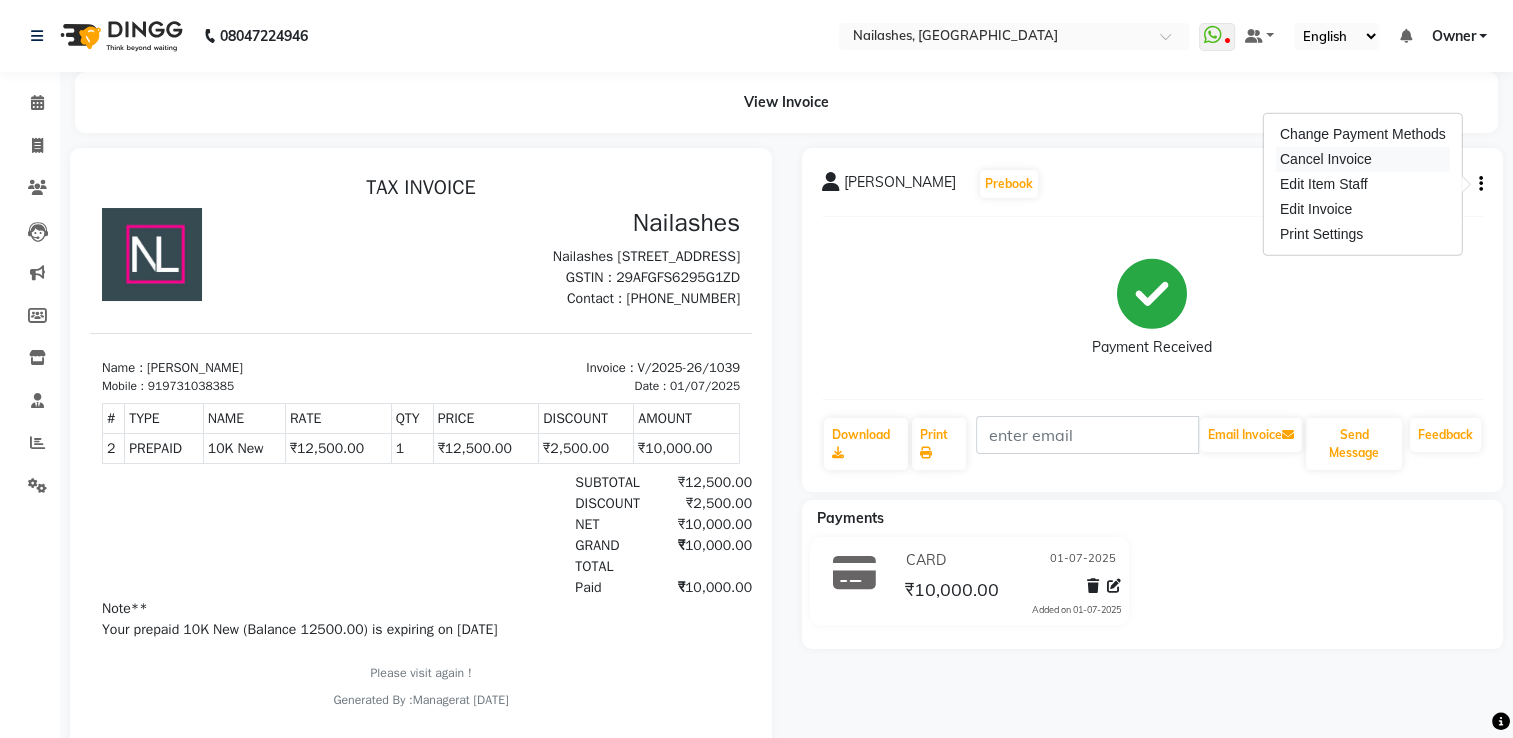 click on "Cancel Invoice" at bounding box center [1363, 159] 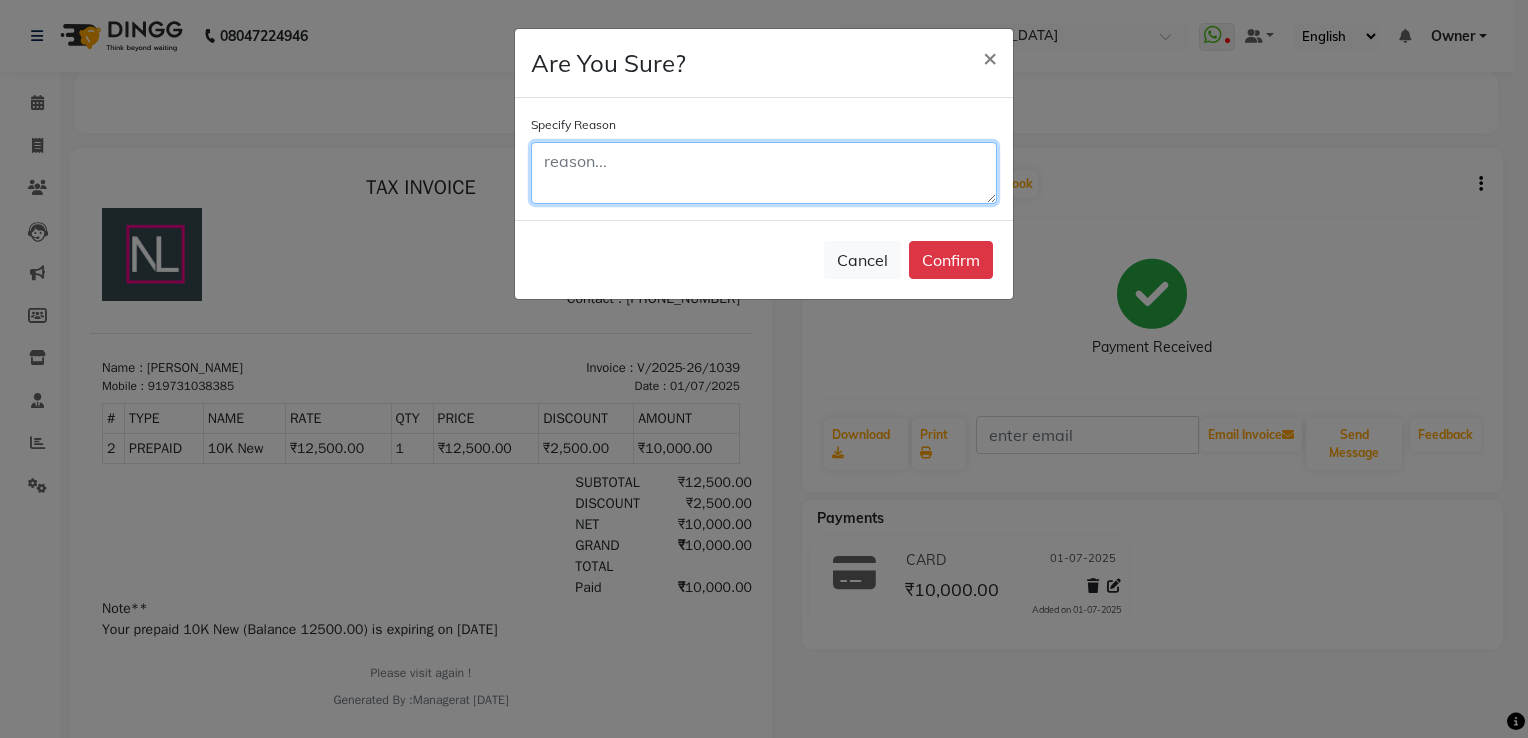 click 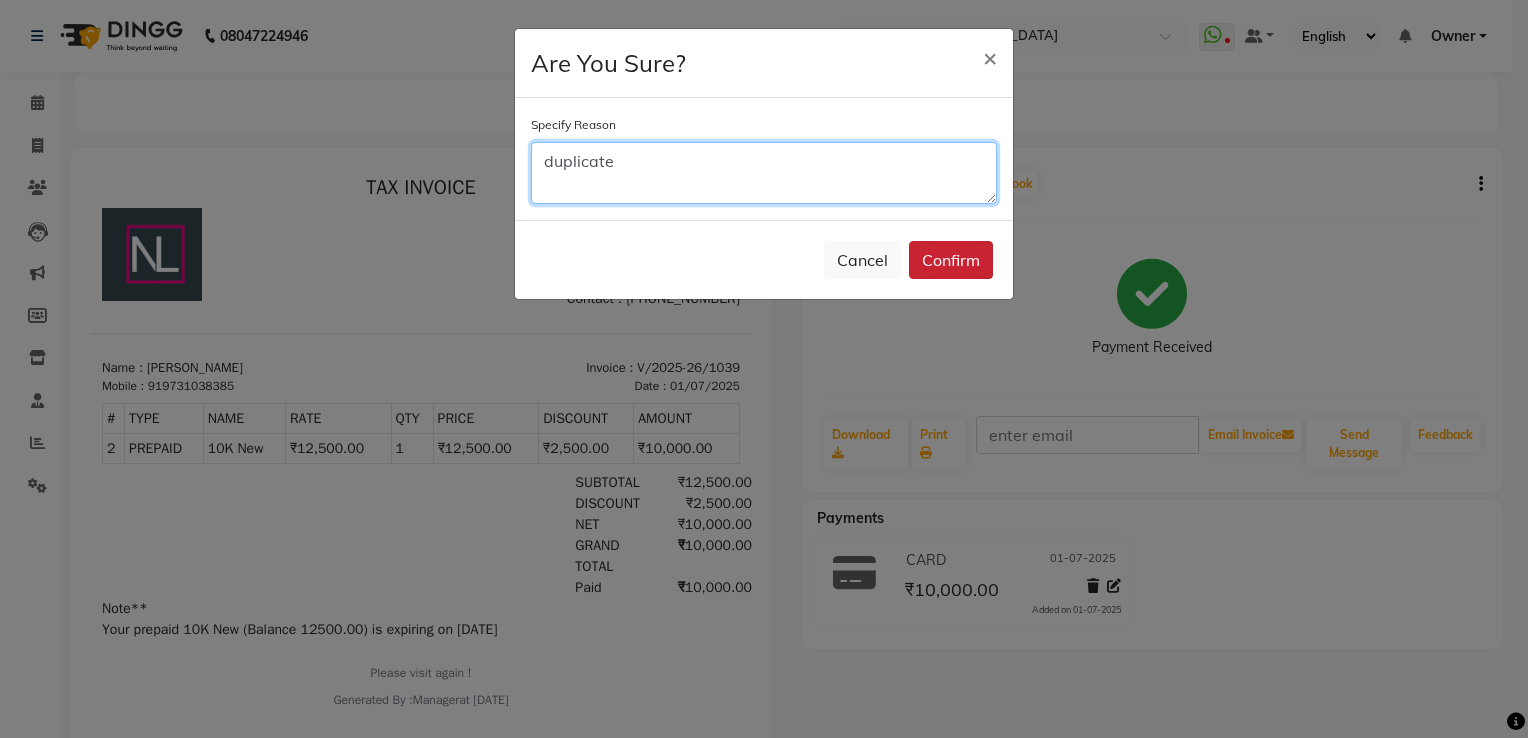 type on "duplicate" 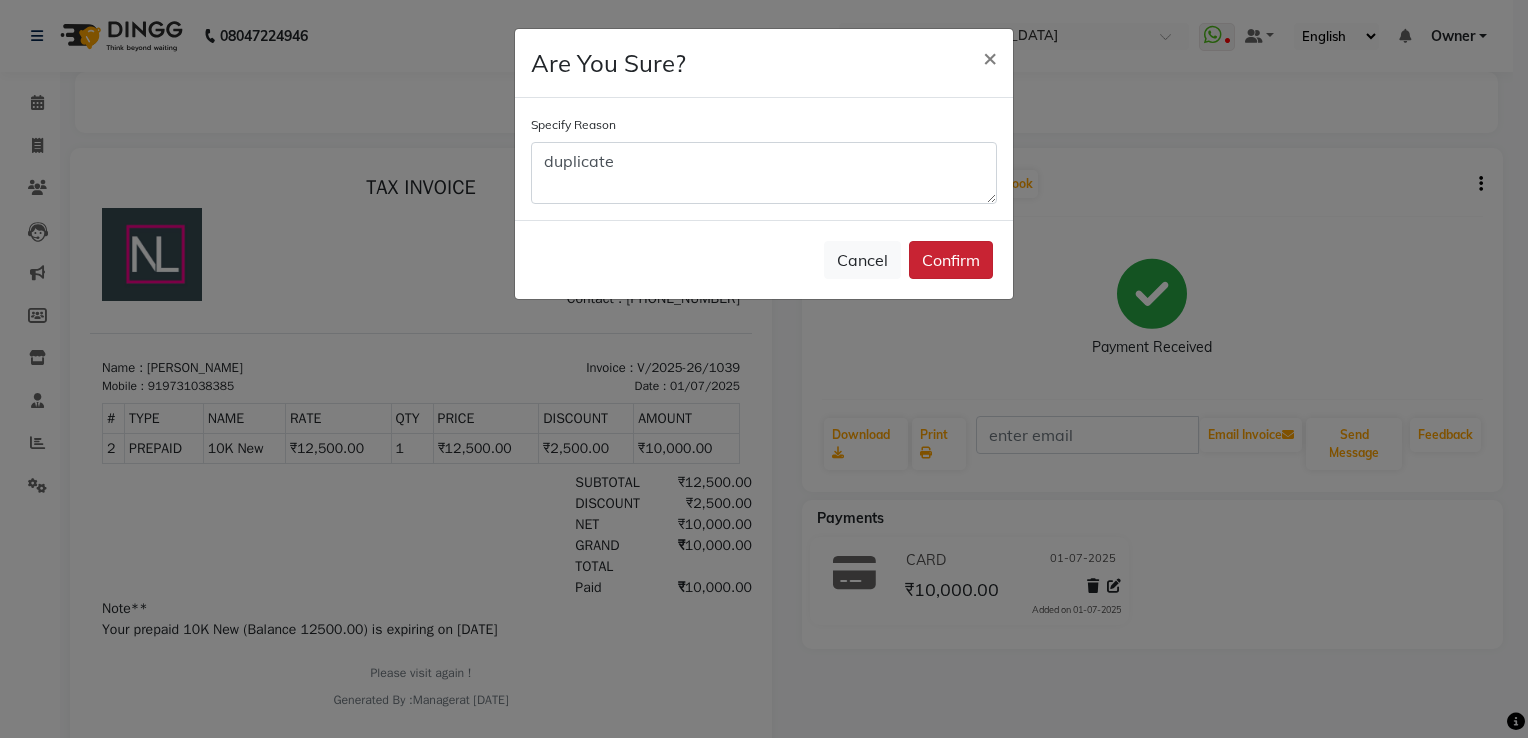 click on "Confirm" 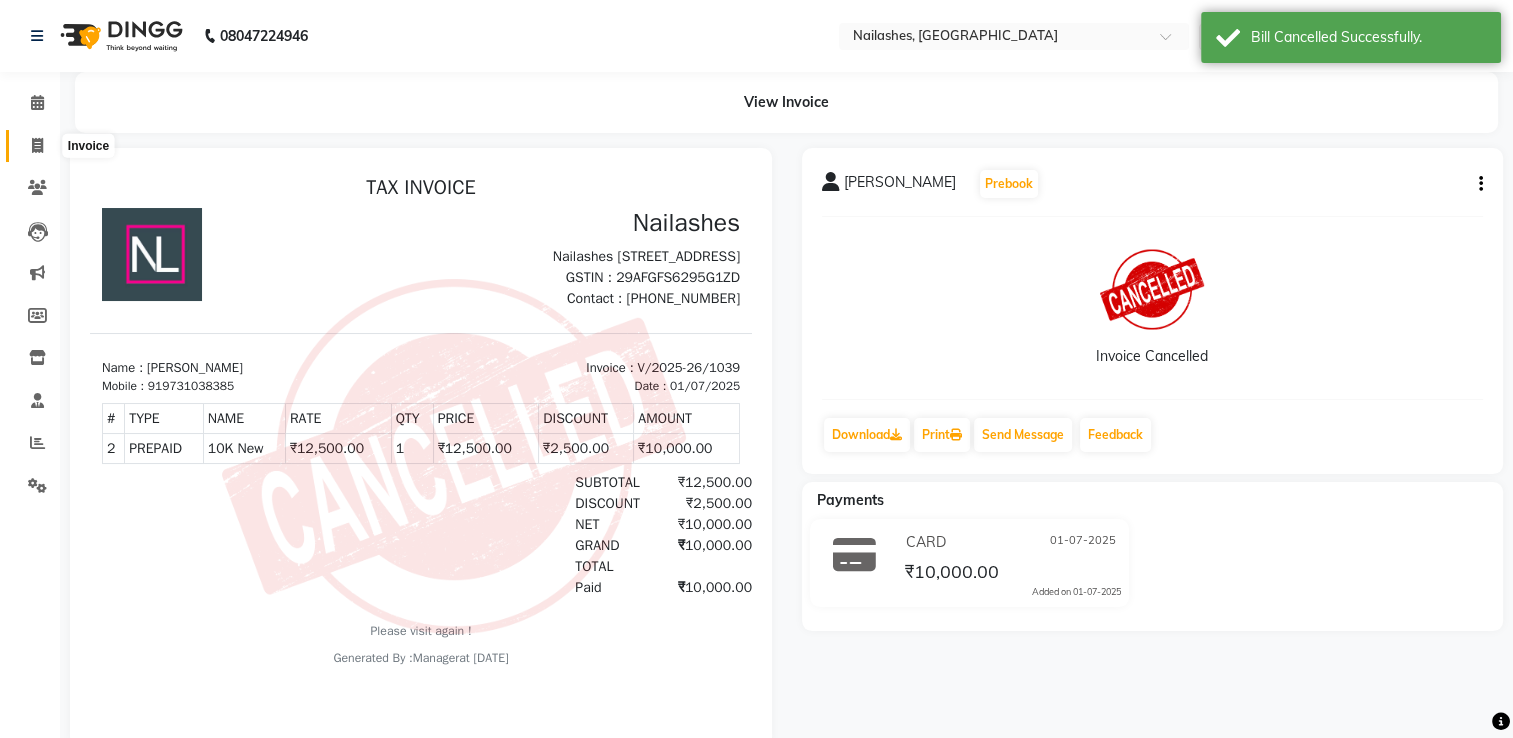 drag, startPoint x: 40, startPoint y: 142, endPoint x: 49, endPoint y: 165, distance: 24.698177 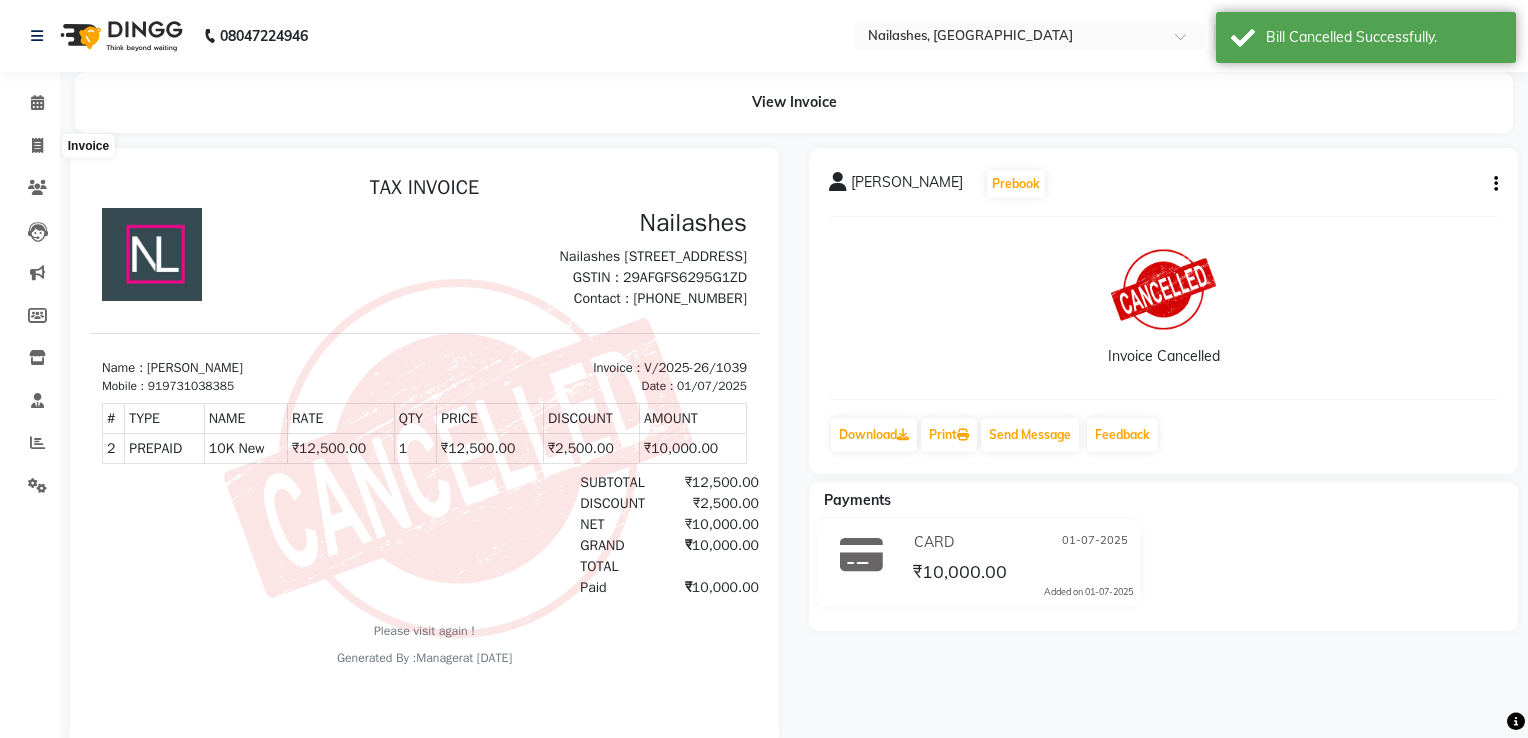 select on "6579" 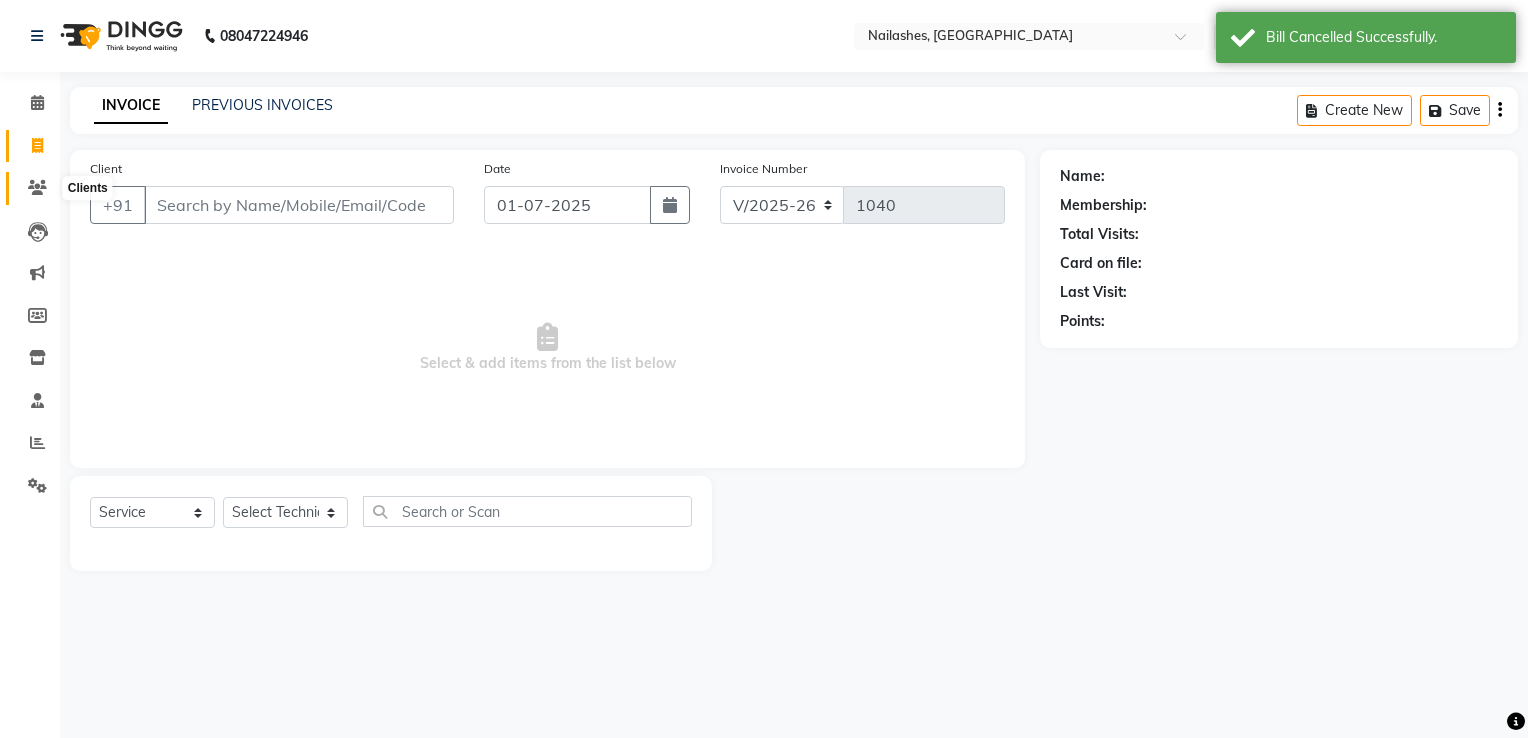 click 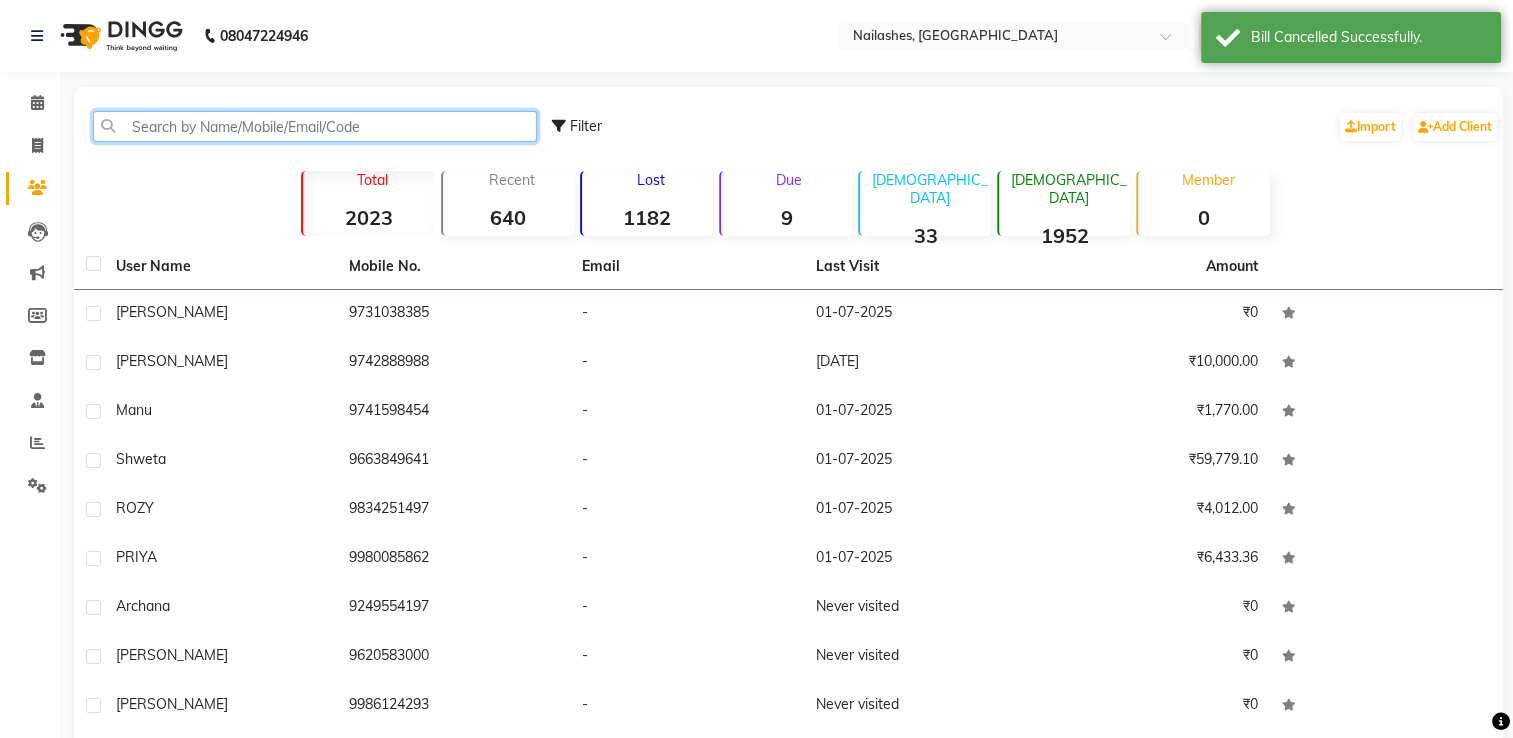 click 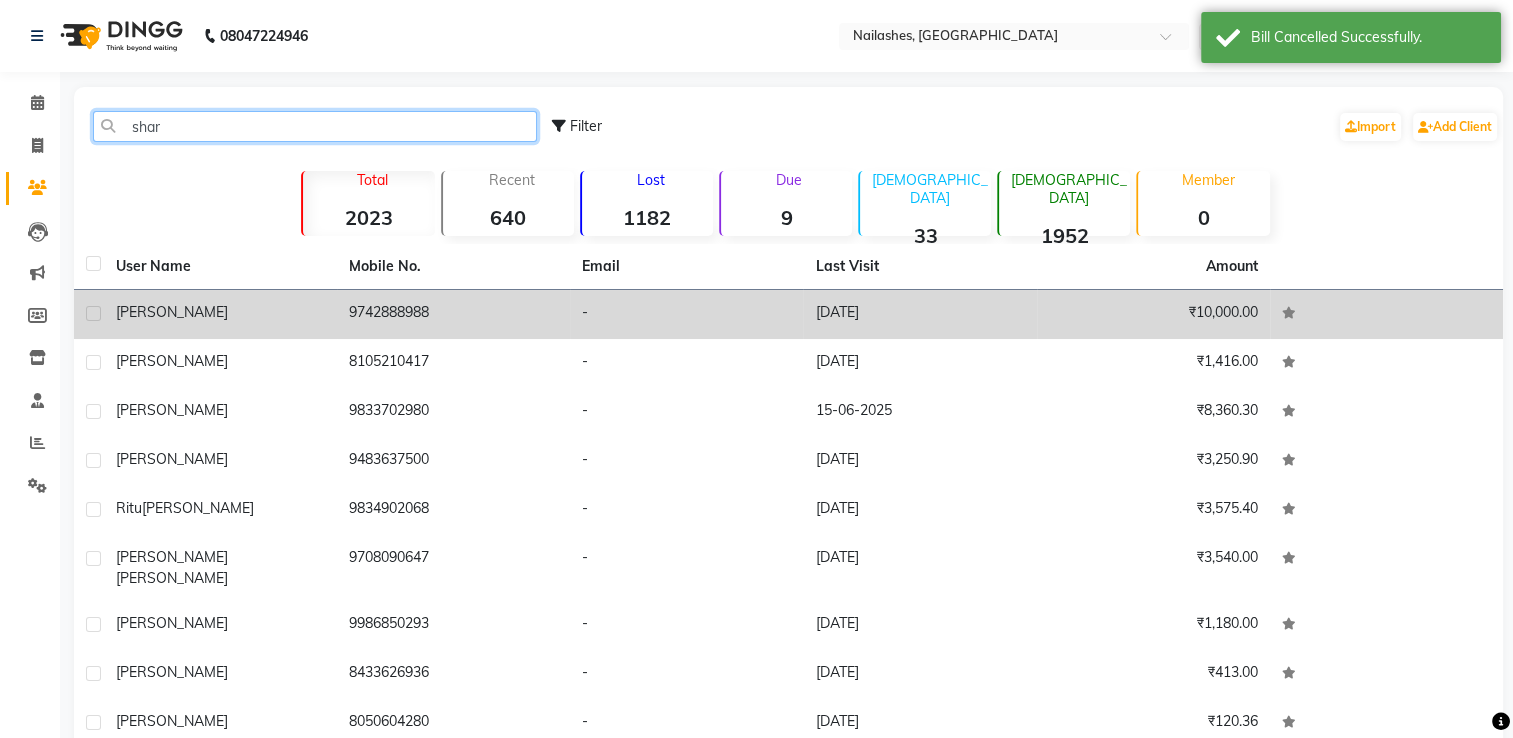 type on "shar" 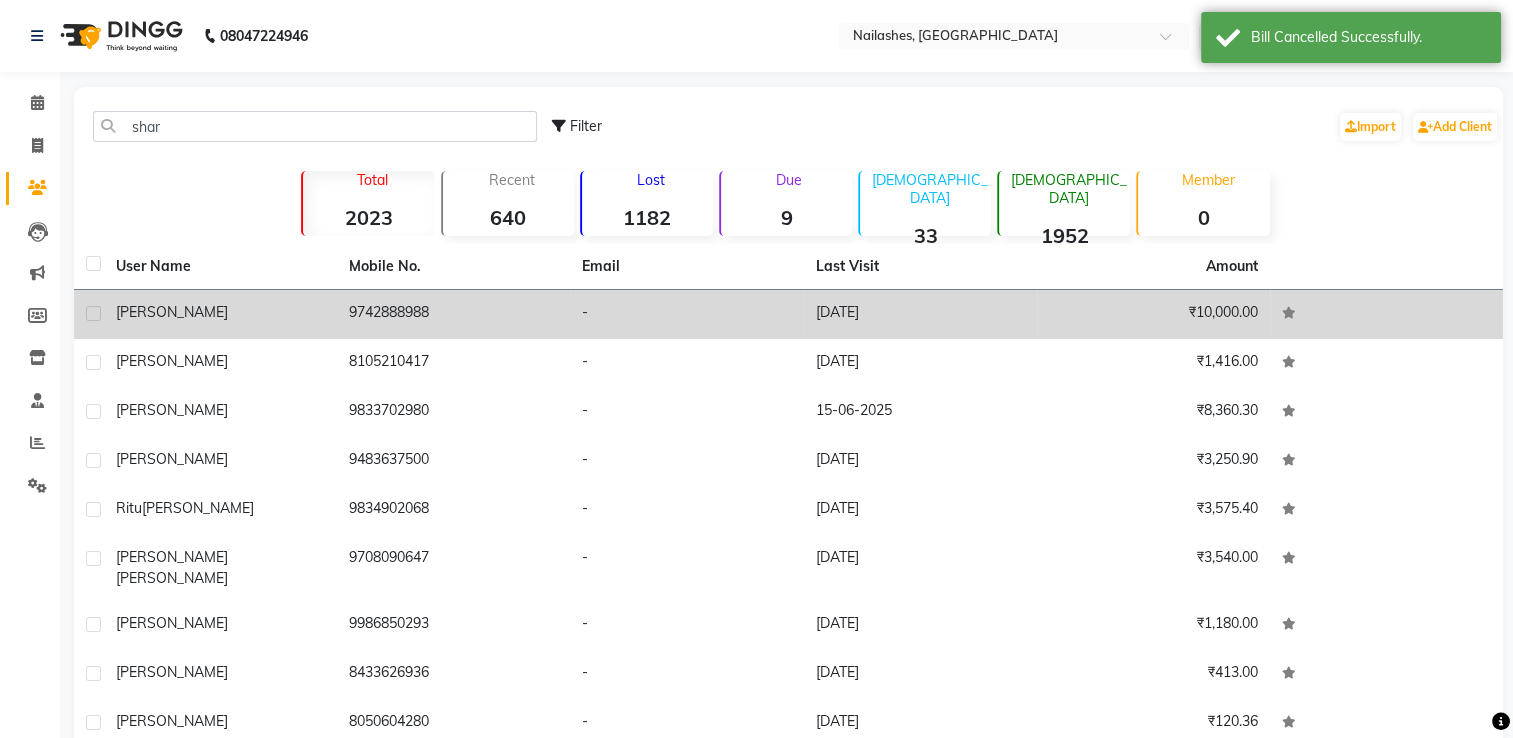 click on "[PERSON_NAME]" 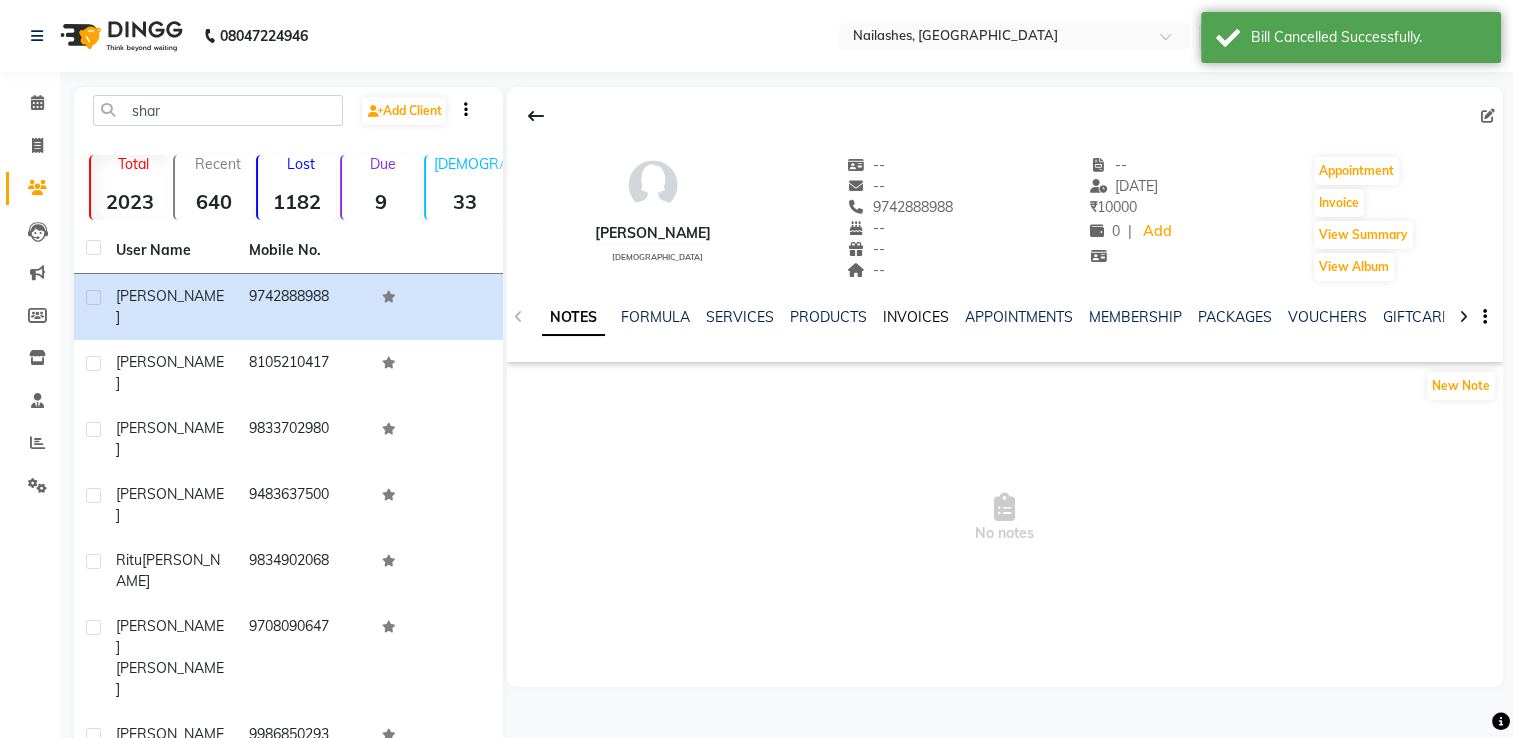 click on "INVOICES" 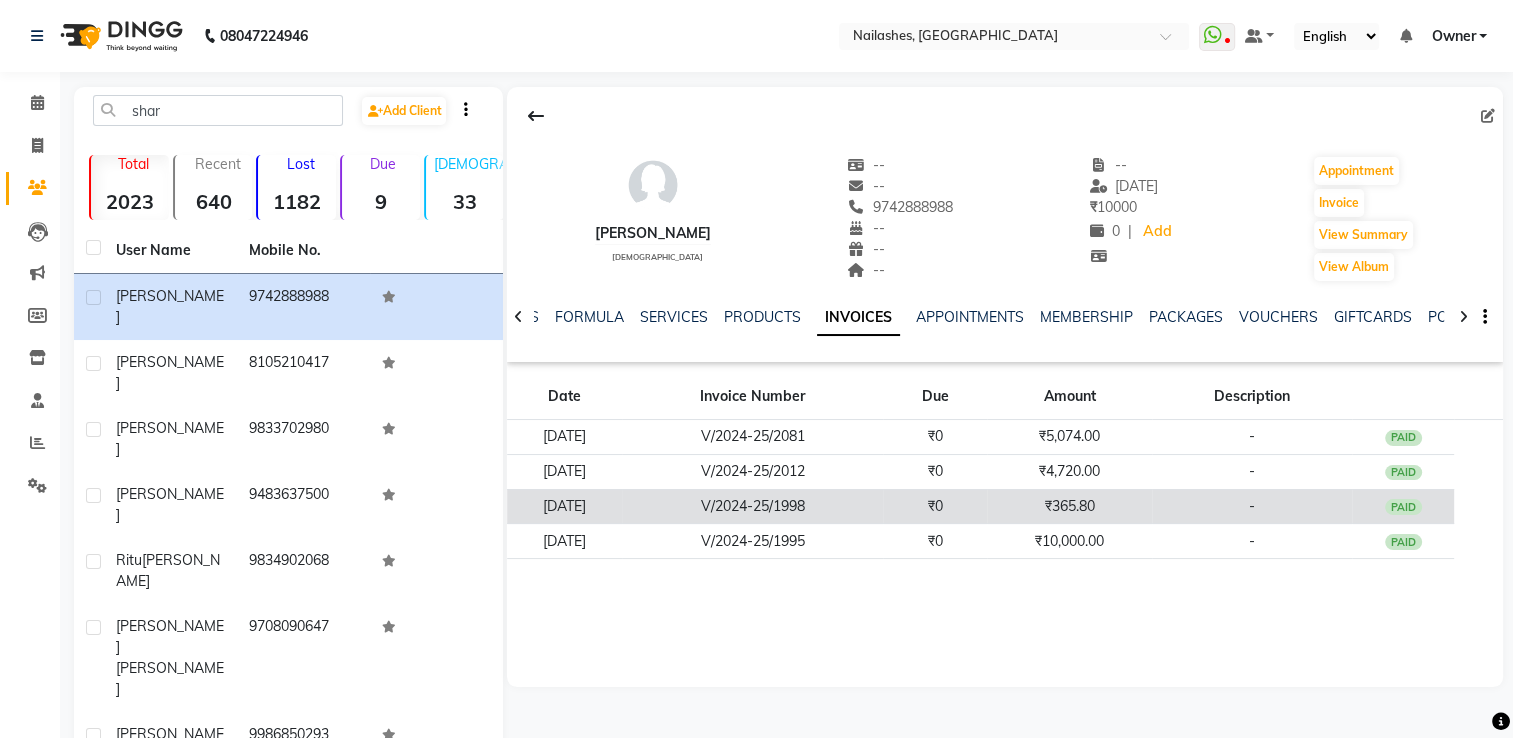 click on "[DATE]" 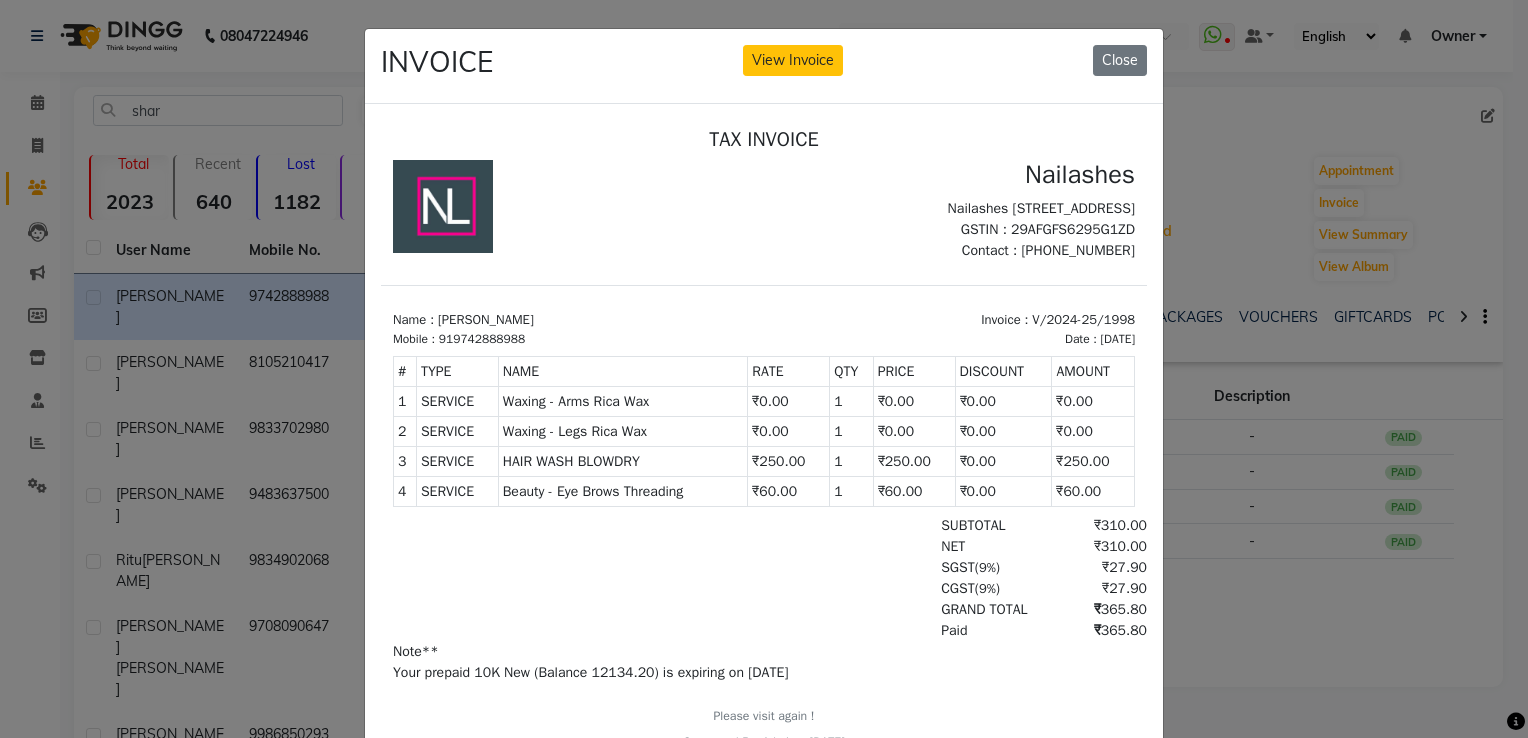scroll, scrollTop: 0, scrollLeft: 0, axis: both 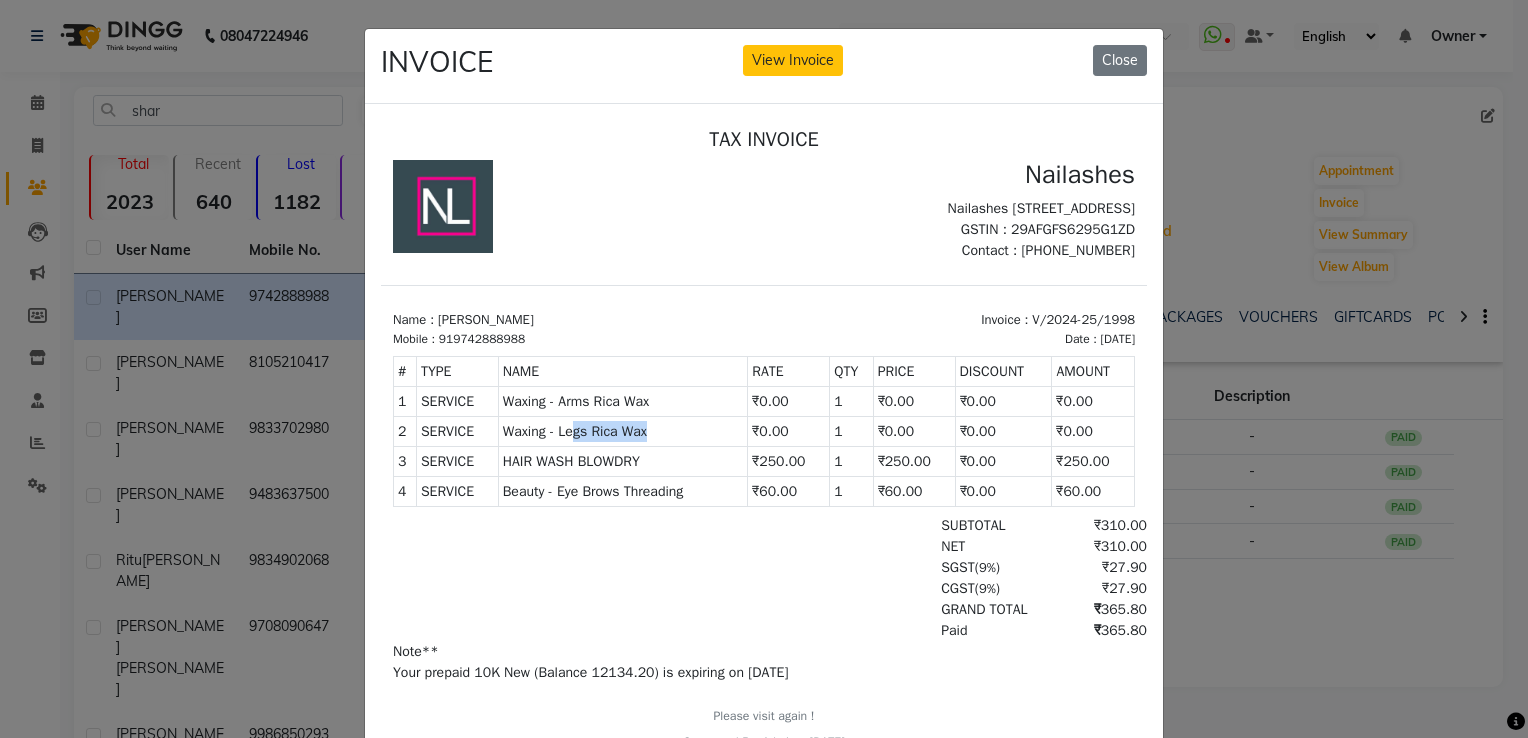 drag, startPoint x: 663, startPoint y: 471, endPoint x: 563, endPoint y: 472, distance: 100.005 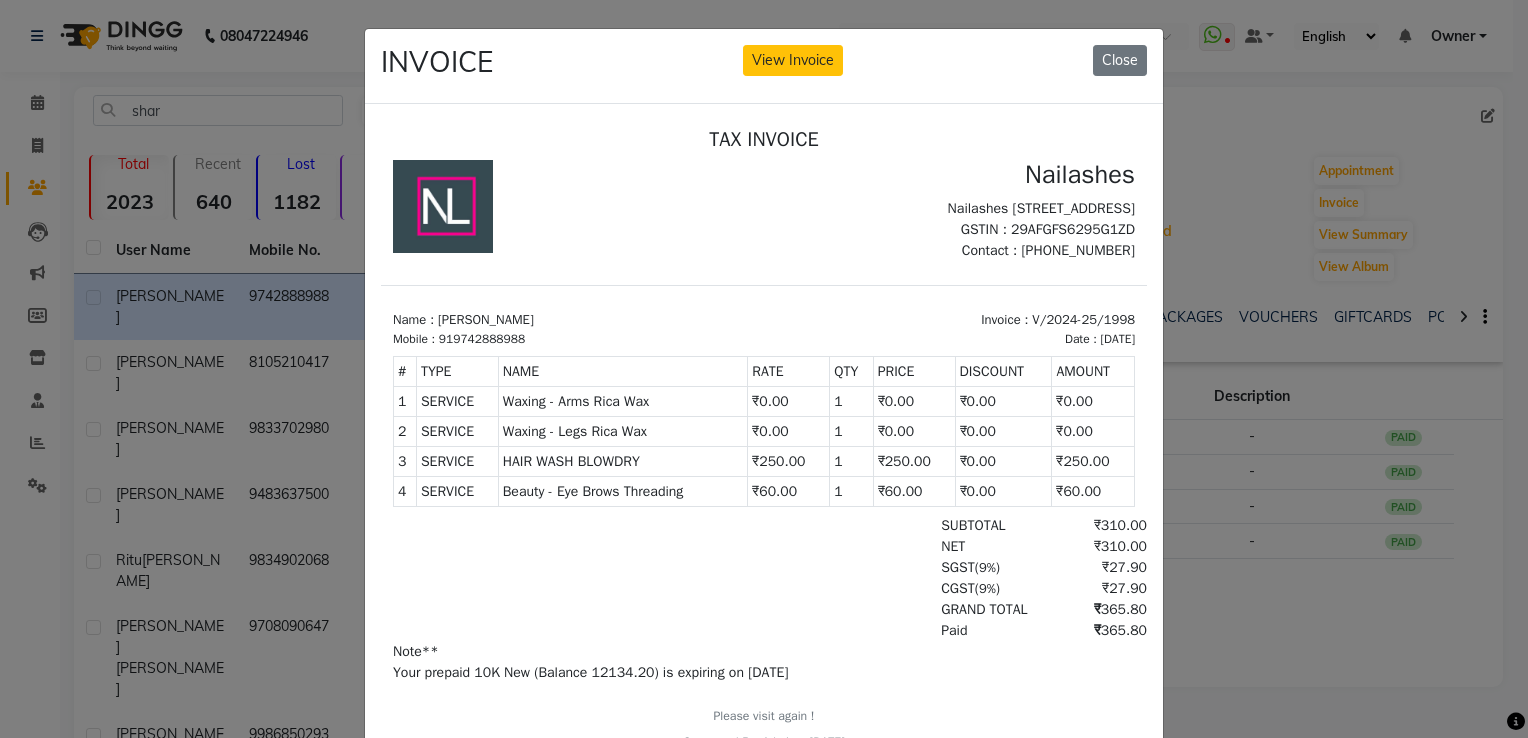 drag, startPoint x: 563, startPoint y: 472, endPoint x: 579, endPoint y: 651, distance: 179.71365 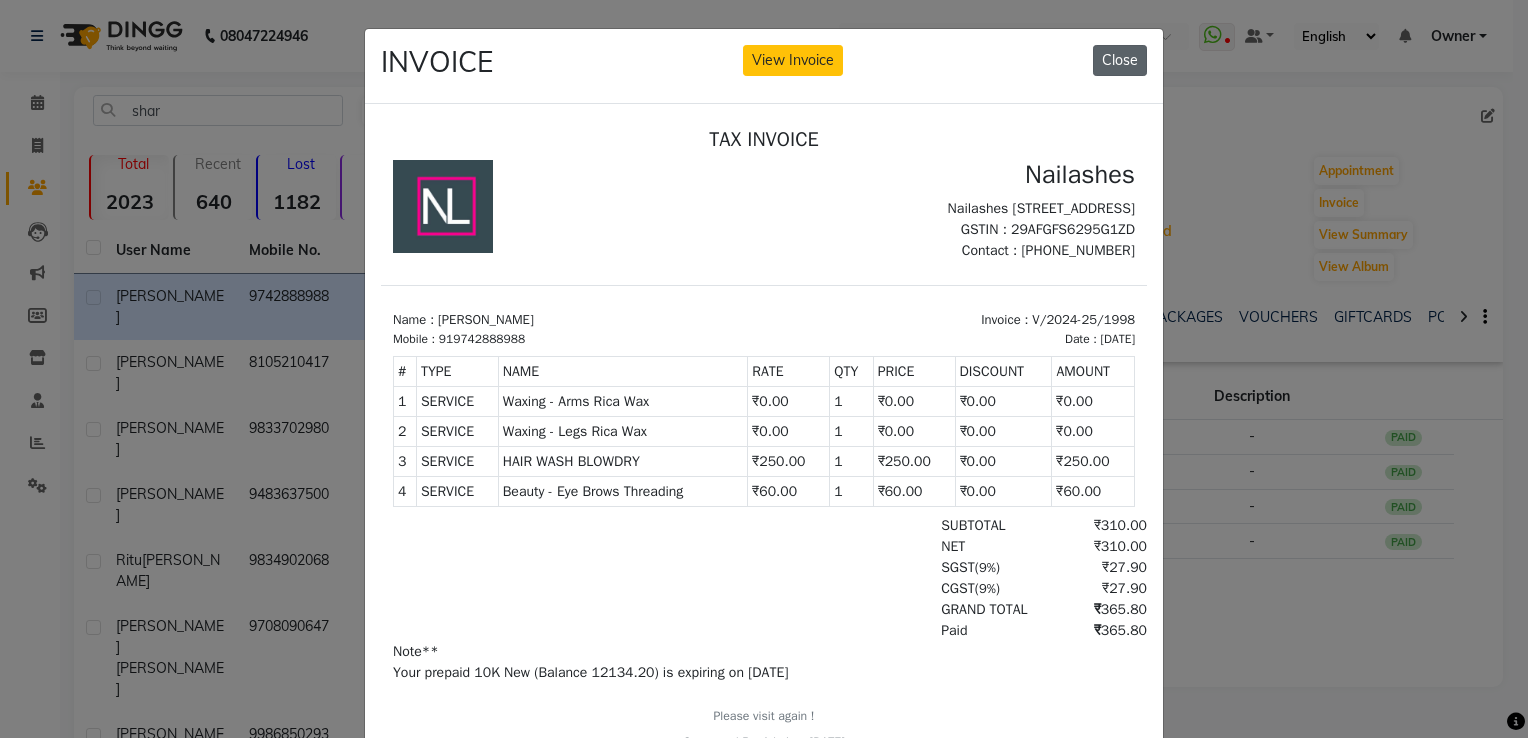 click on "Close" 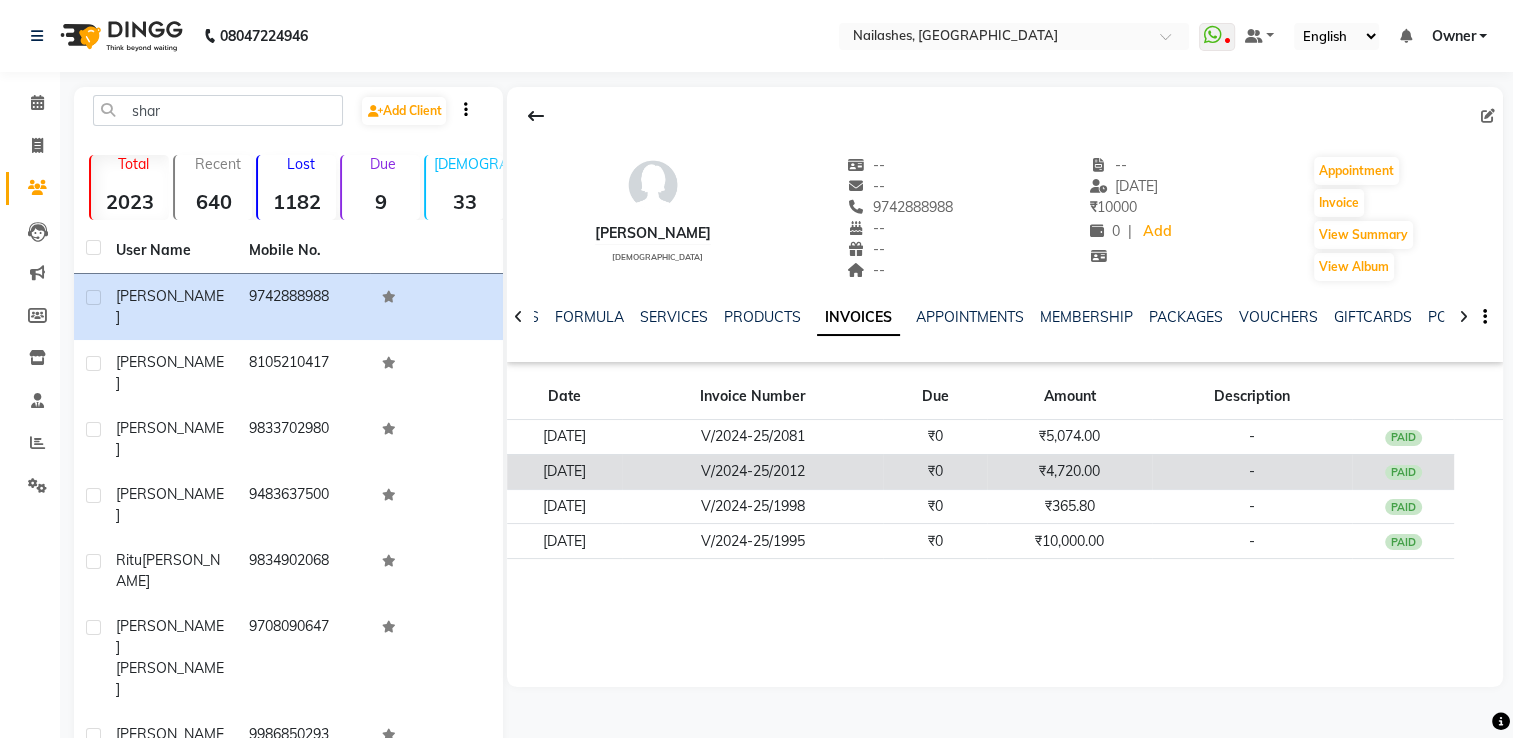 click on "₹0" 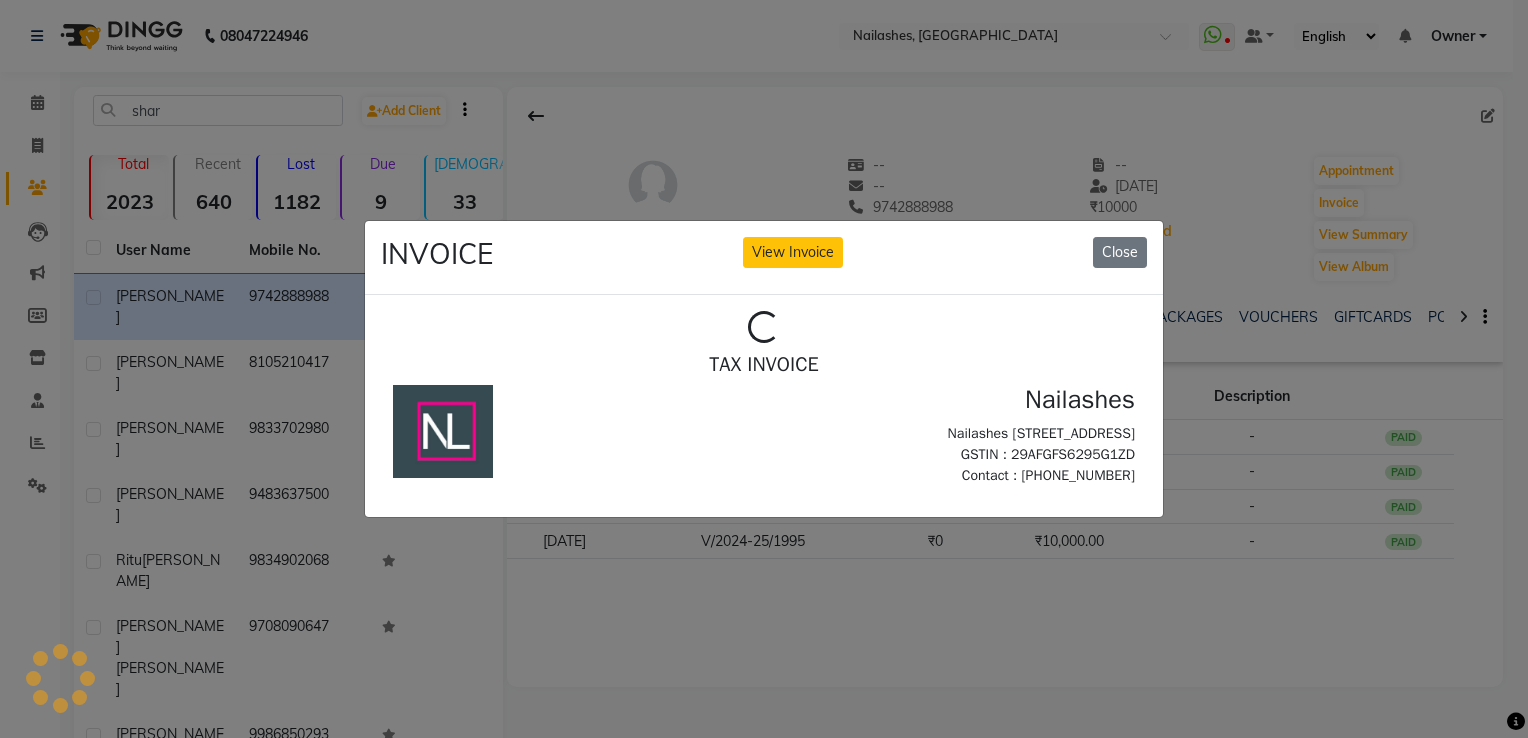scroll, scrollTop: 0, scrollLeft: 0, axis: both 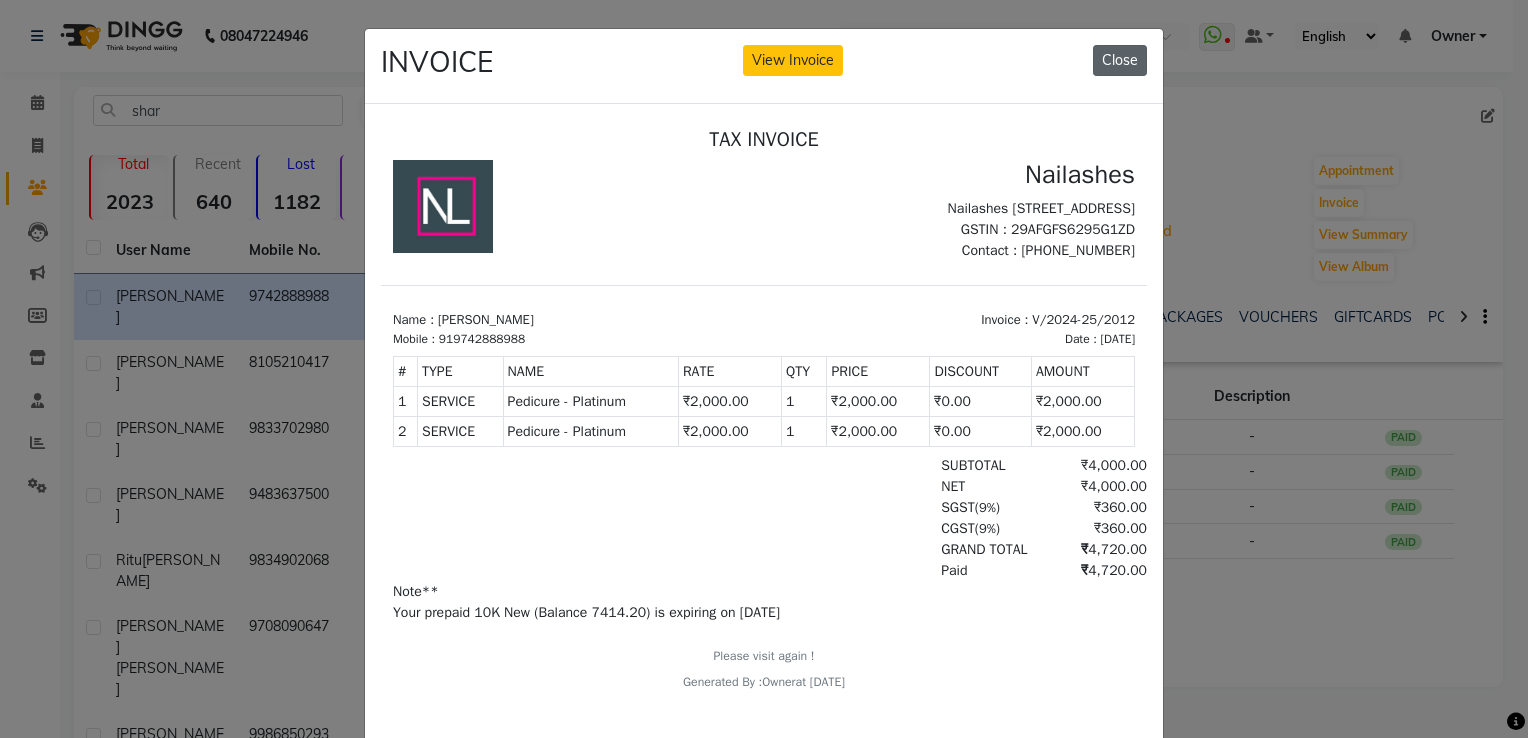 click on "Close" 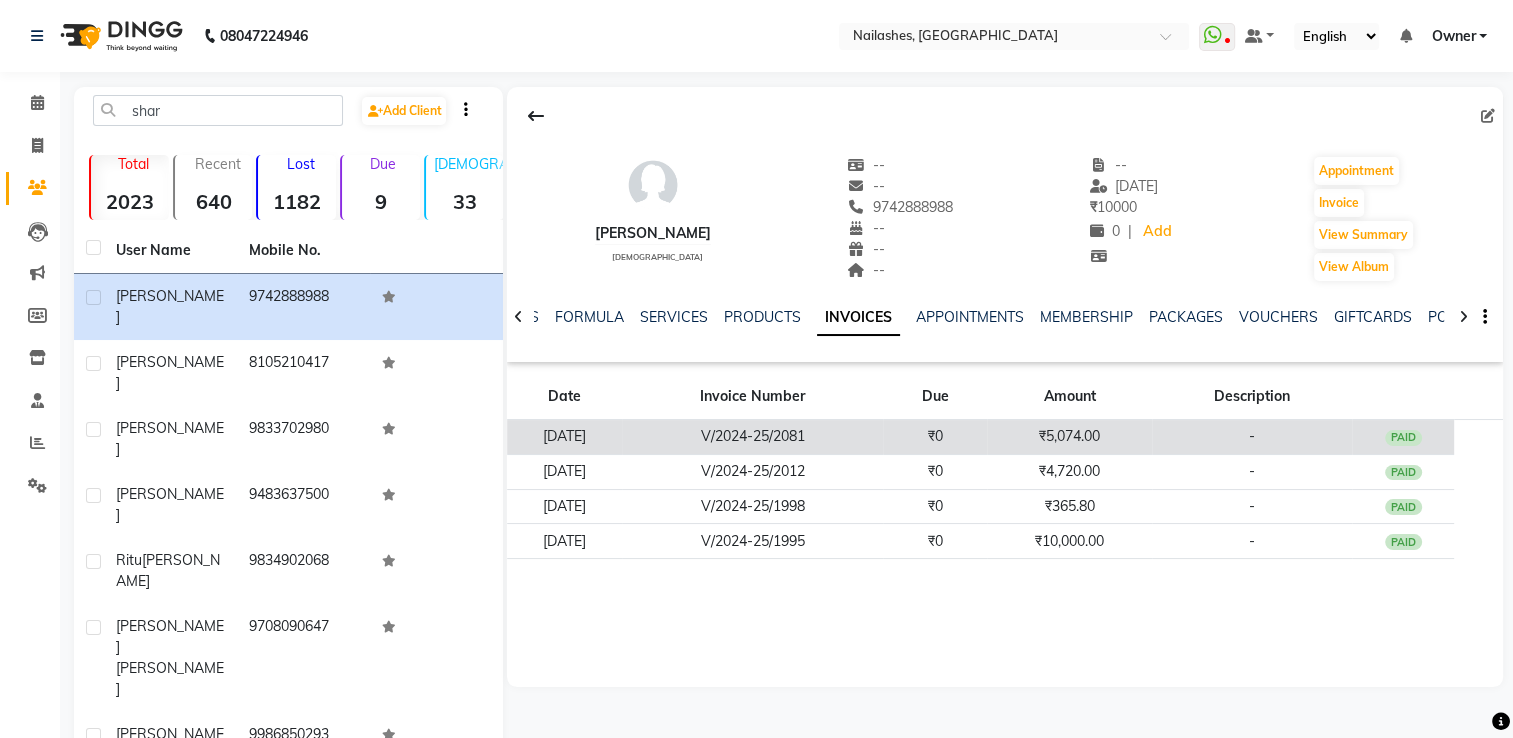 click on "V/2024-25/2081" 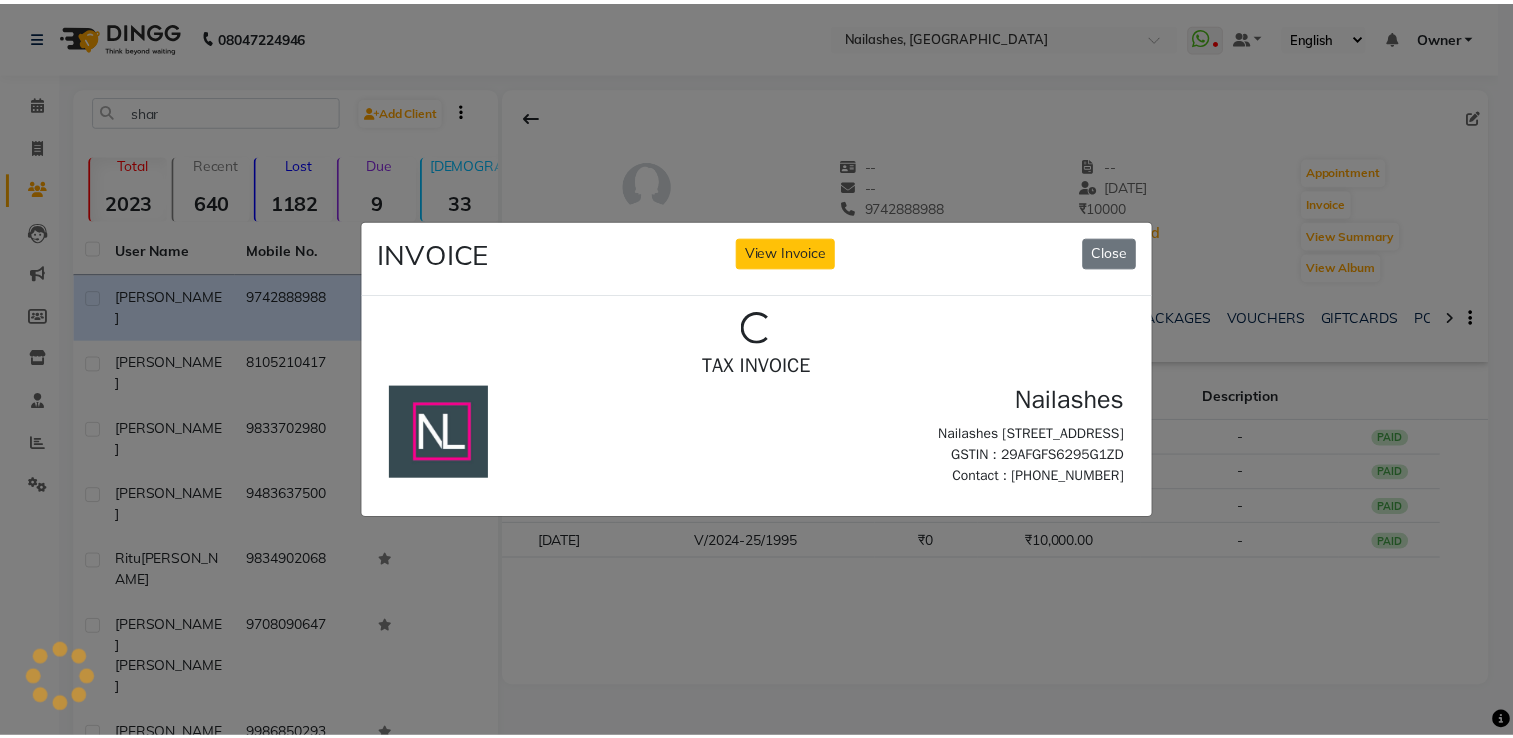 scroll, scrollTop: 0, scrollLeft: 0, axis: both 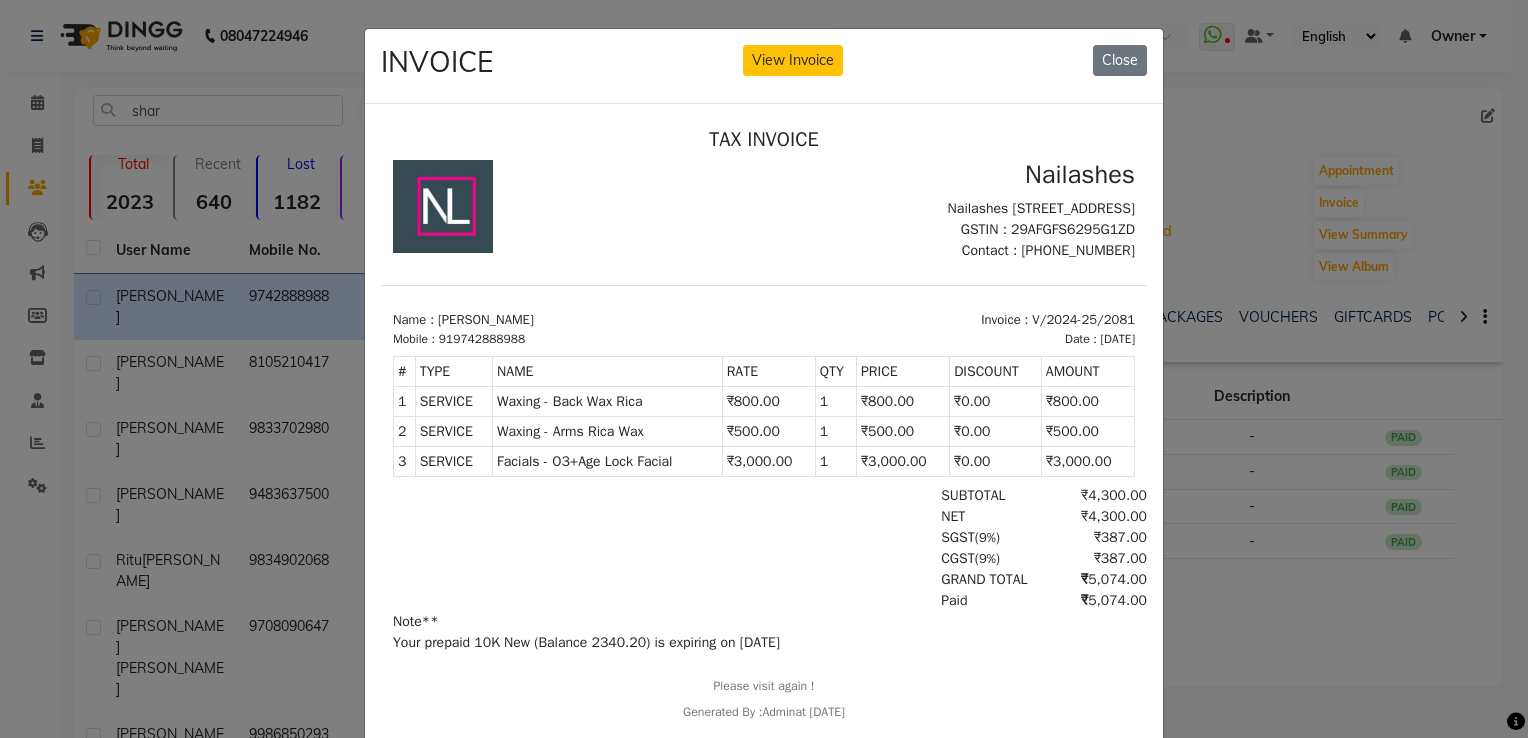 click on "INVOICE View Invoice Close" 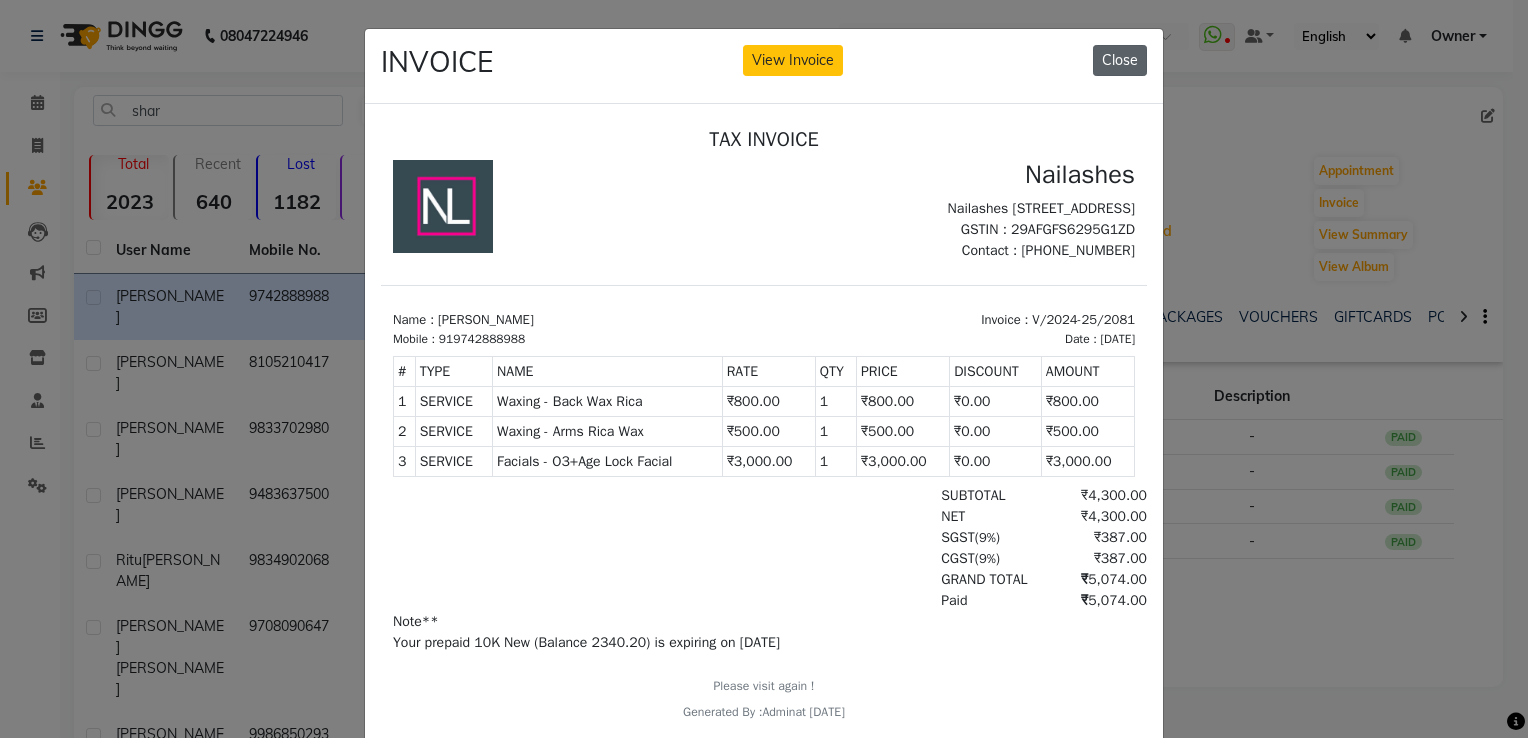 click on "Close" 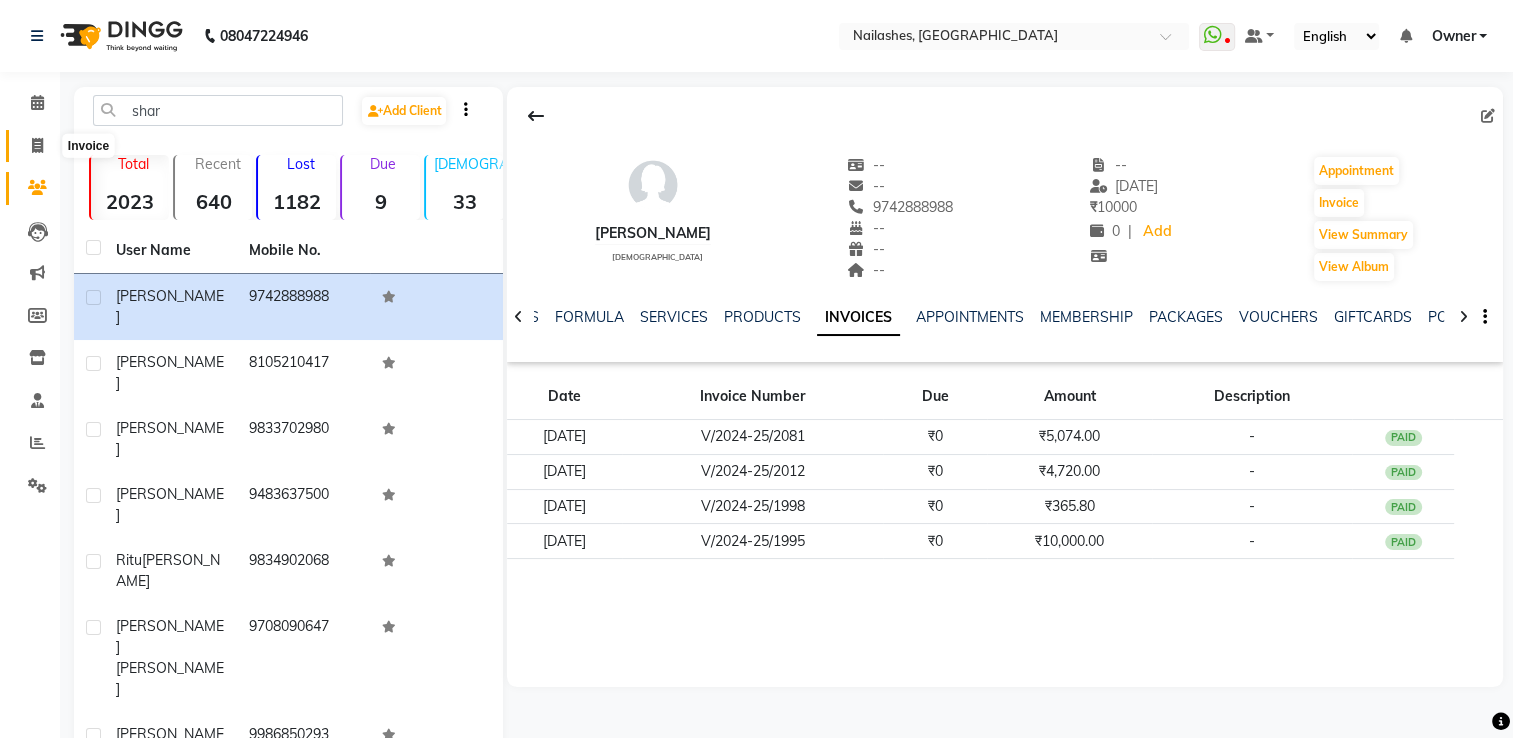 click 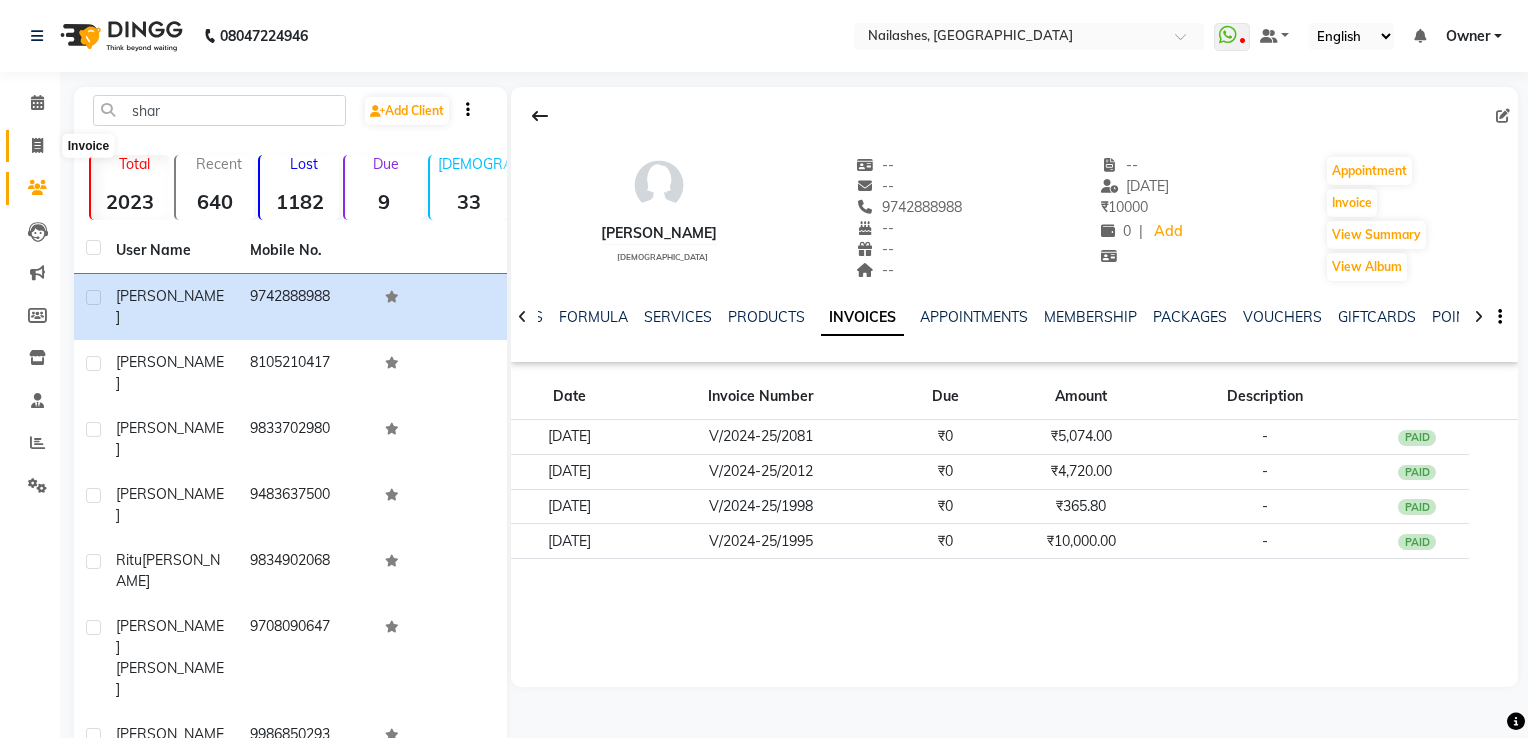 select on "service" 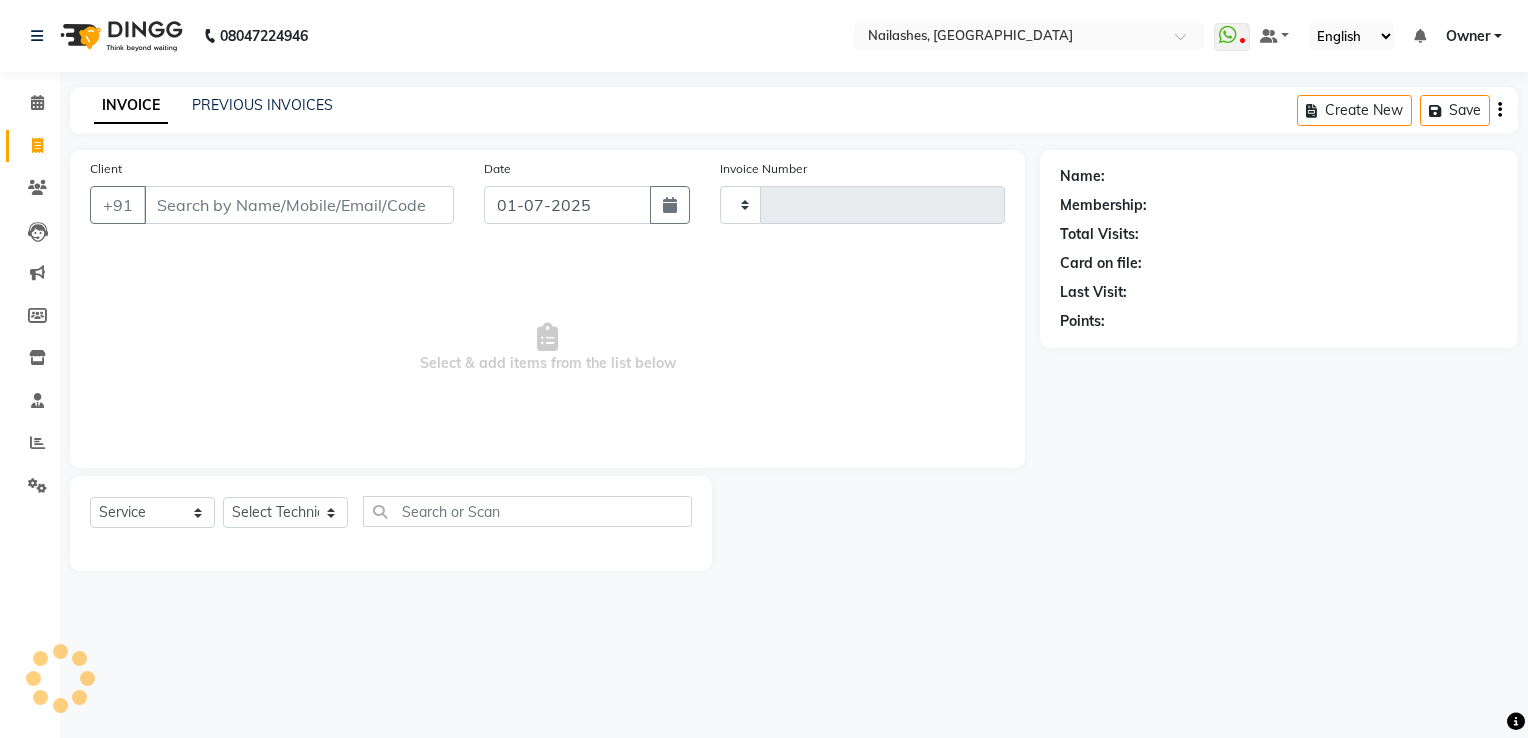 type on "1040" 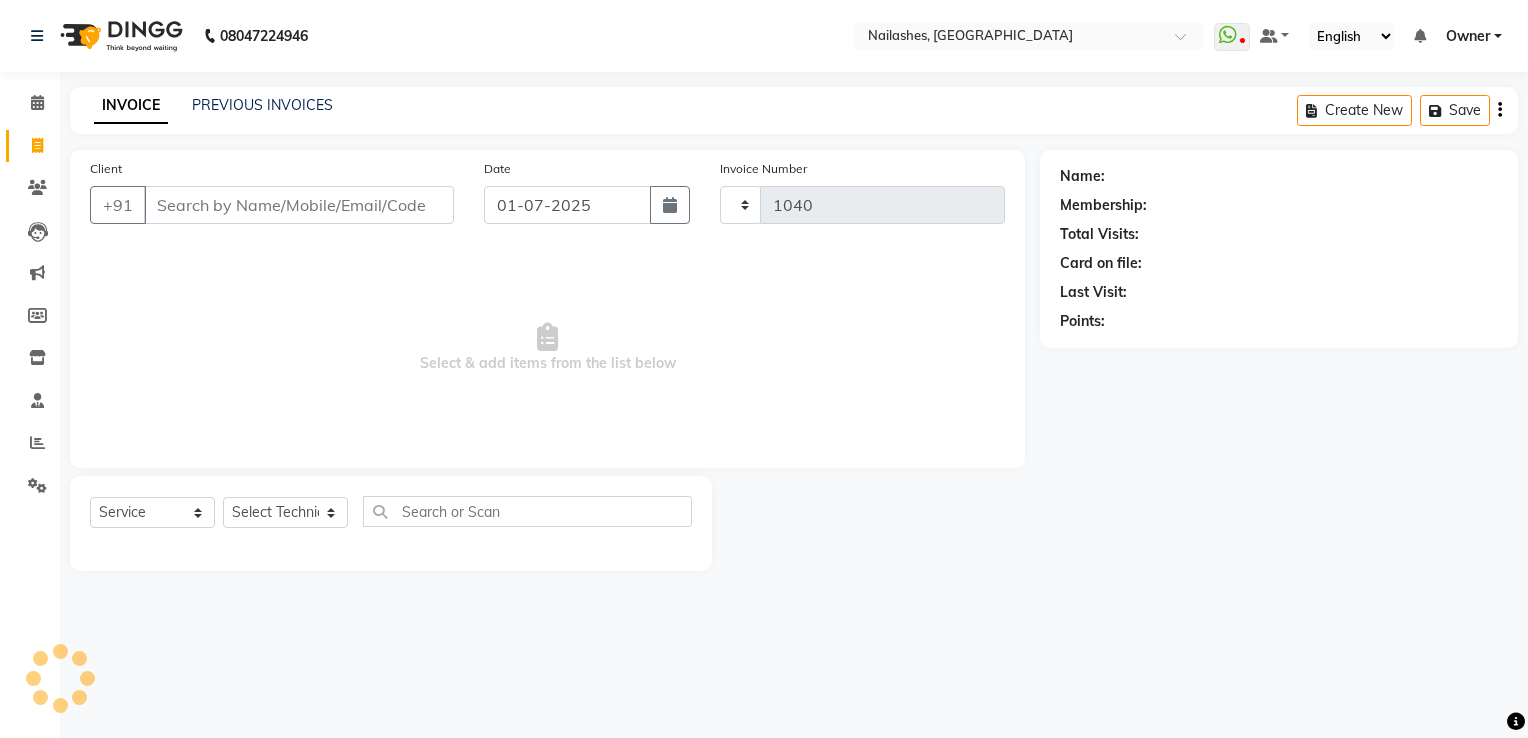select on "6579" 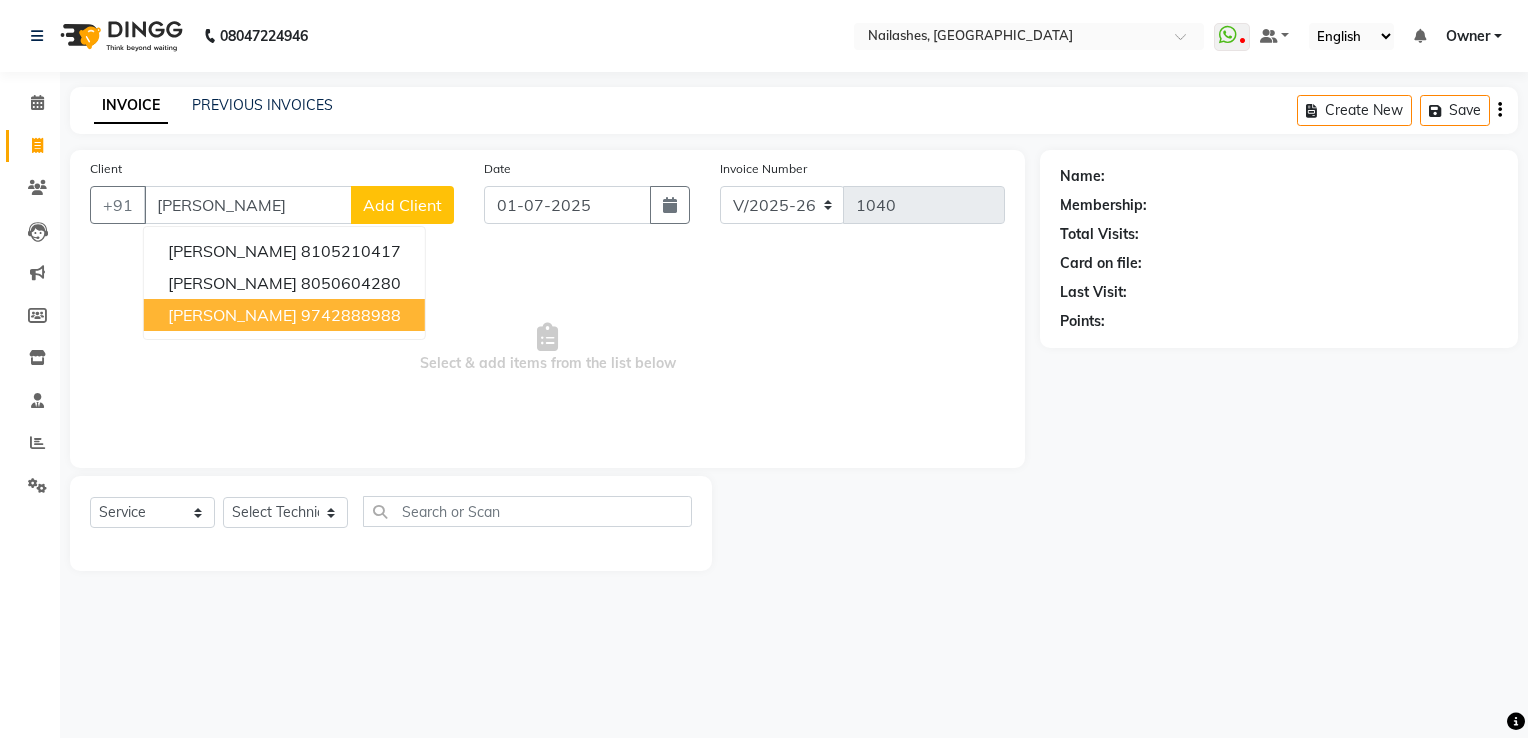 click on "9742888988" at bounding box center [351, 315] 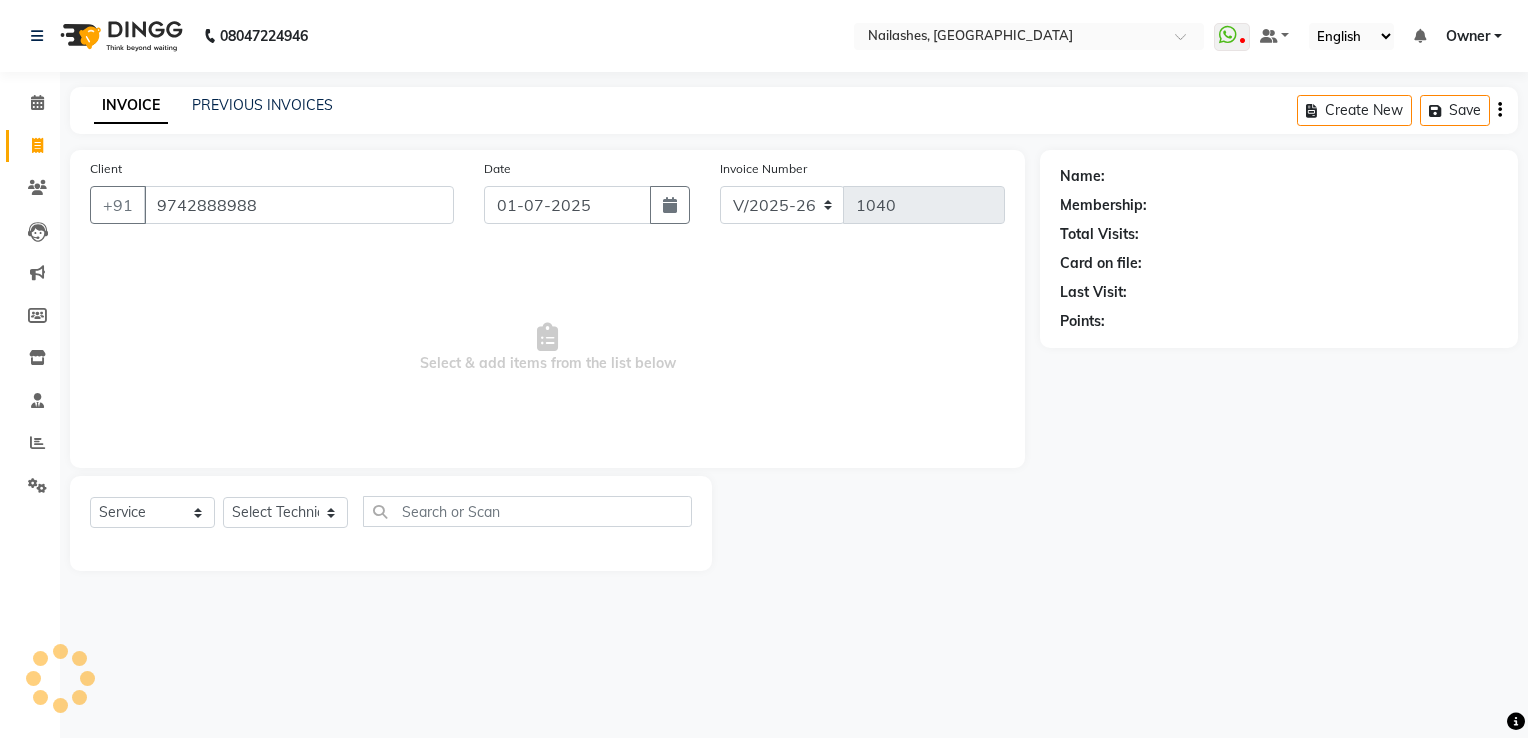 type on "9742888988" 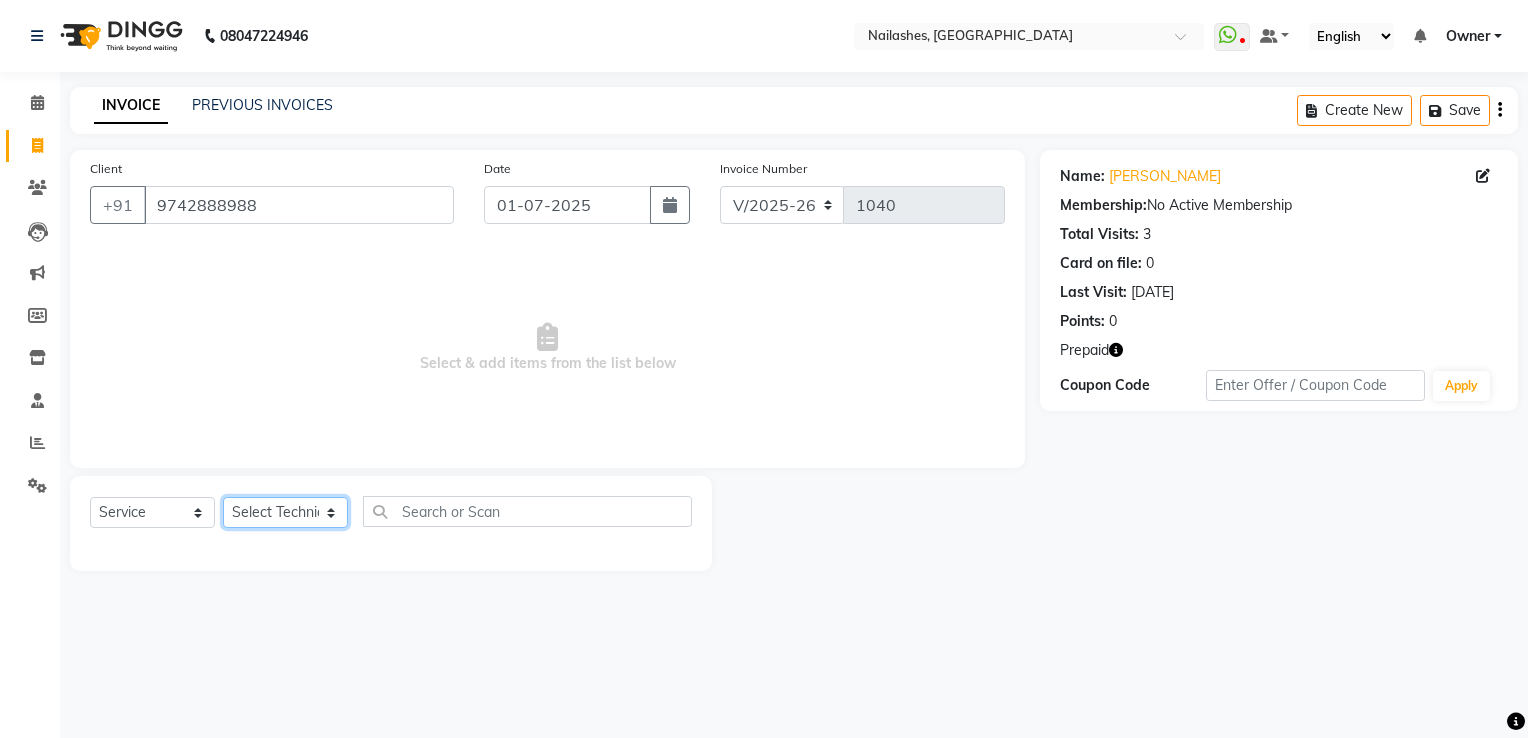 click on "Select Technician AMGHA ARISH [PERSON_NAME] [PERSON_NAME] [PERSON_NAME] [PERSON_NAME] kupu Manager [PERSON_NAME] Owner [PERSON_NAME] [PERSON_NAME]" 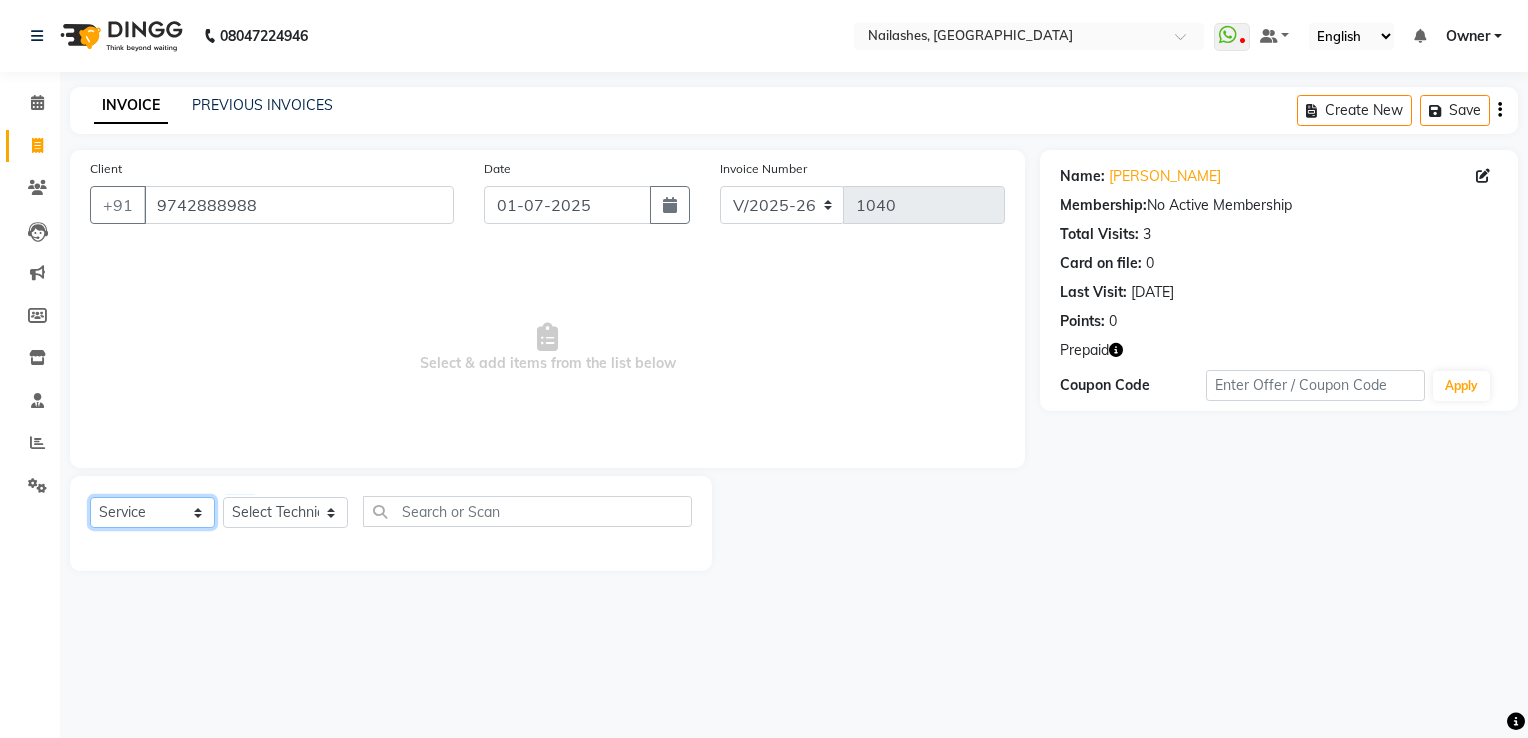 click on "Select  Service  Product  Membership  Package Voucher Prepaid Gift Card" 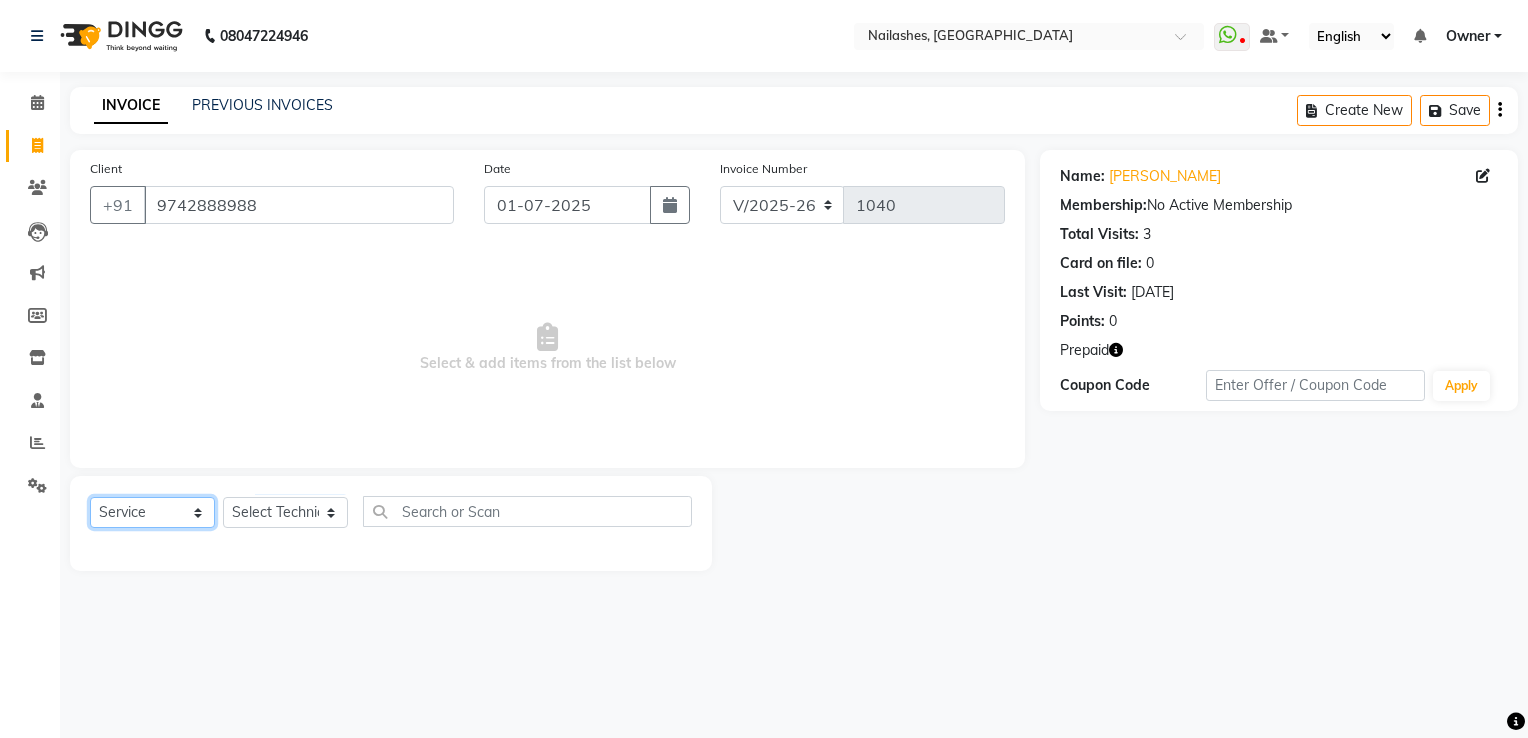 select on "P" 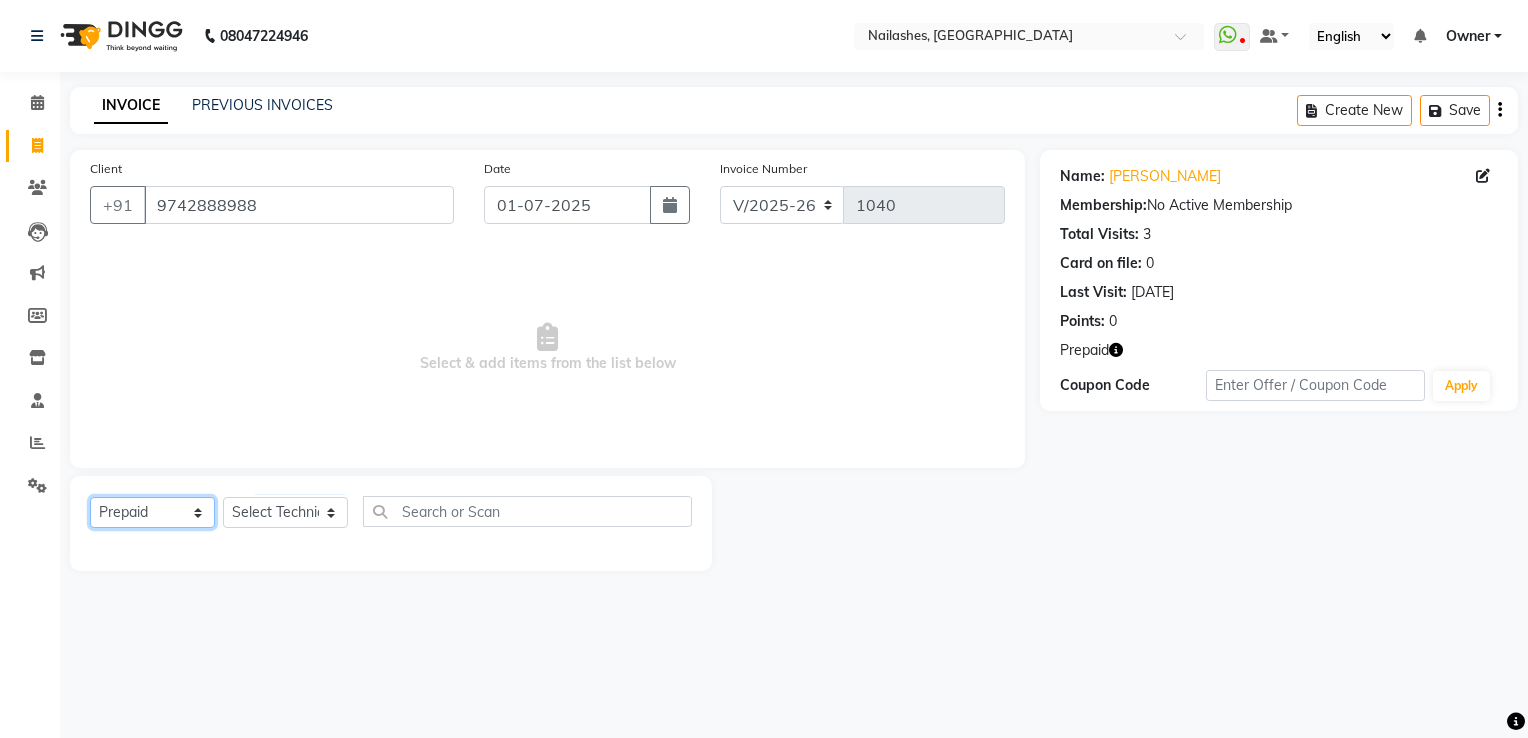 click on "Select  Service  Product  Membership  Package Voucher Prepaid Gift Card" 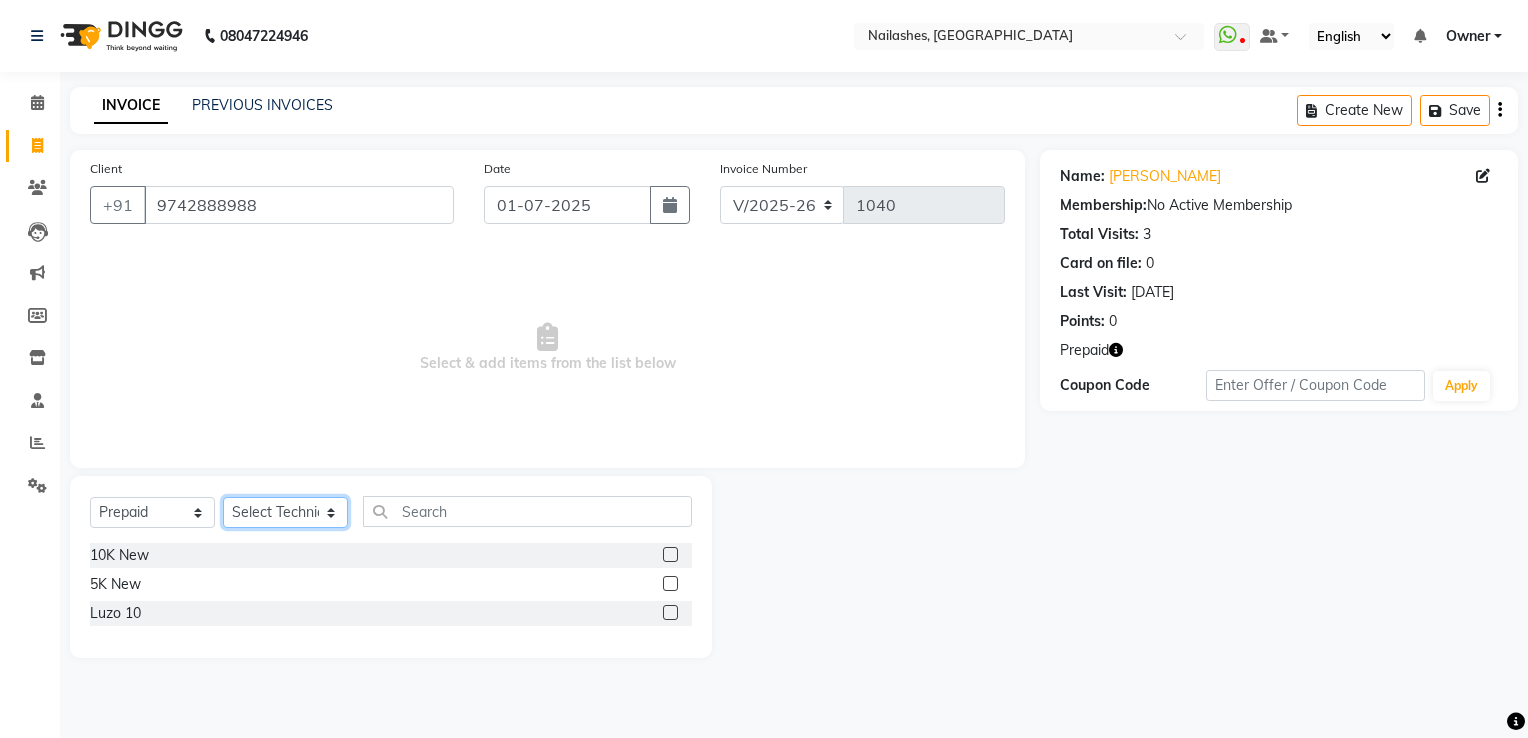 click on "Select Technician AMGHA ARISH [PERSON_NAME] [PERSON_NAME] [PERSON_NAME] [PERSON_NAME] kupu Manager [PERSON_NAME] Owner [PERSON_NAME] [PERSON_NAME]" 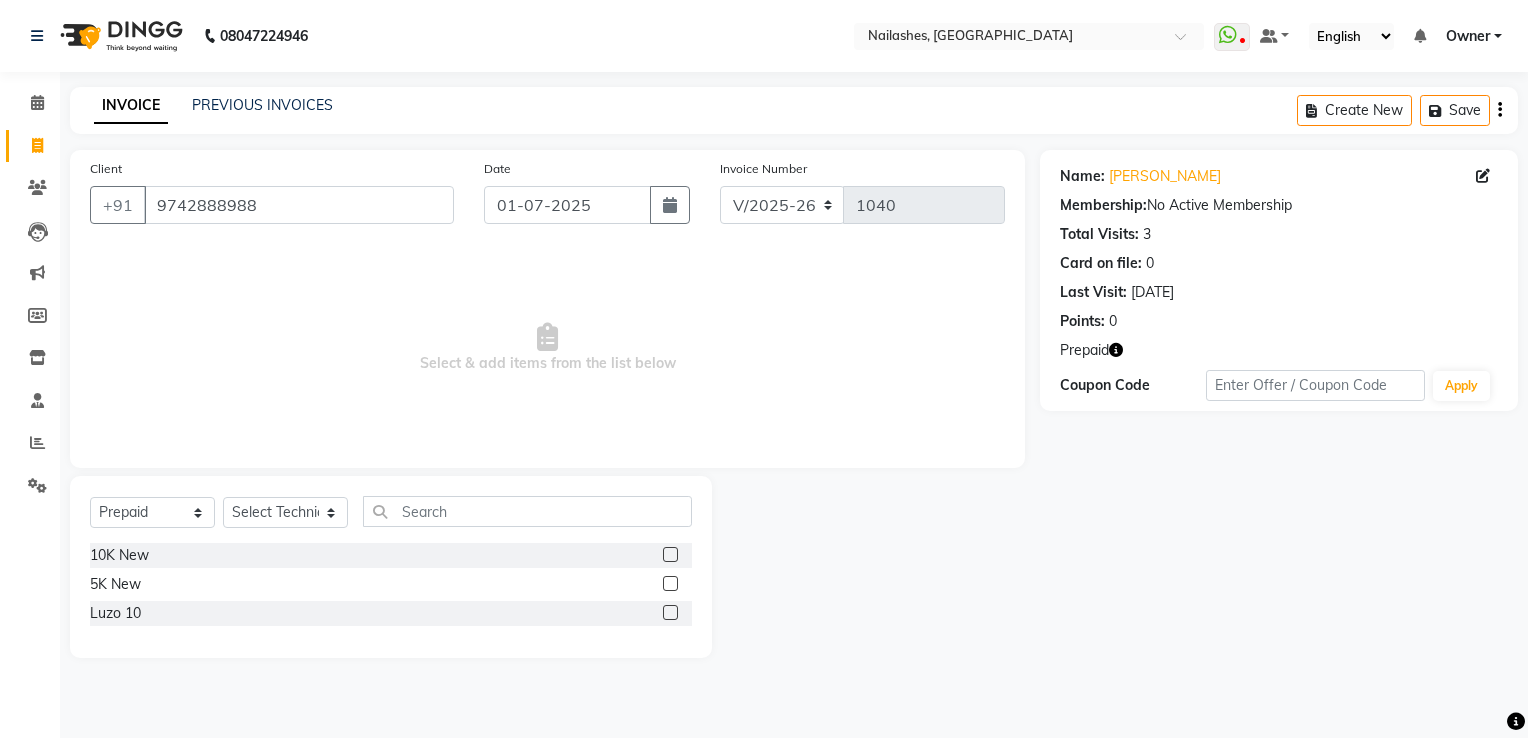 drag, startPoint x: 300, startPoint y: 641, endPoint x: 608, endPoint y: 555, distance: 319.7812 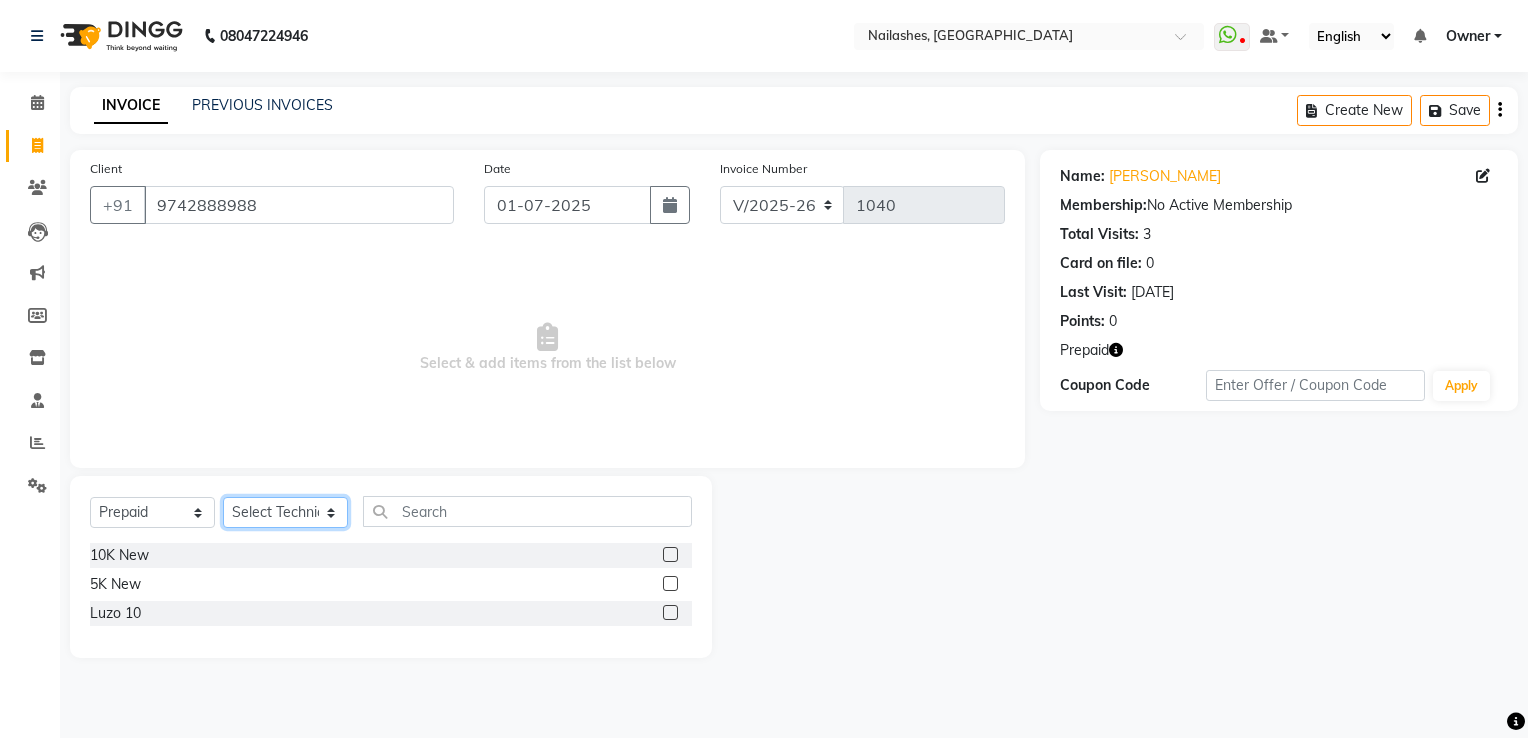 checkbox on "false" 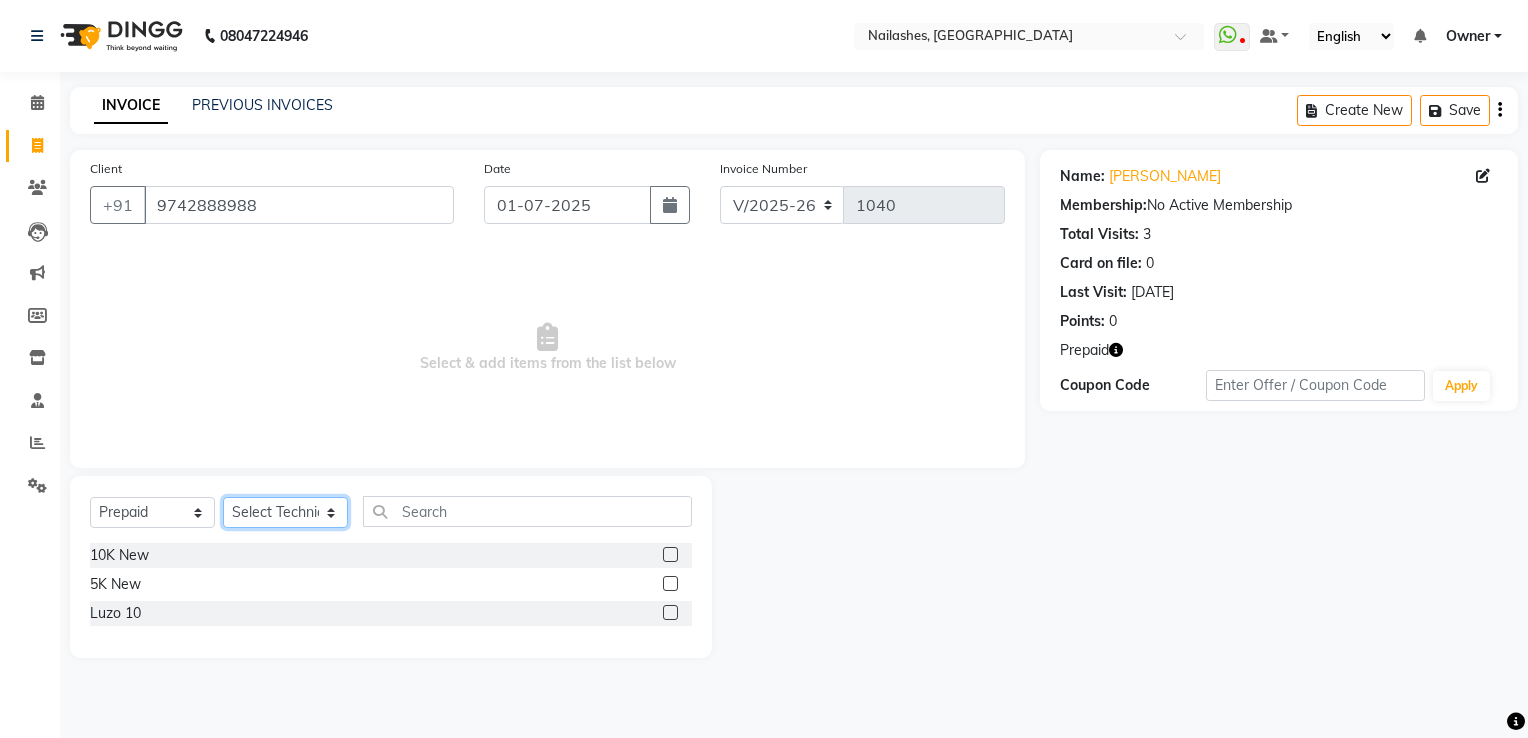 select on "84841" 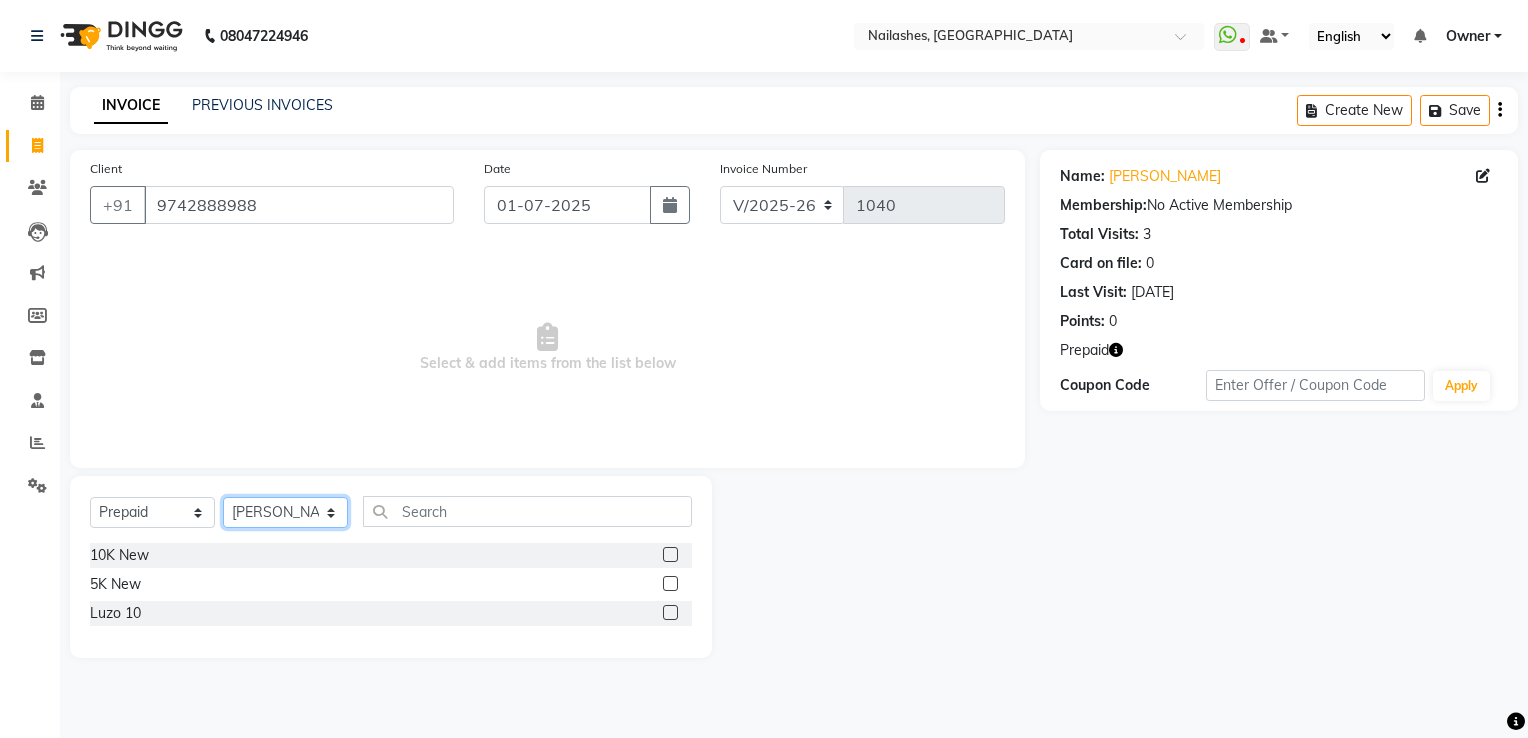 click on "Select Technician AMGHA ARISH [PERSON_NAME] [PERSON_NAME] [PERSON_NAME] [PERSON_NAME] kupu Manager [PERSON_NAME] Owner [PERSON_NAME] [PERSON_NAME]" 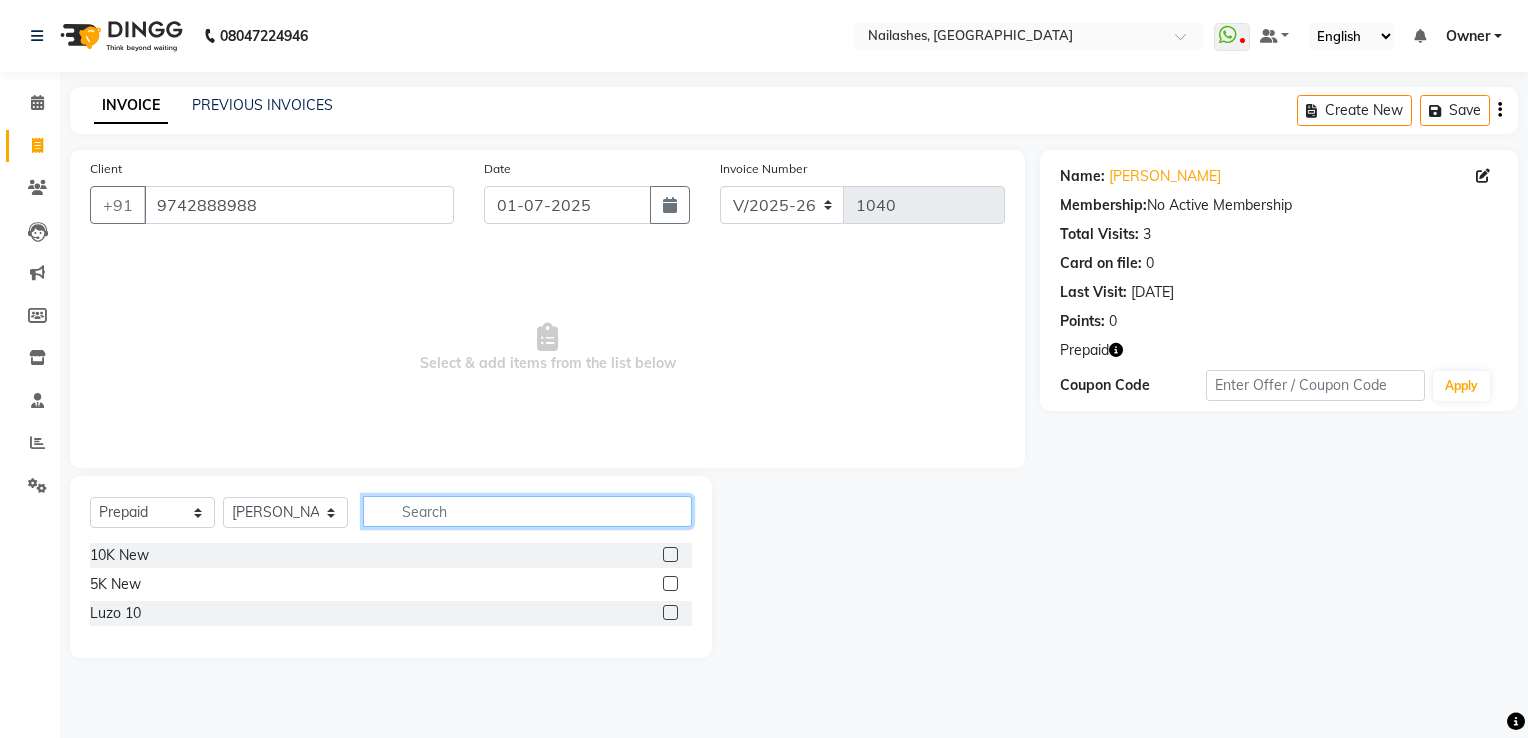 click 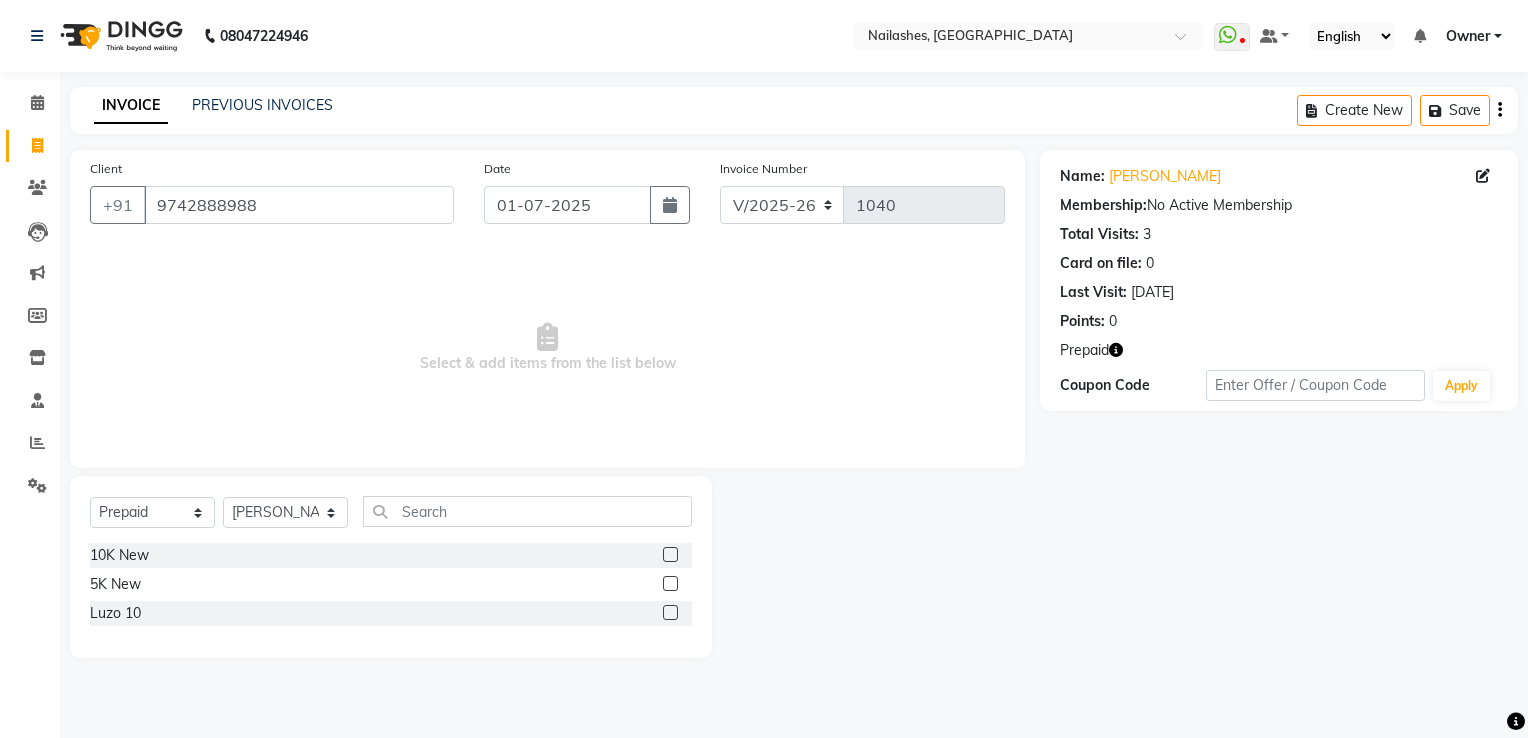 click 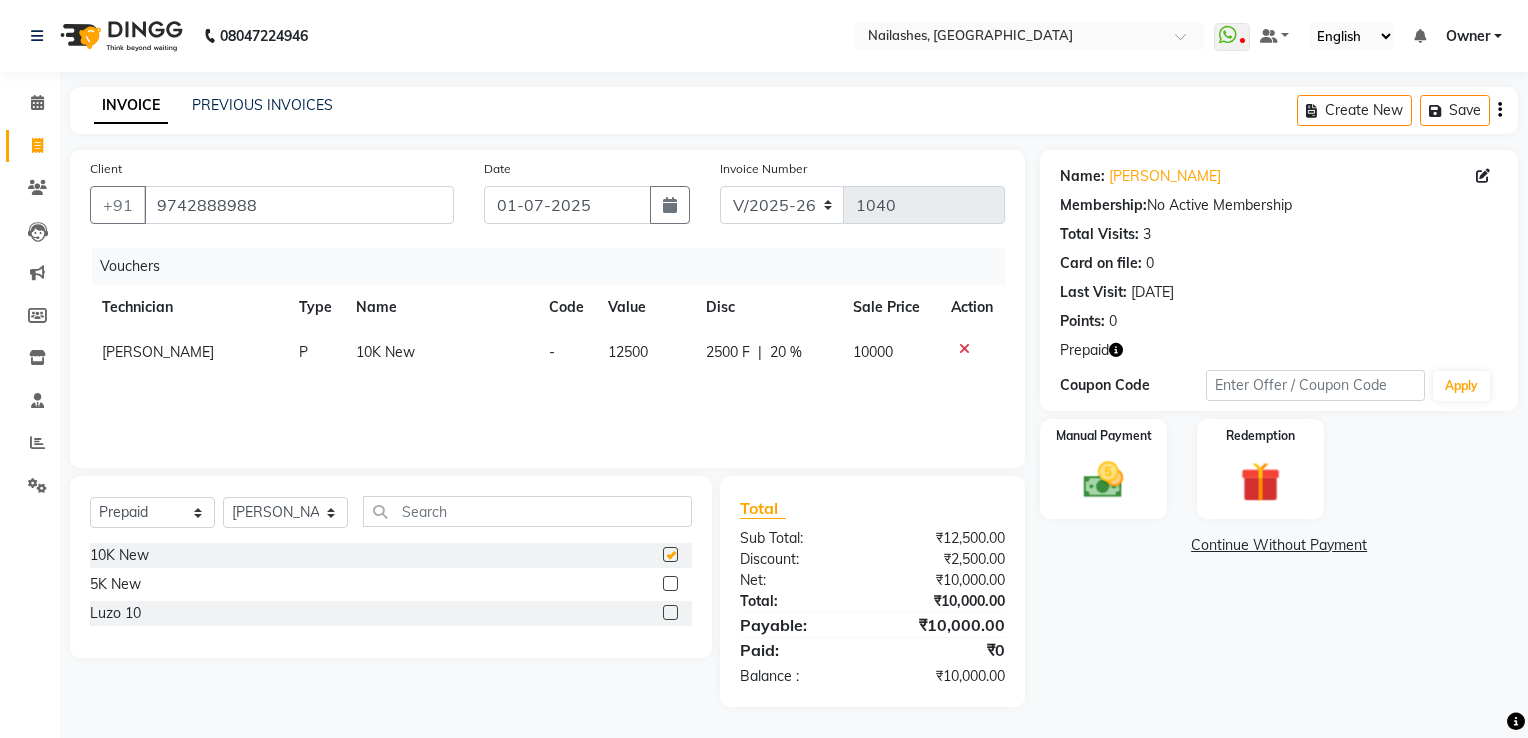 checkbox on "false" 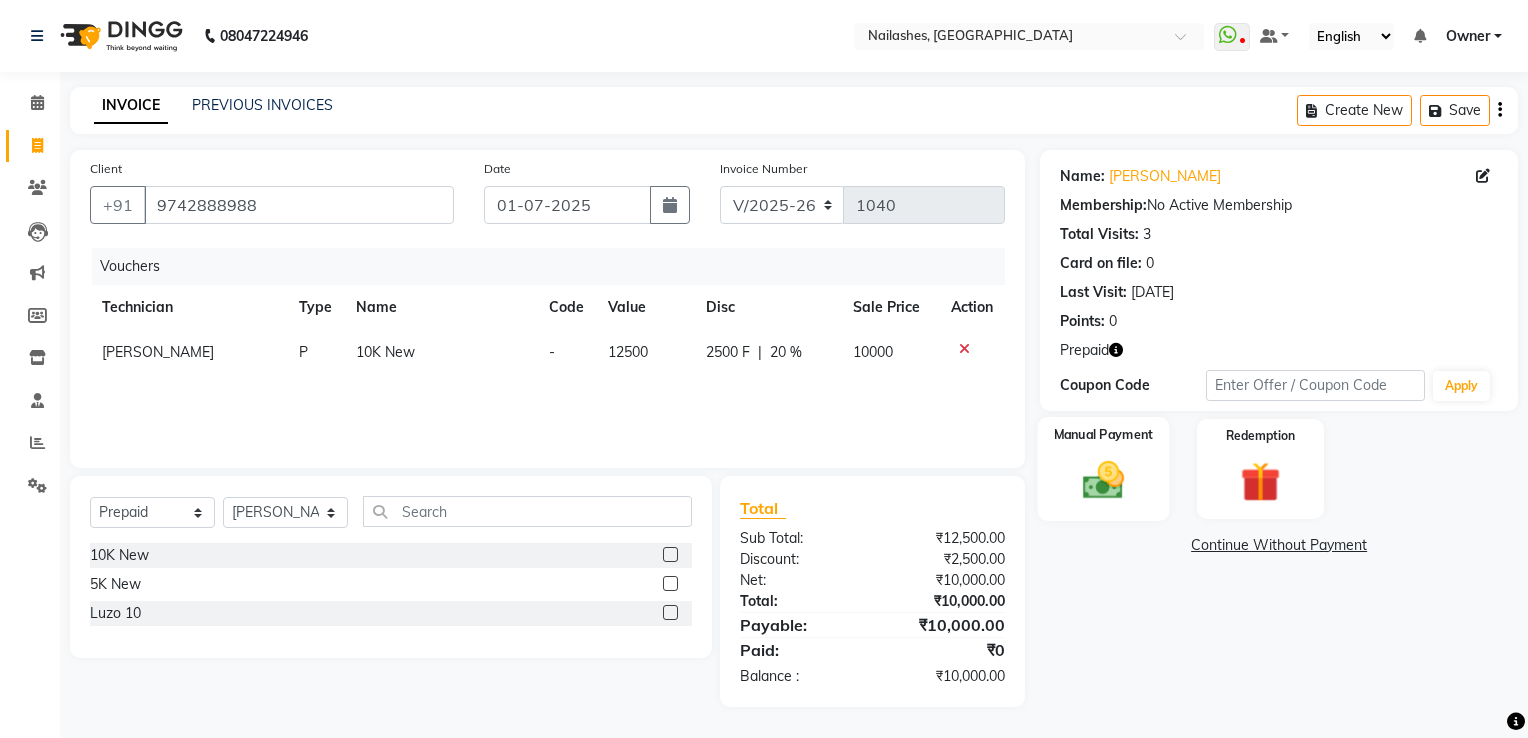 click 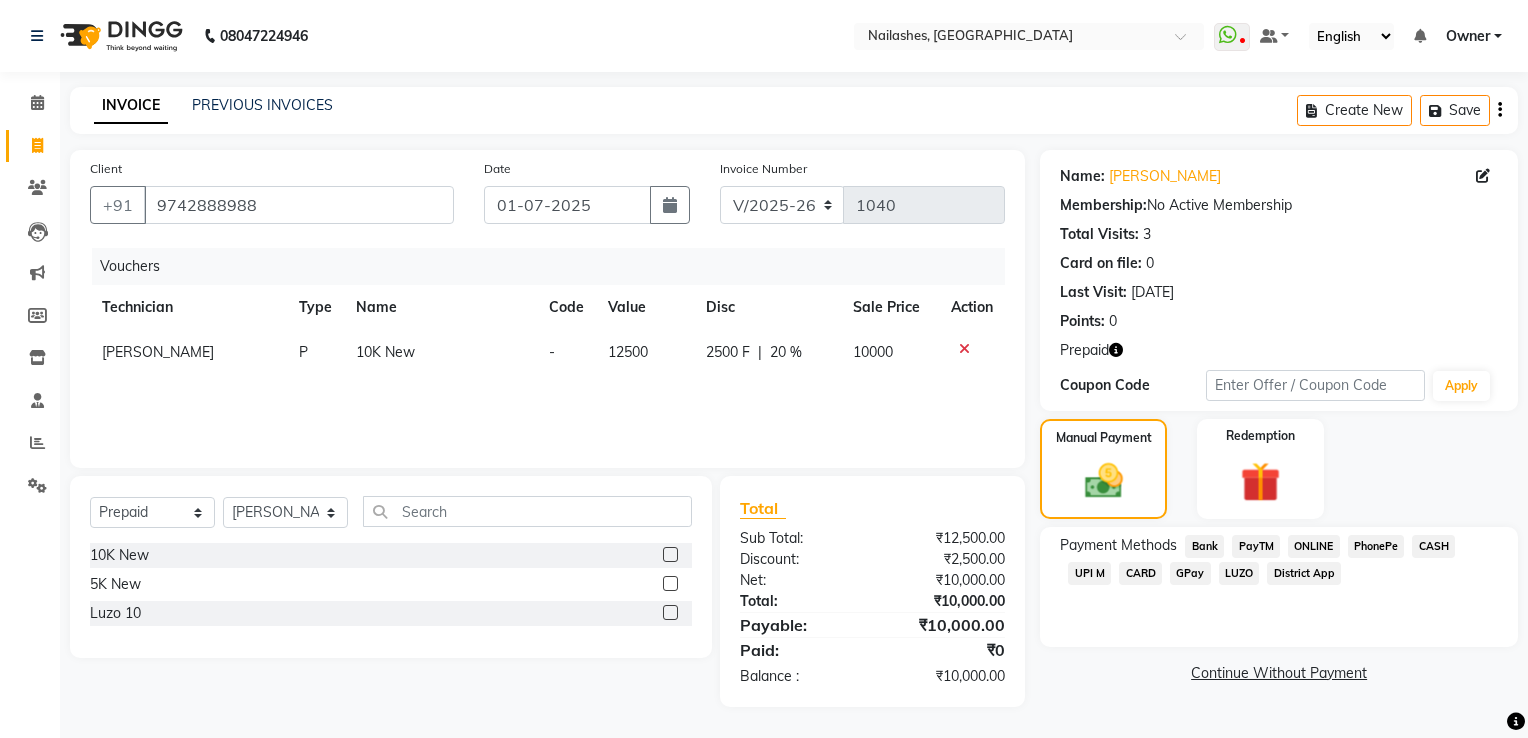 click on "CARD" 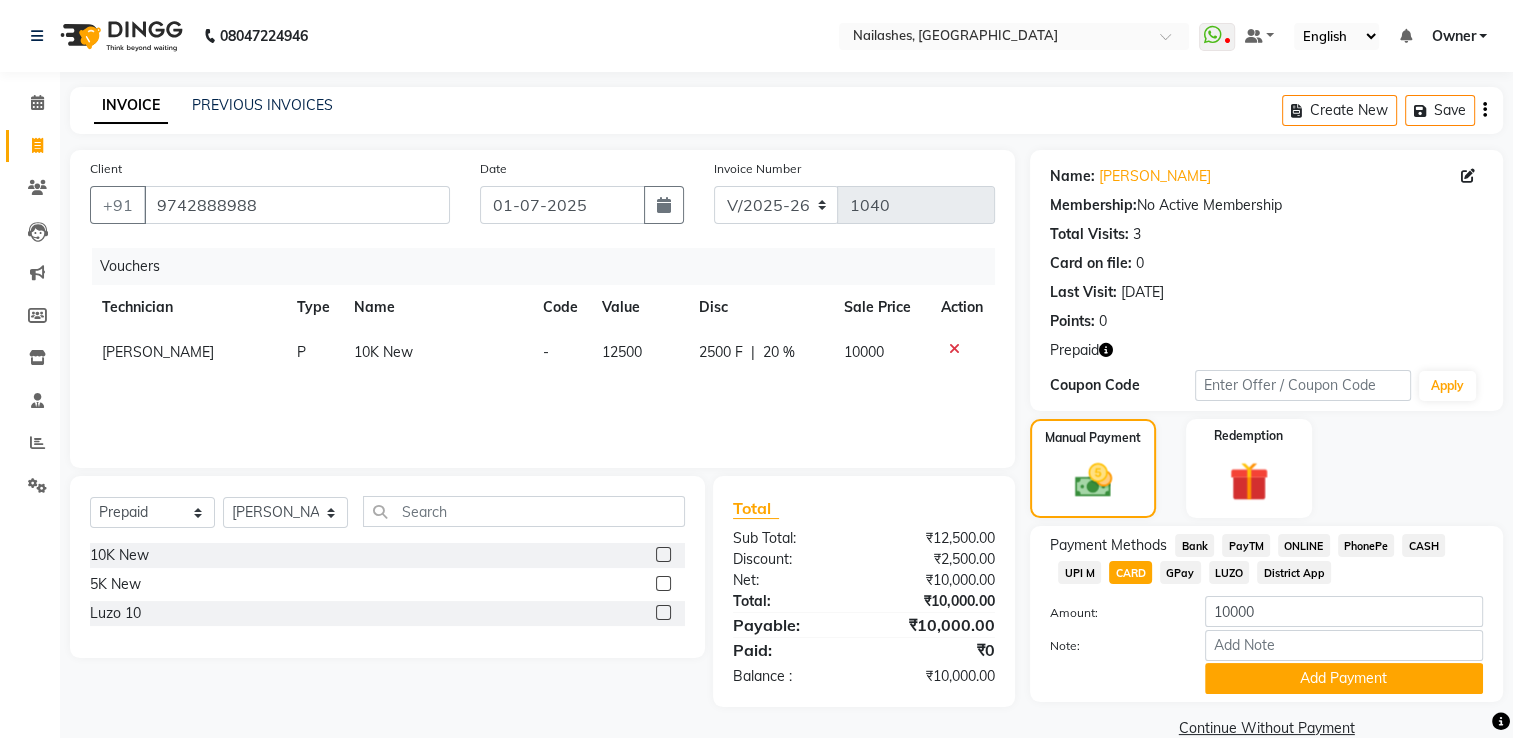 scroll, scrollTop: 37, scrollLeft: 0, axis: vertical 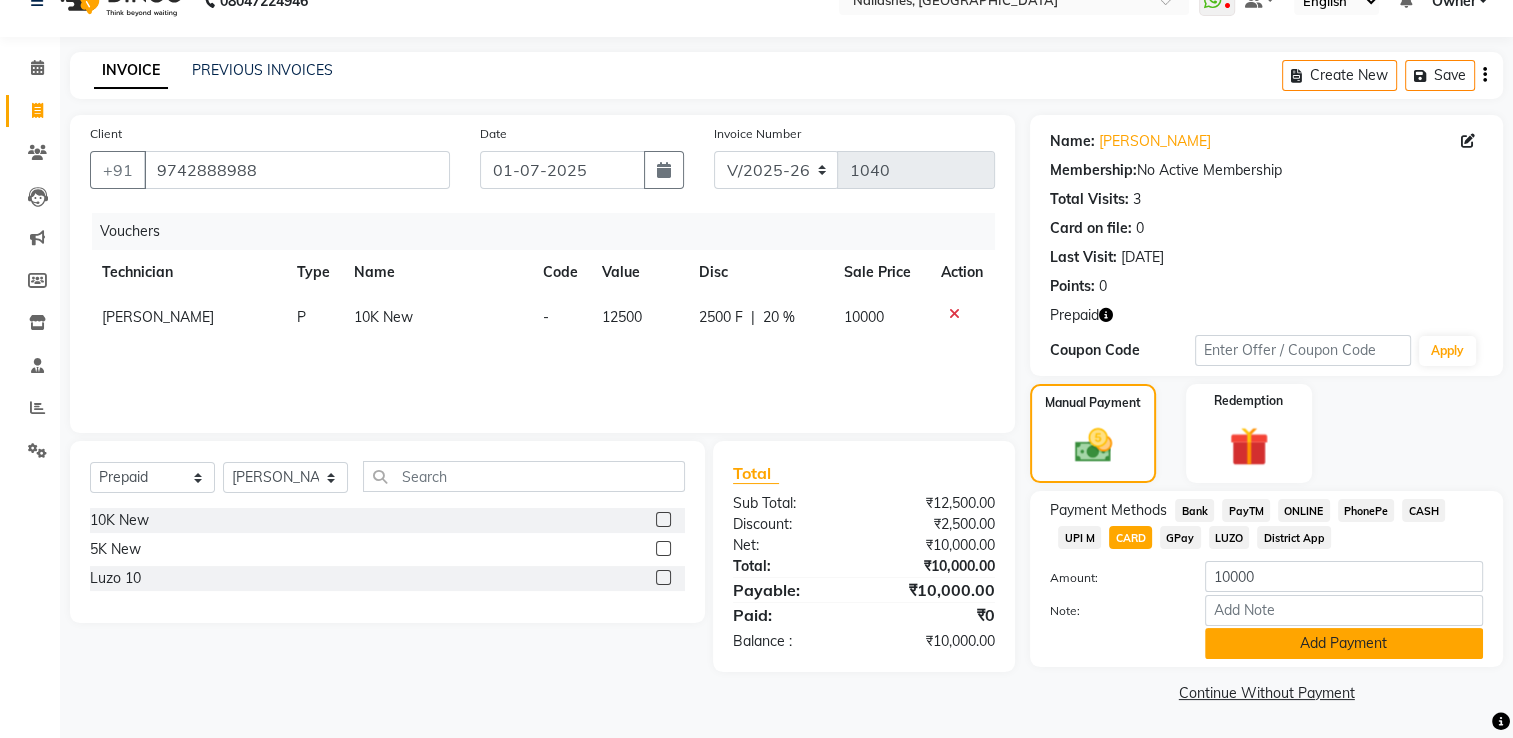 click on "Add Payment" 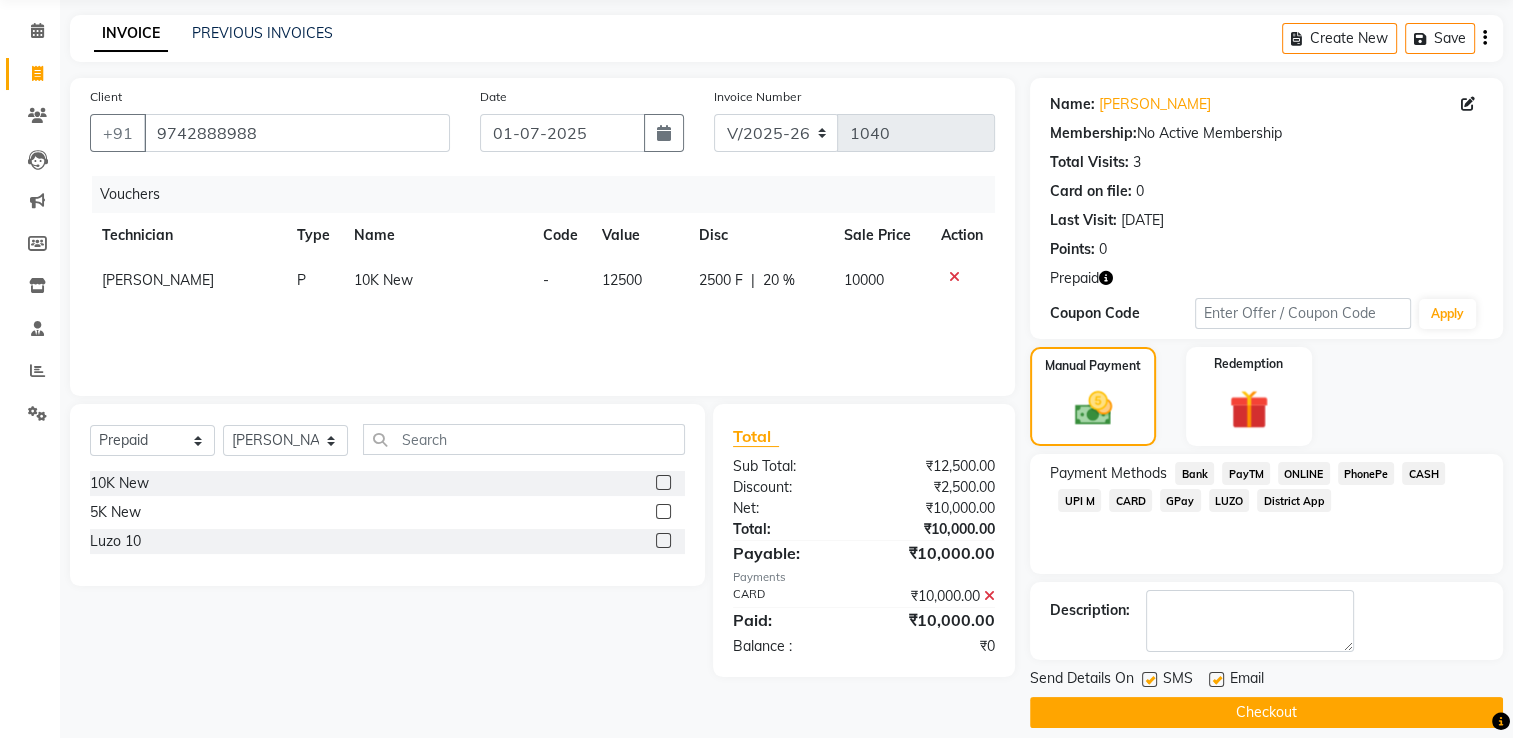 scroll, scrollTop: 91, scrollLeft: 0, axis: vertical 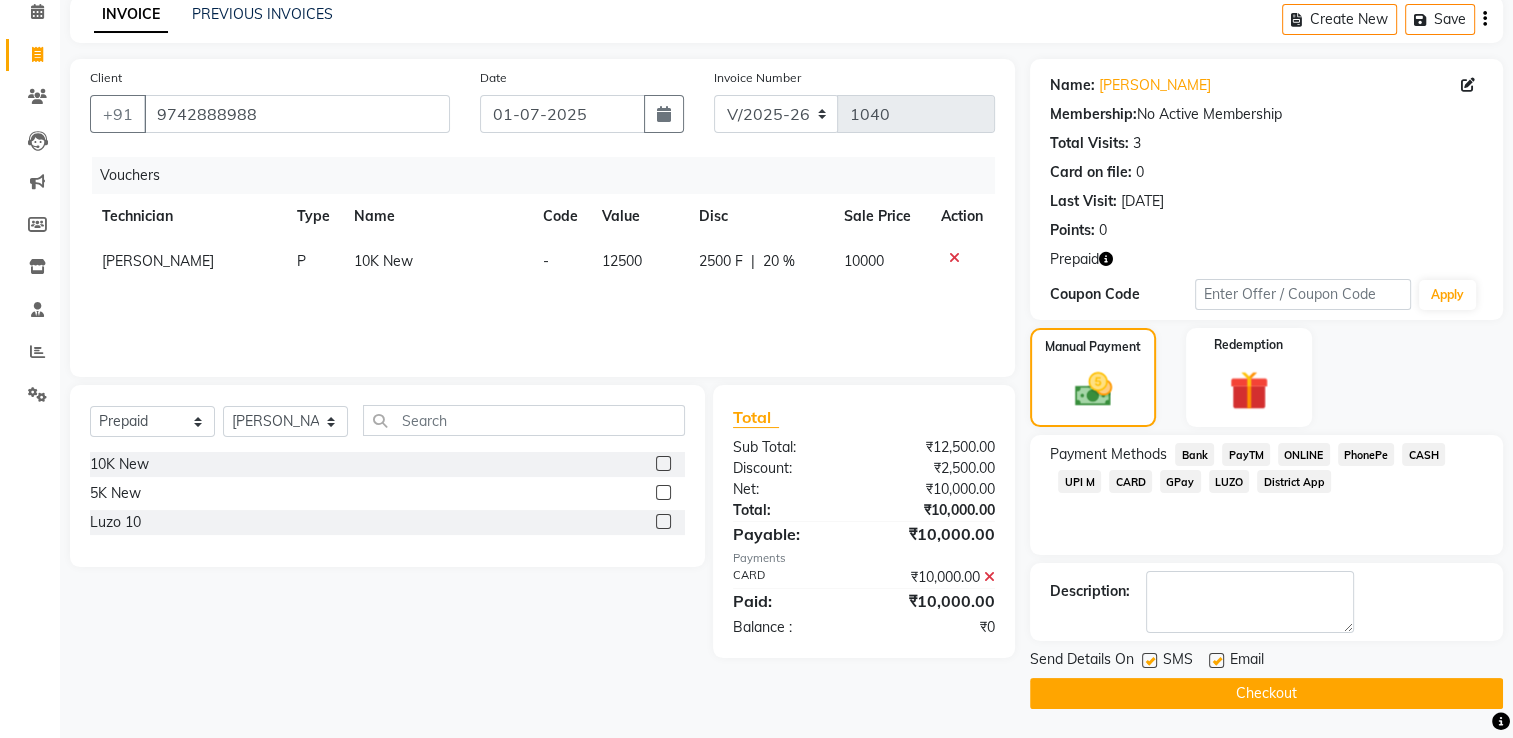 click on "Checkout" 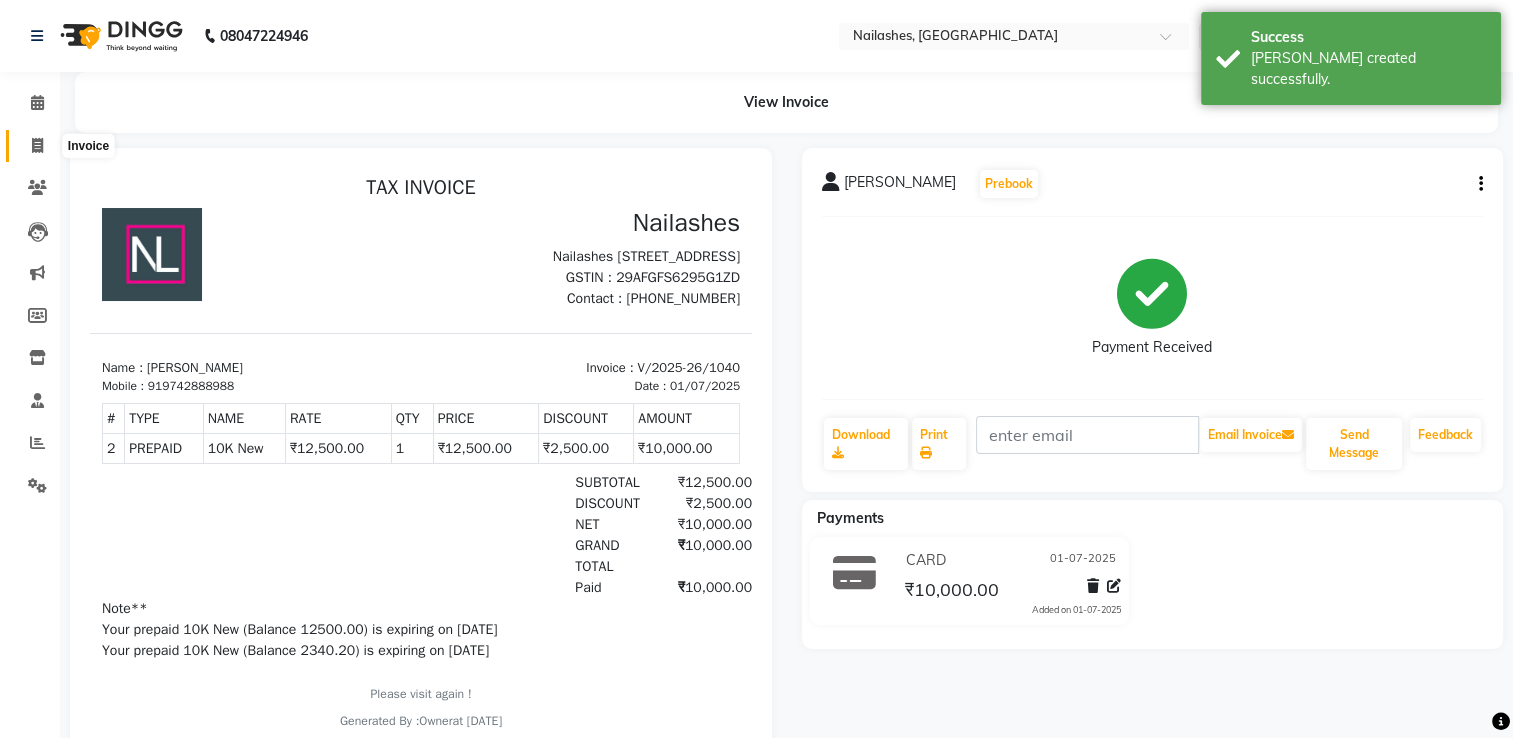 scroll, scrollTop: 0, scrollLeft: 0, axis: both 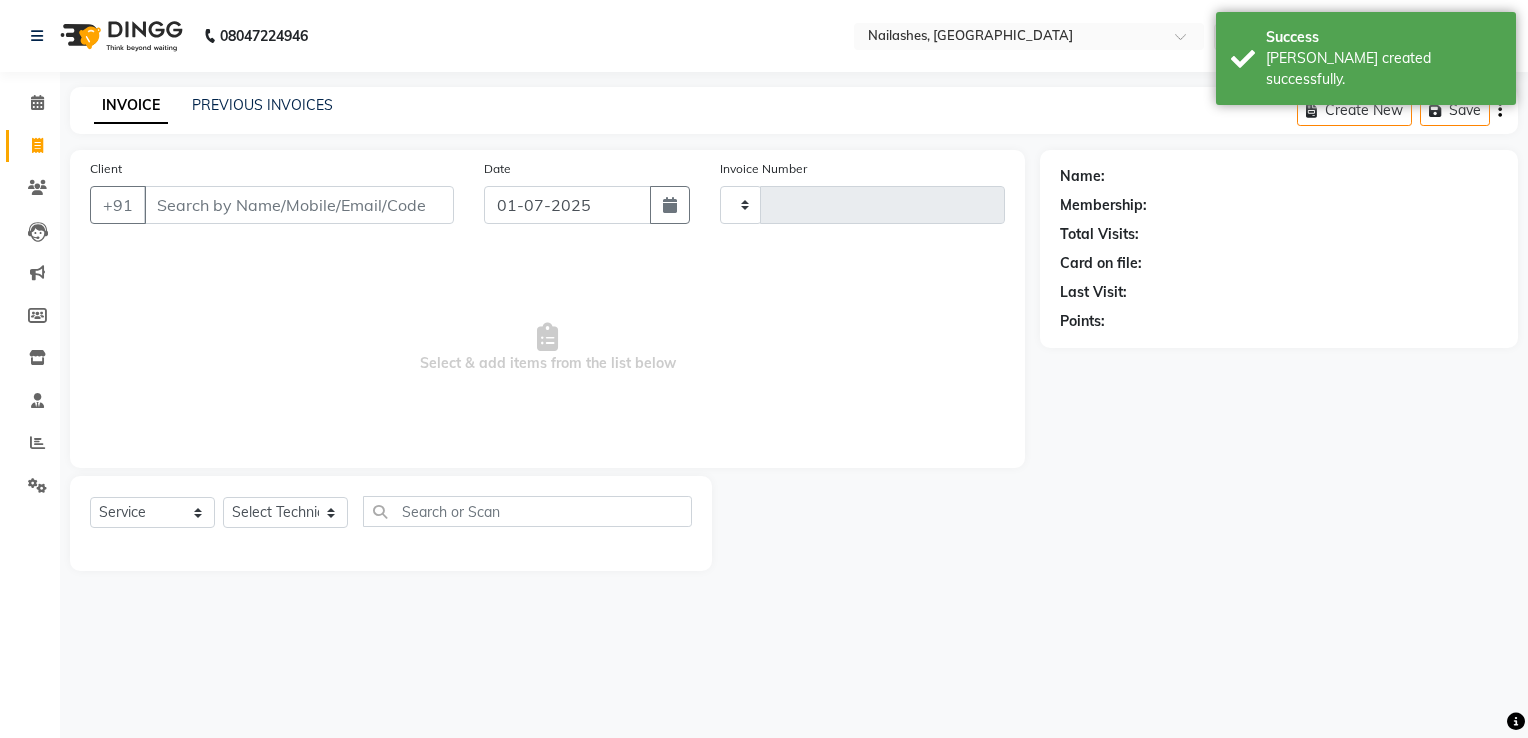 type on "1041" 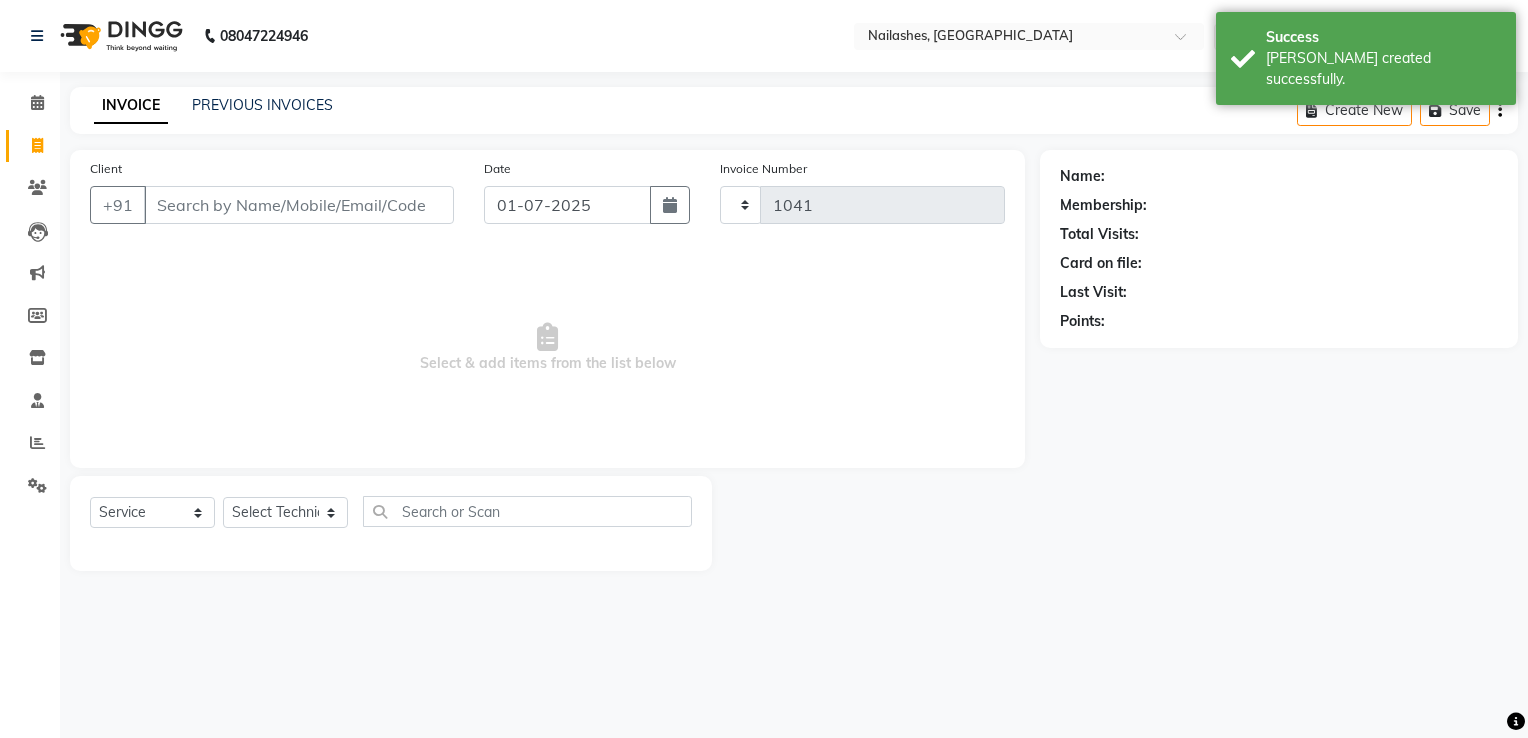 select on "6579" 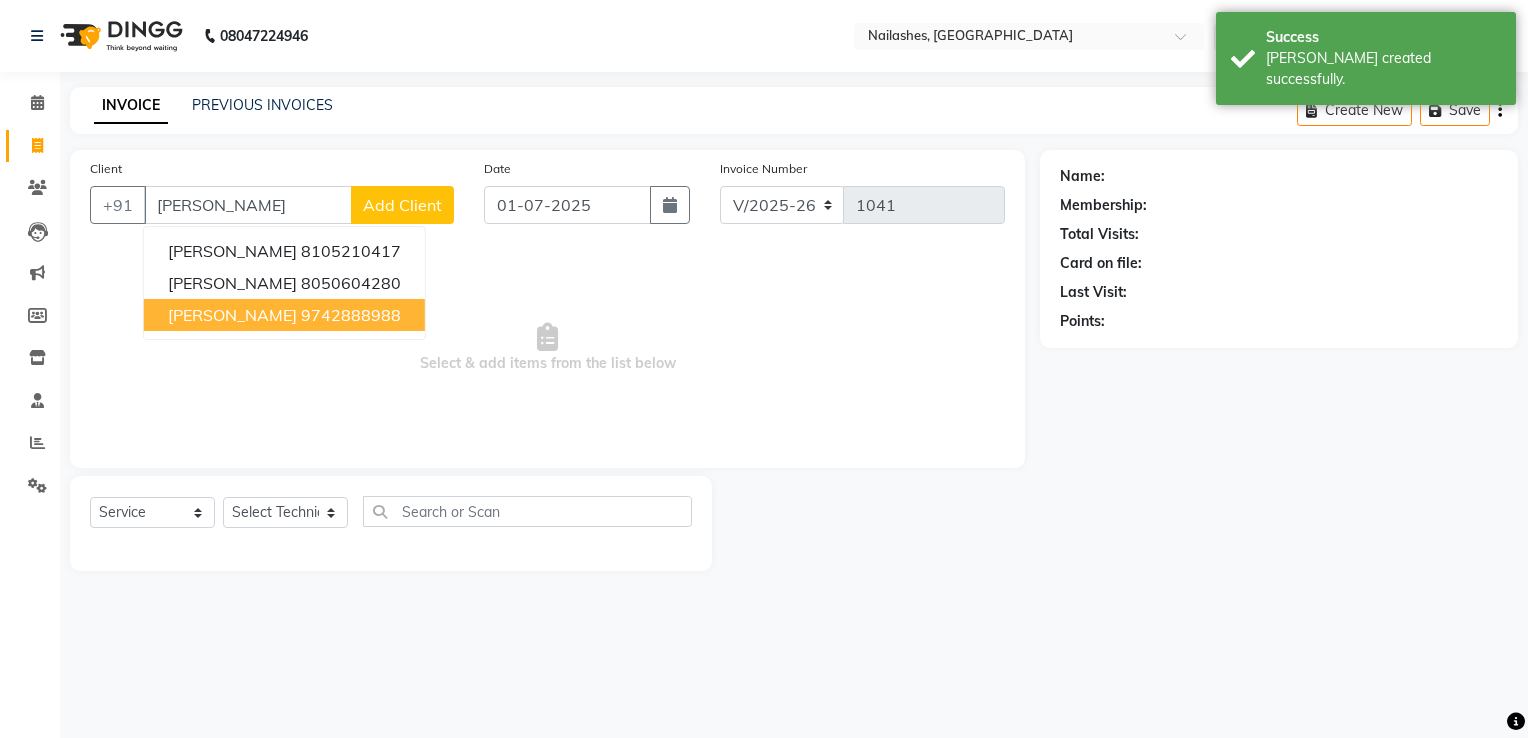 click on "9742888988" at bounding box center [351, 315] 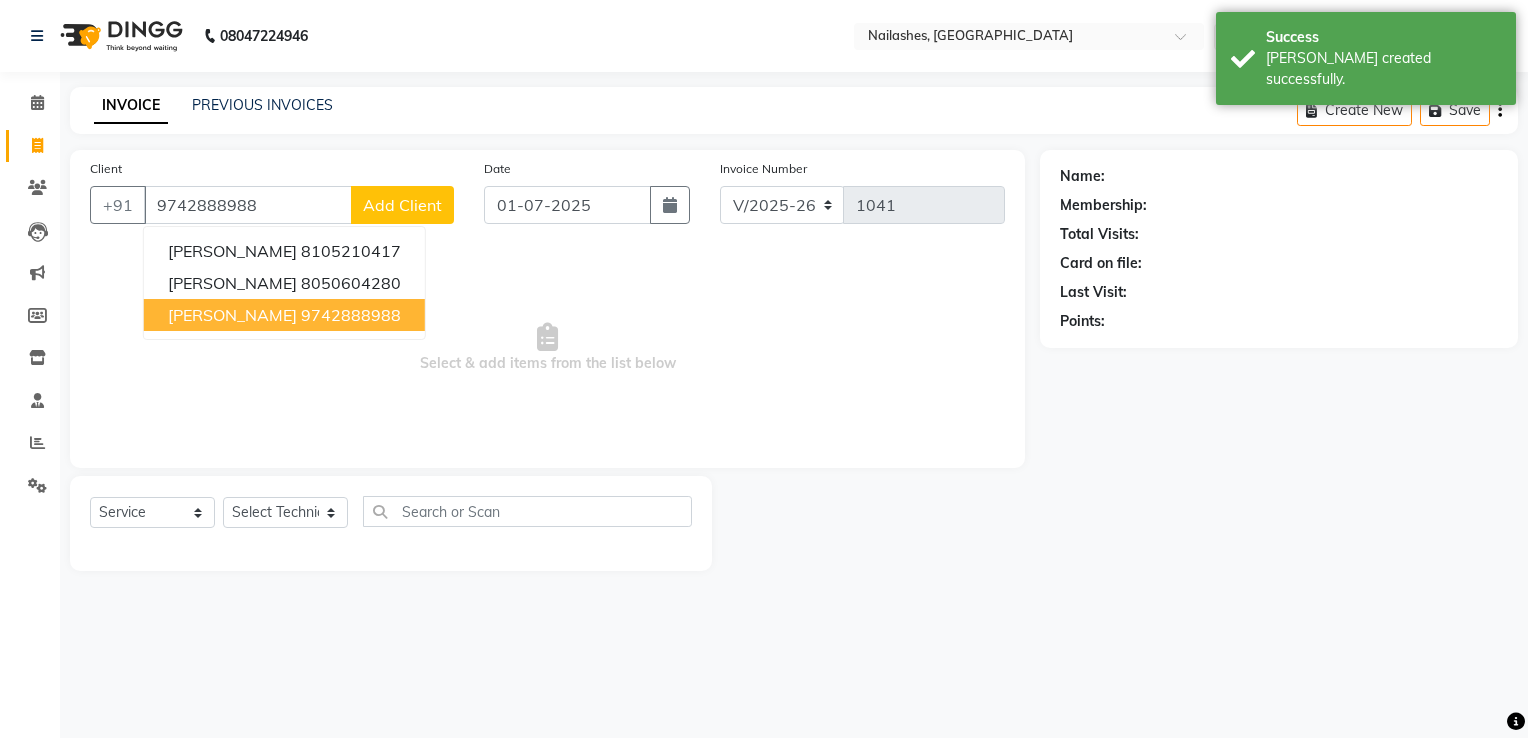 type on "9742888988" 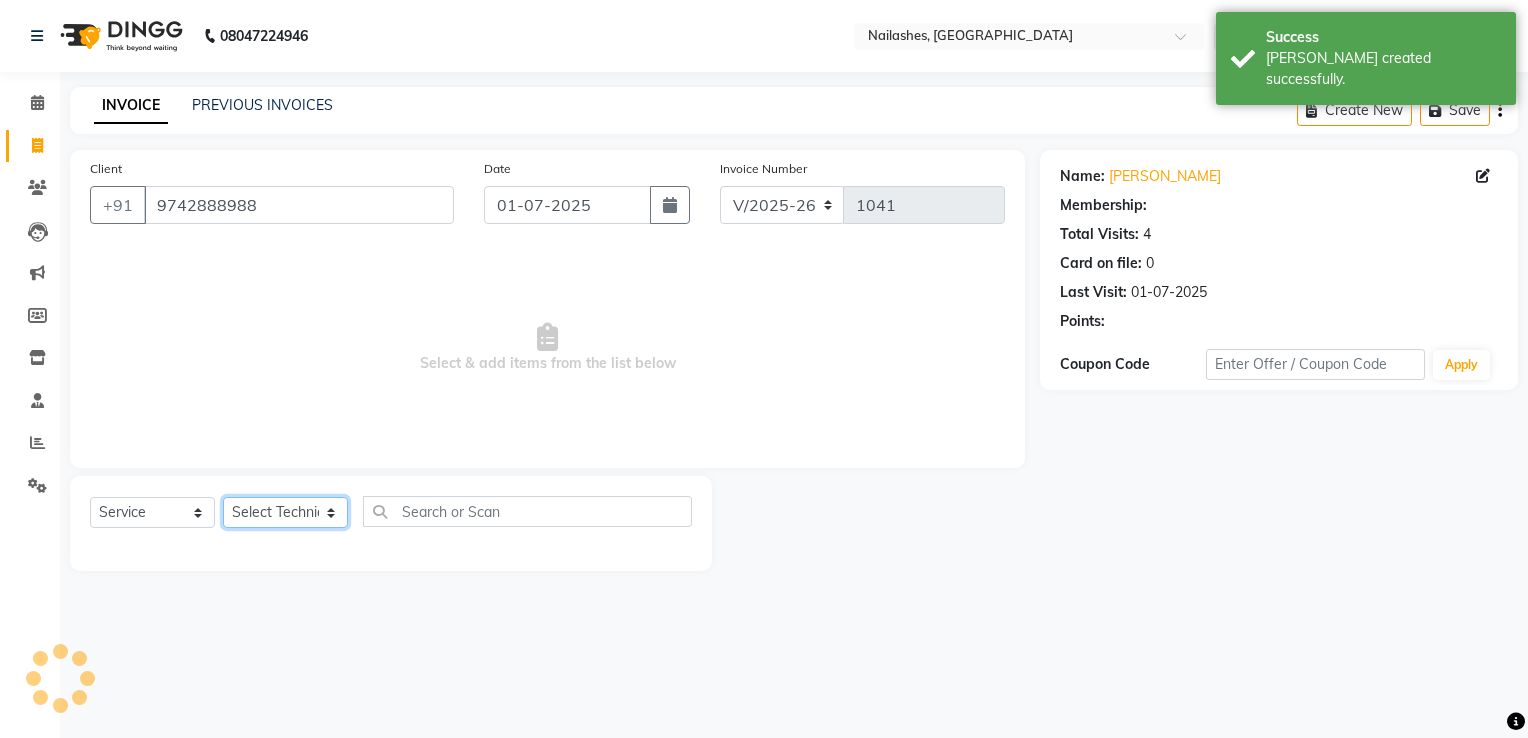 click on "Select Technician AMGHA ARISH [PERSON_NAME] [PERSON_NAME] [PERSON_NAME] [PERSON_NAME] kupu Manager [PERSON_NAME] Owner [PERSON_NAME] [PERSON_NAME]" 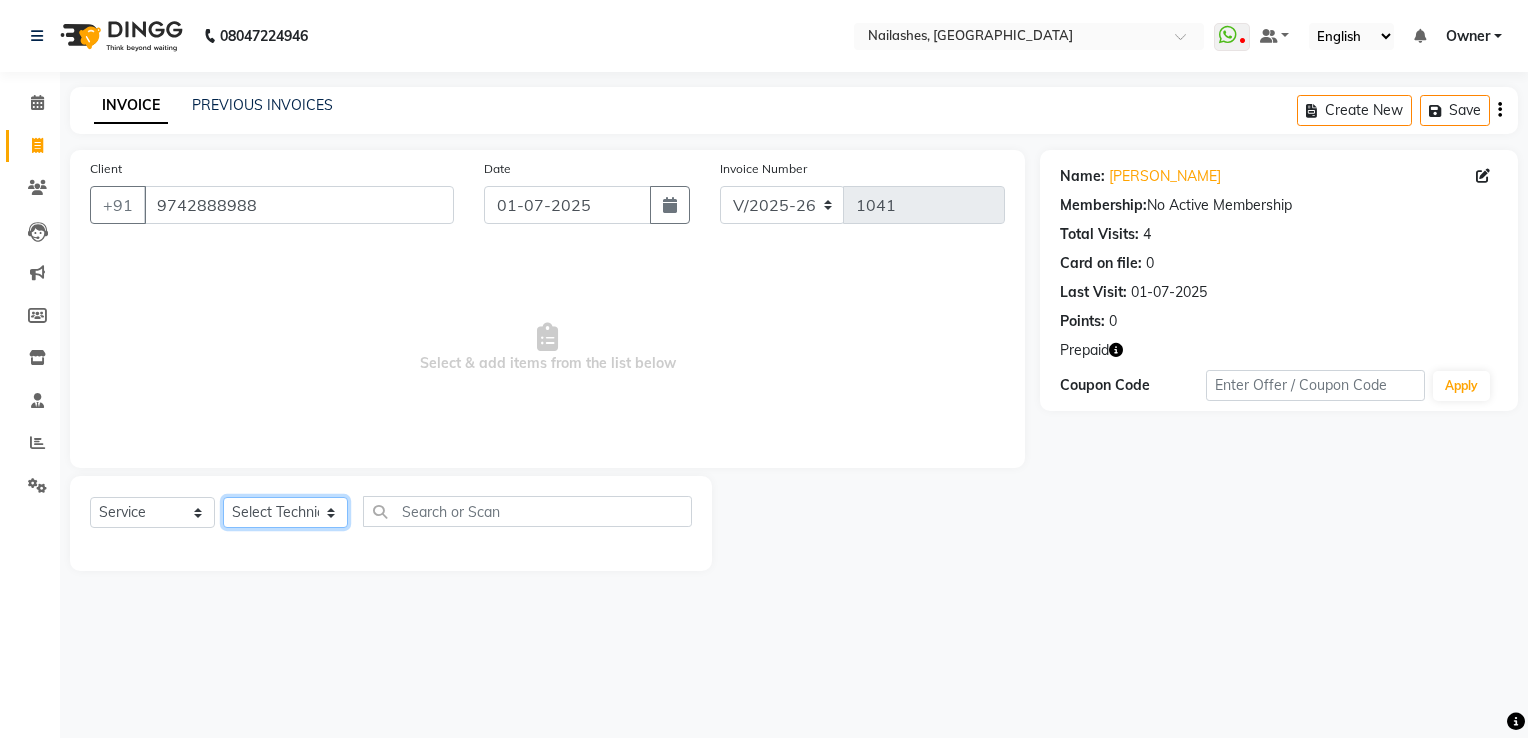 select on "79265" 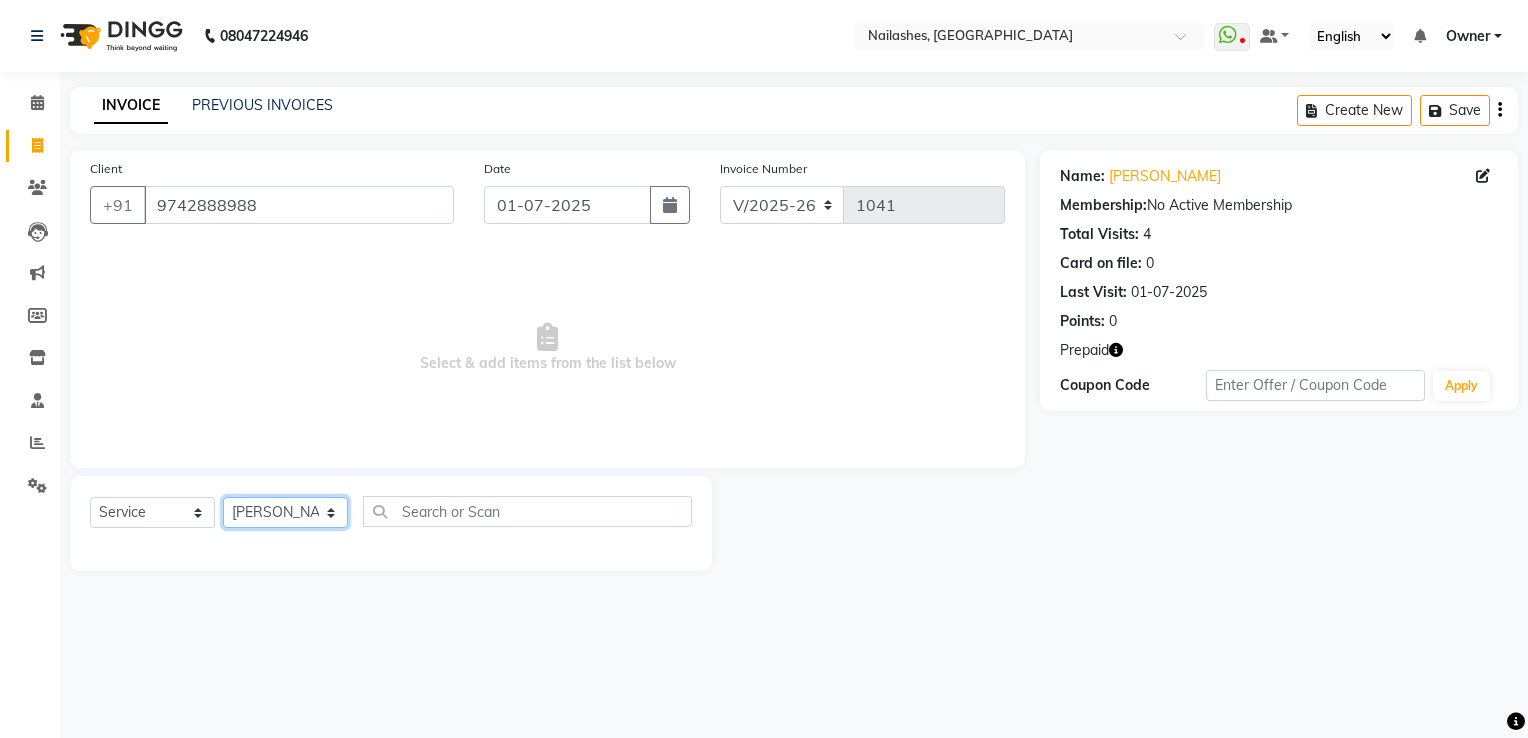 click on "Select Technician AMGHA ARISH [PERSON_NAME] [PERSON_NAME] [PERSON_NAME] [PERSON_NAME] kupu Manager [PERSON_NAME] Owner [PERSON_NAME] [PERSON_NAME]" 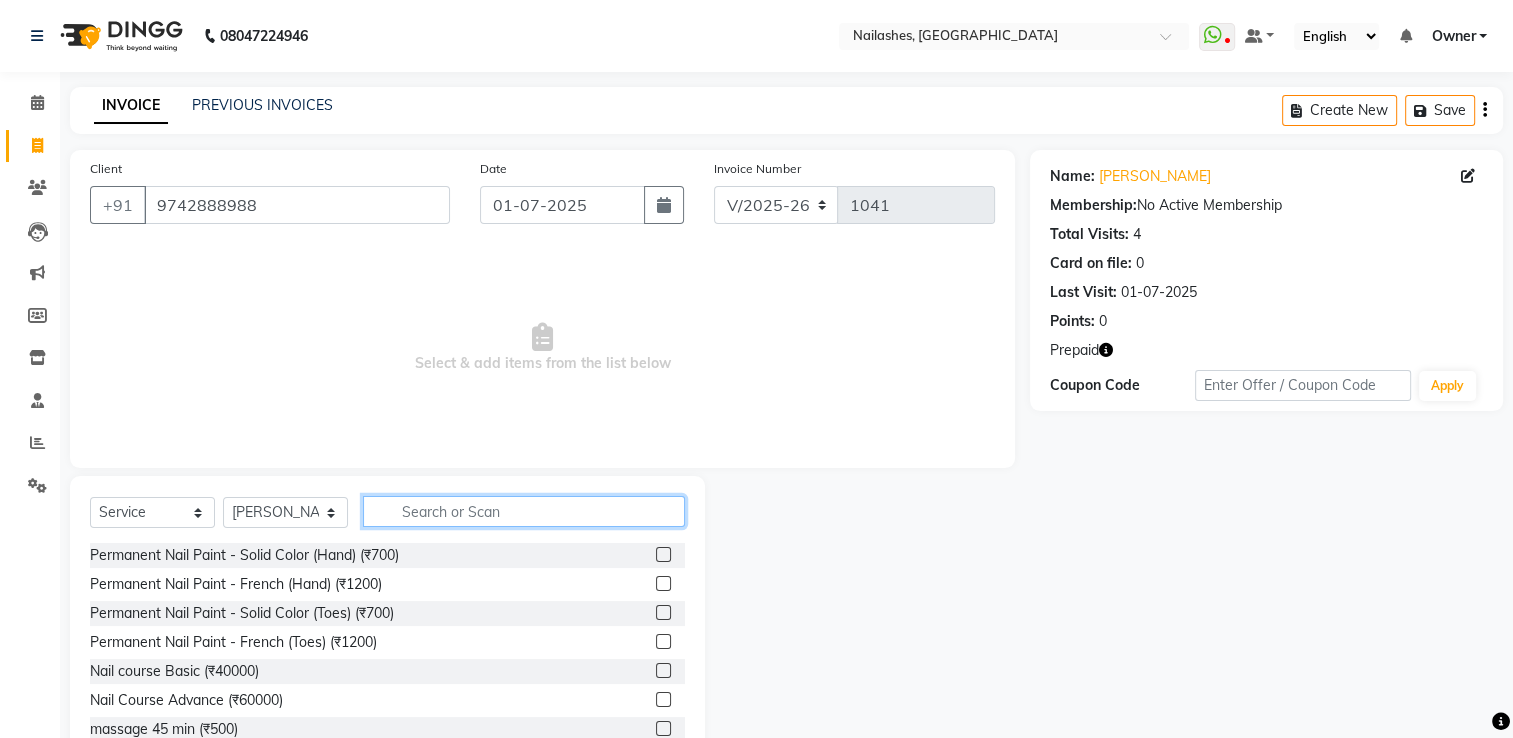 click 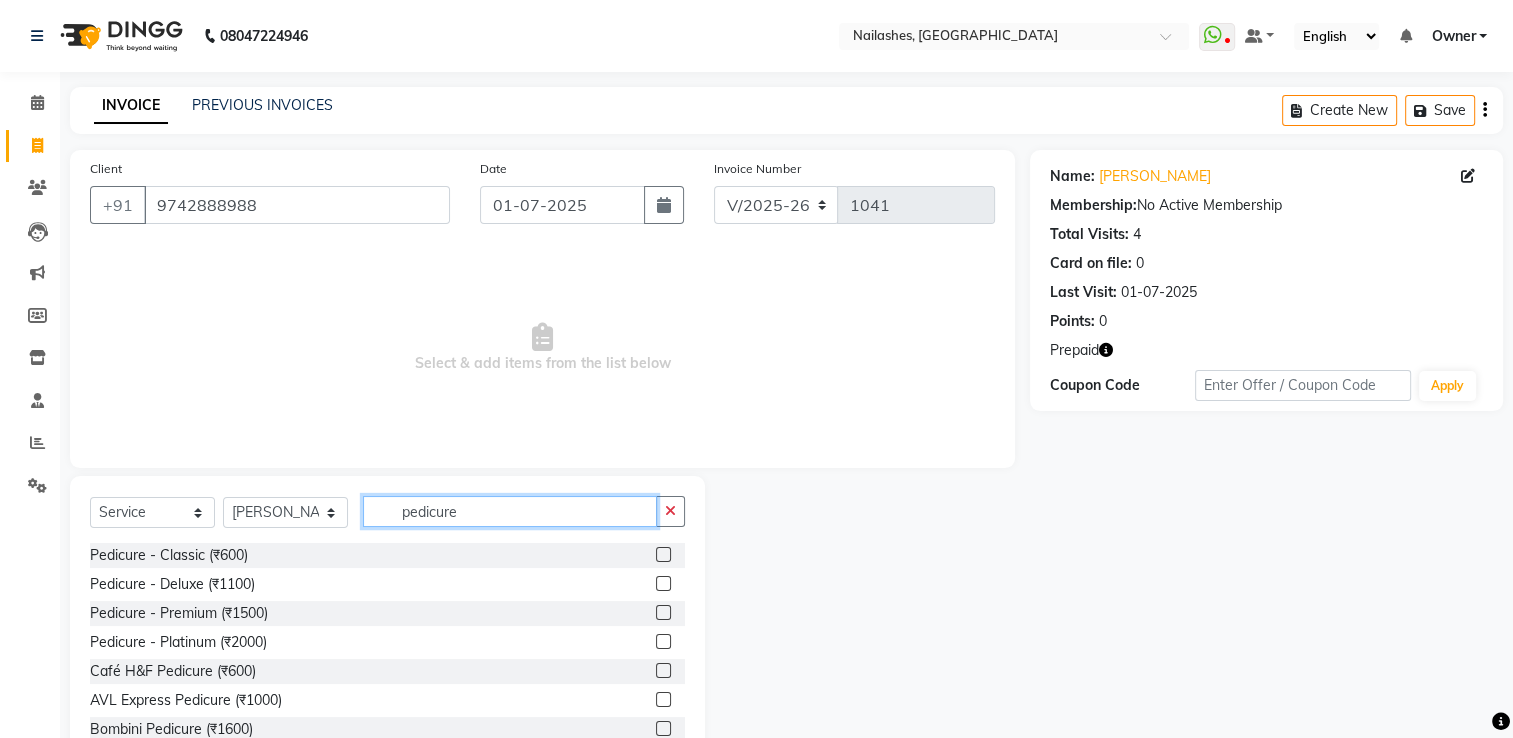 type on "pedicure" 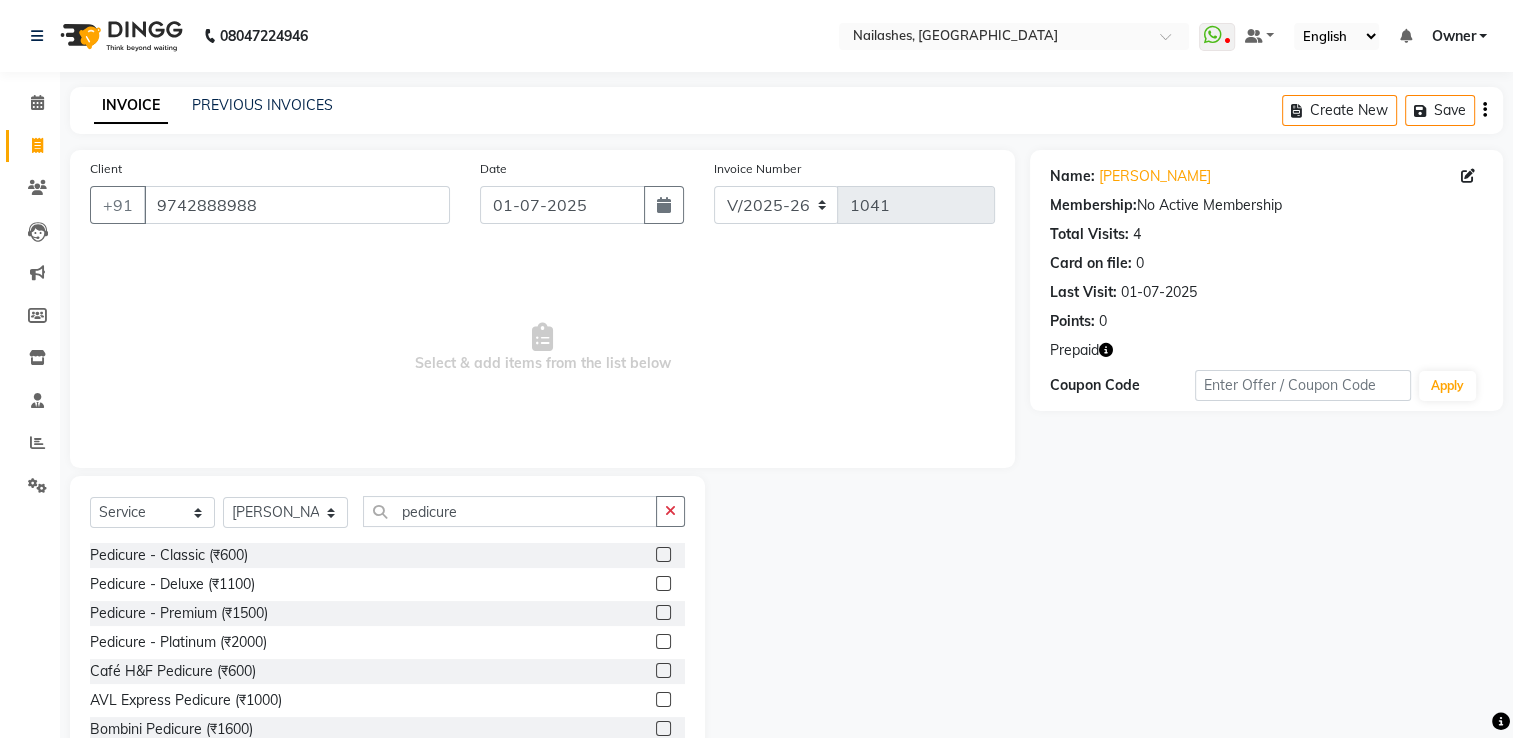 click 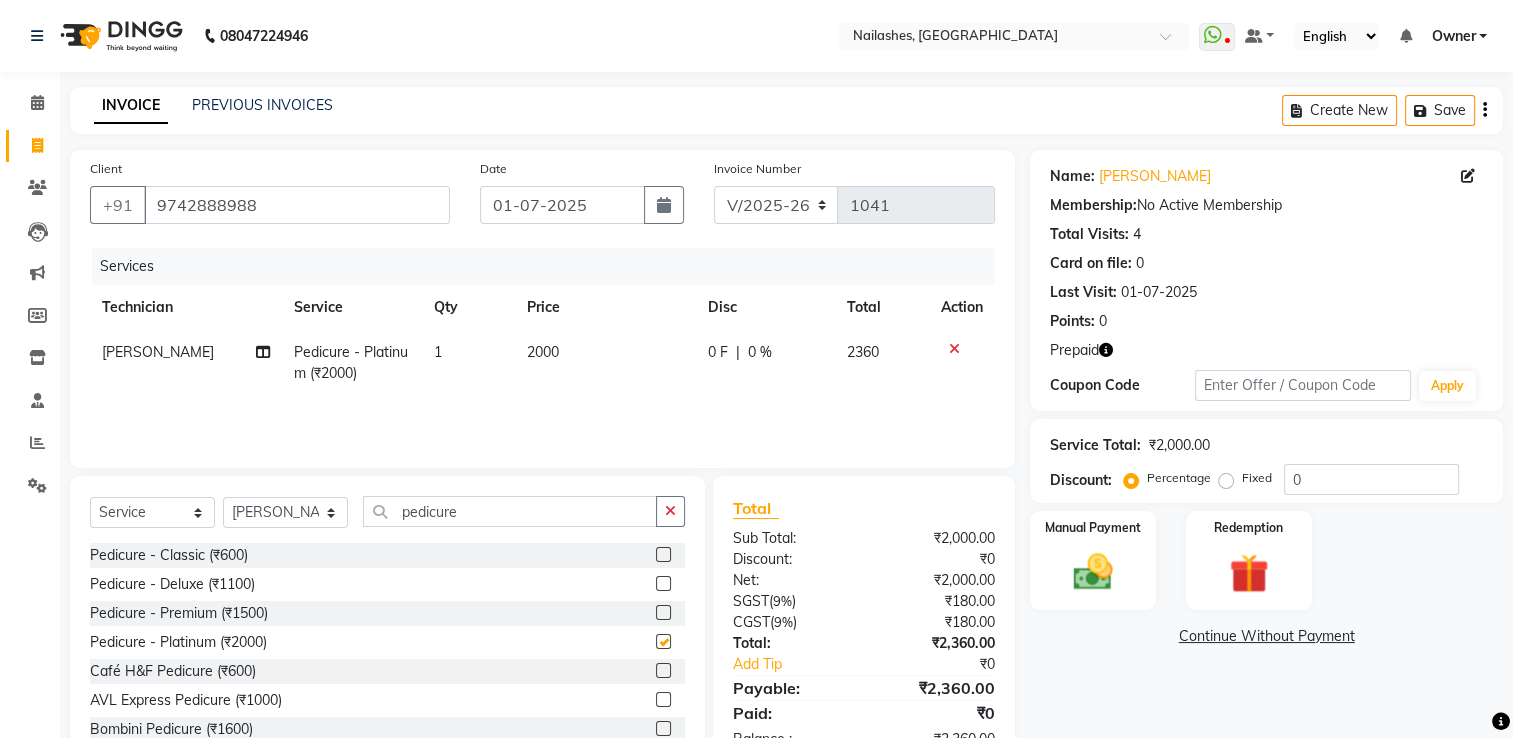 checkbox on "false" 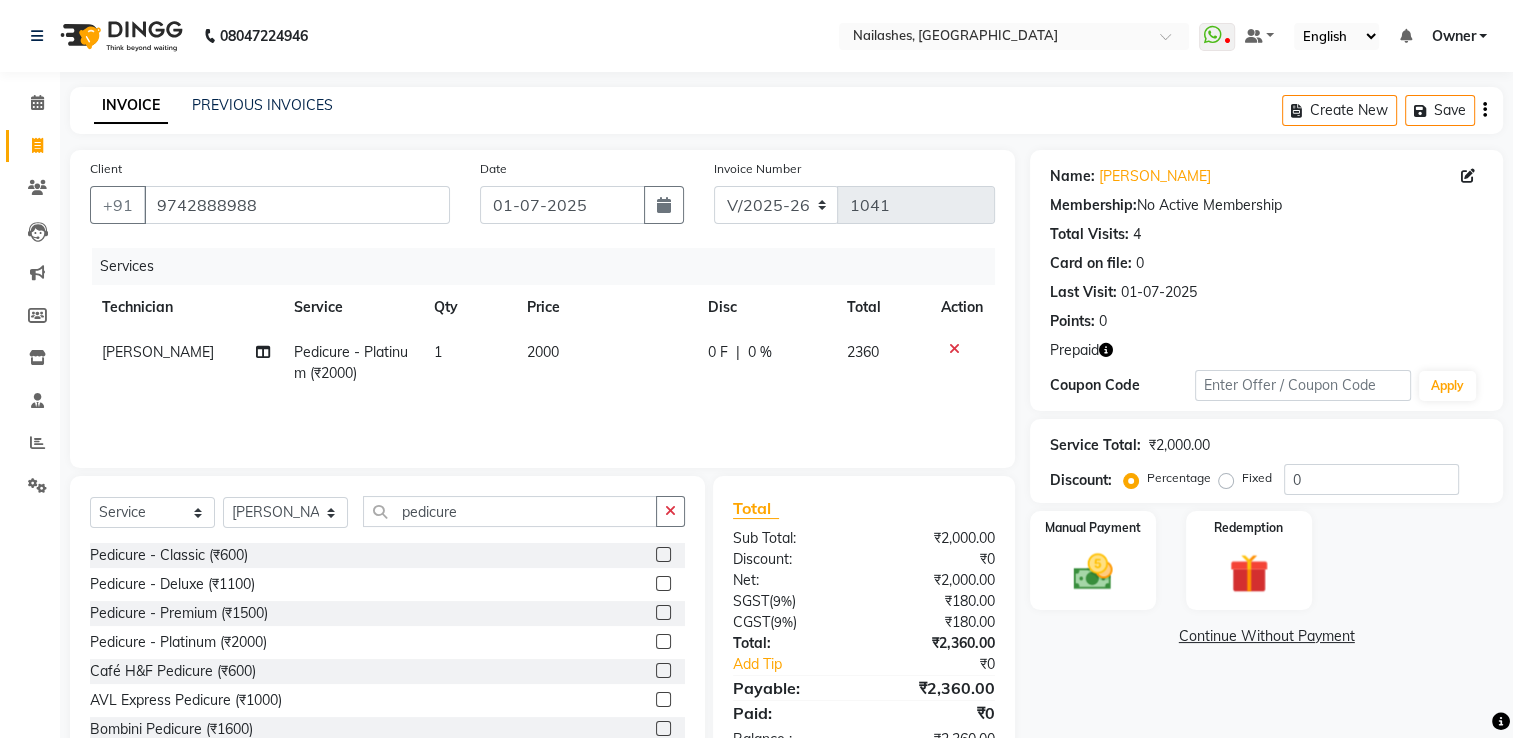 scroll, scrollTop: 63, scrollLeft: 0, axis: vertical 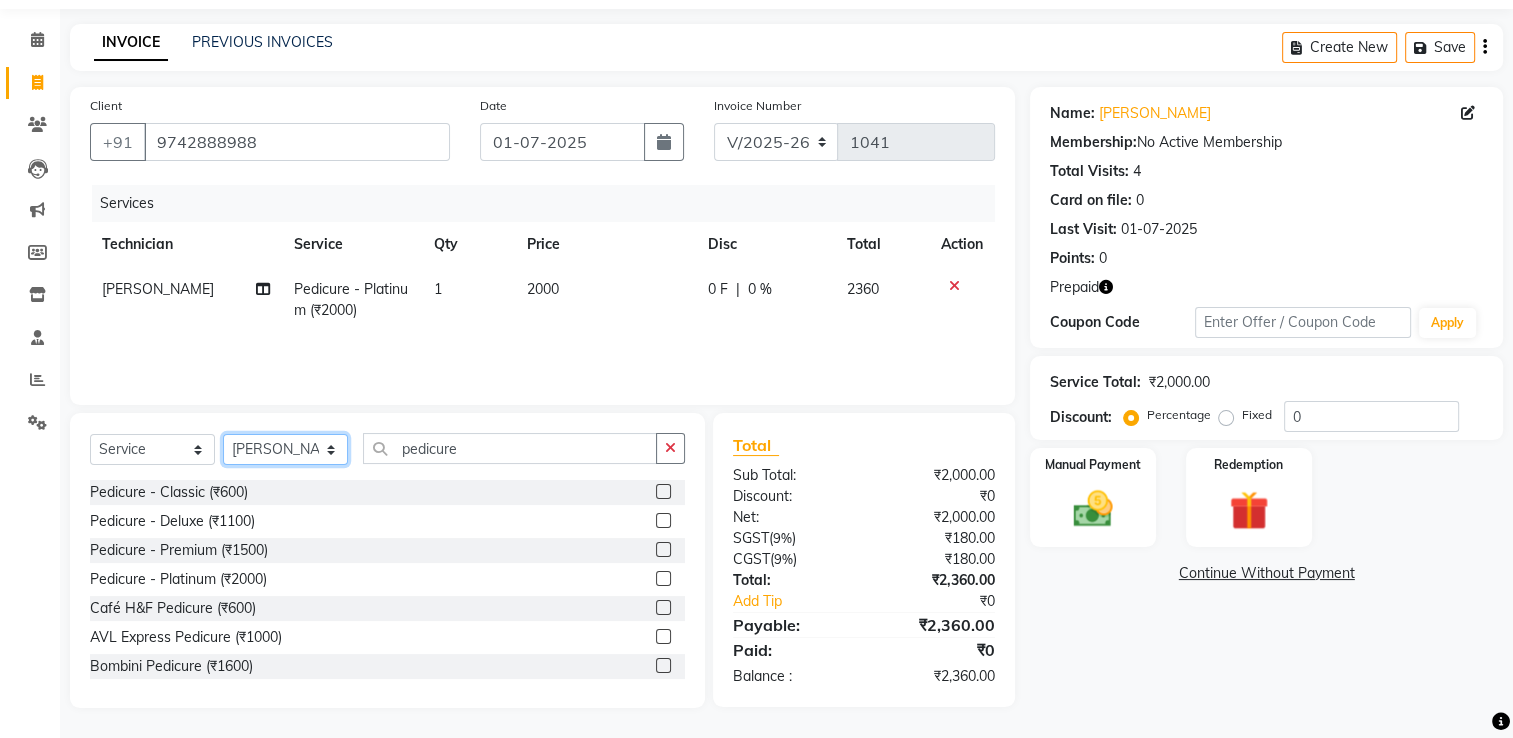 click on "Select Technician AMGHA ARISH [PERSON_NAME] [PERSON_NAME] [PERSON_NAME] [PERSON_NAME] kupu Manager [PERSON_NAME] Owner [PERSON_NAME] [PERSON_NAME]" 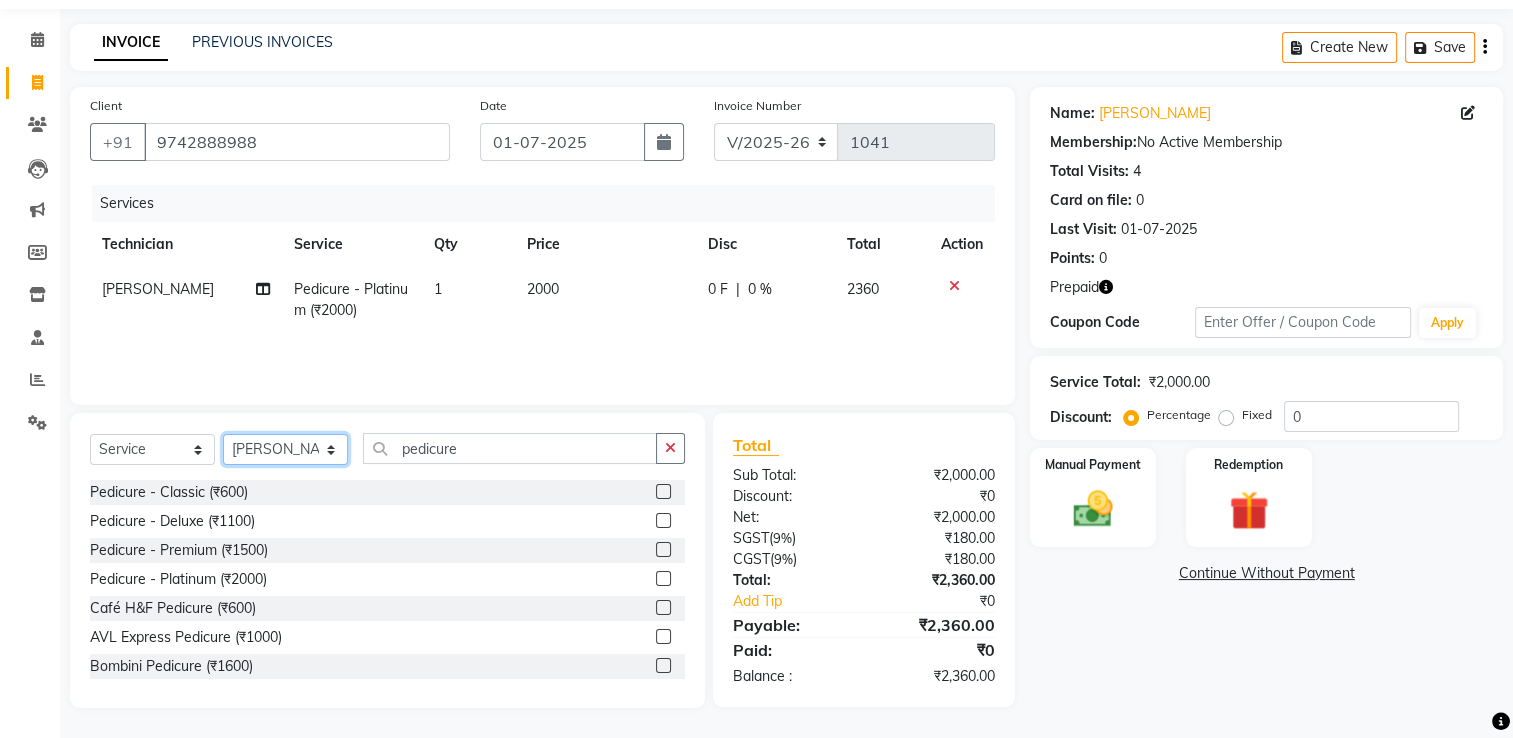 select on "68195" 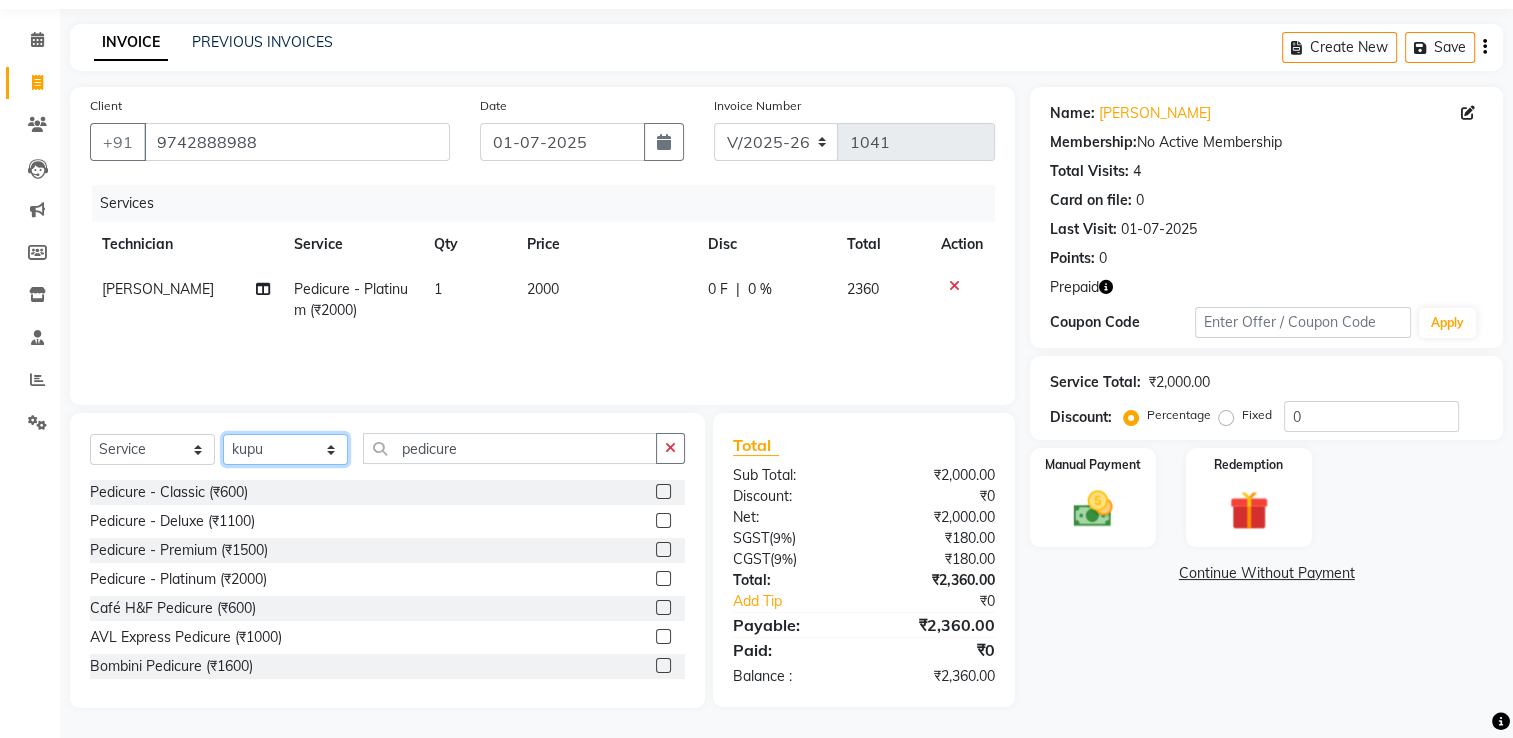 click on "Select Technician AMGHA ARISH [PERSON_NAME] [PERSON_NAME] [PERSON_NAME] [PERSON_NAME] kupu Manager [PERSON_NAME] Owner [PERSON_NAME] [PERSON_NAME]" 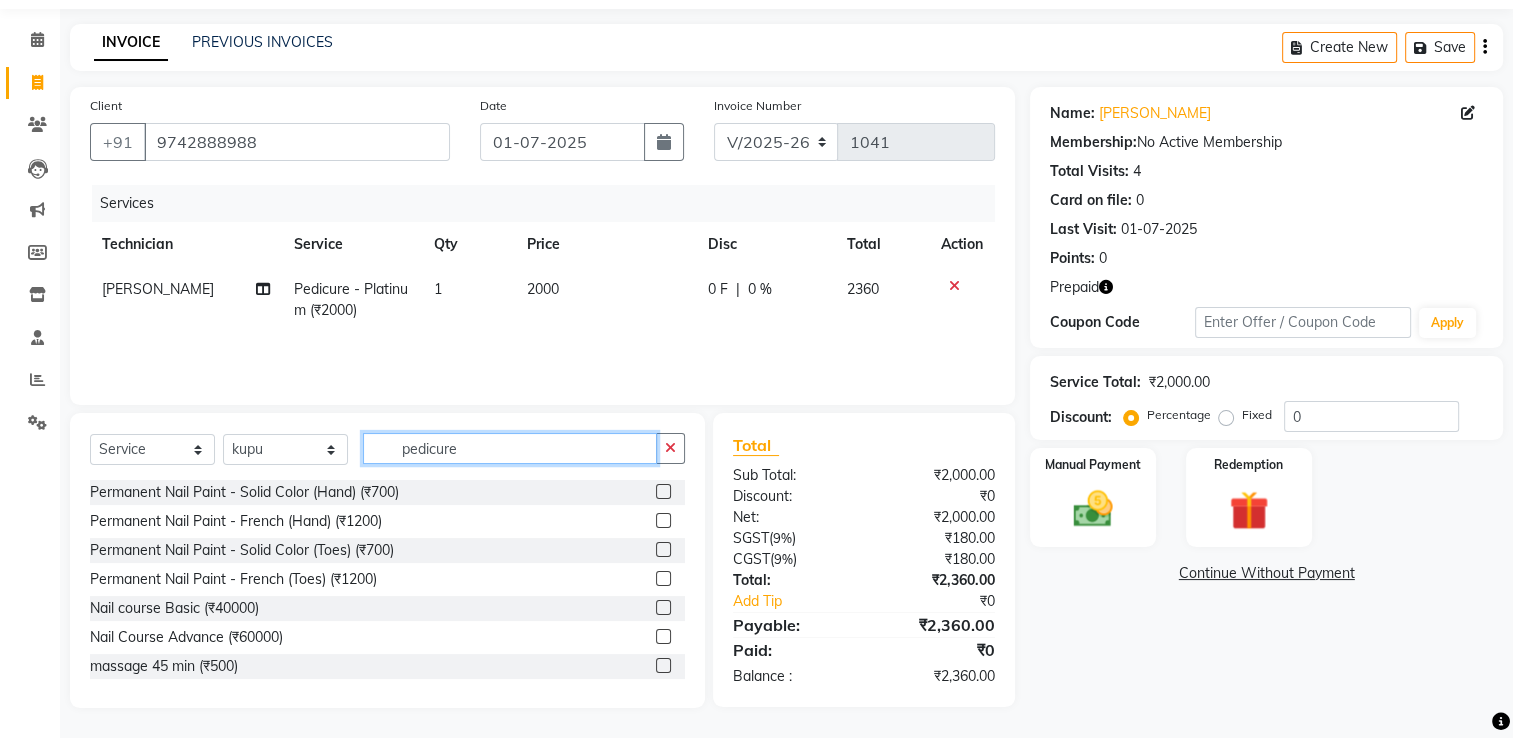 click on "pedicure" 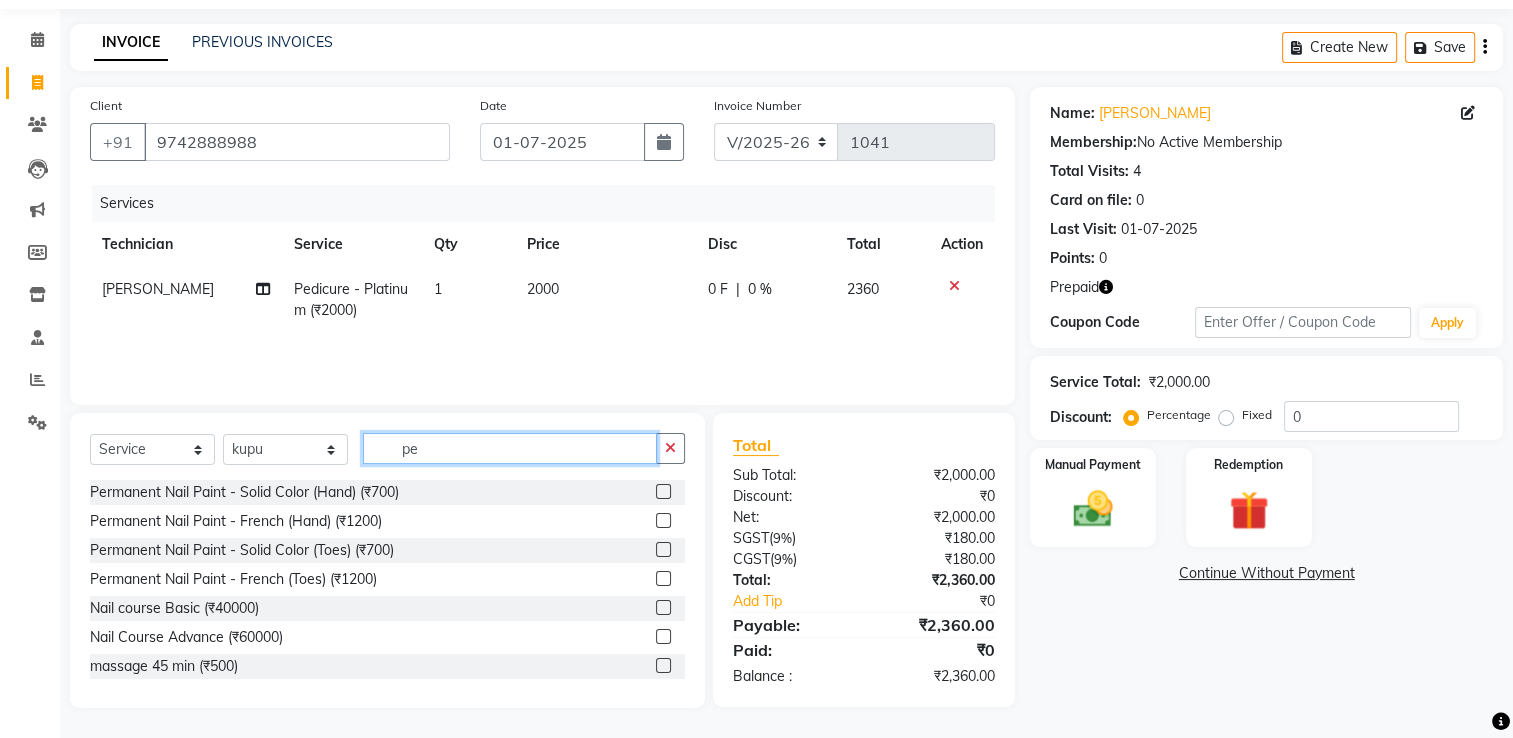 type on "p" 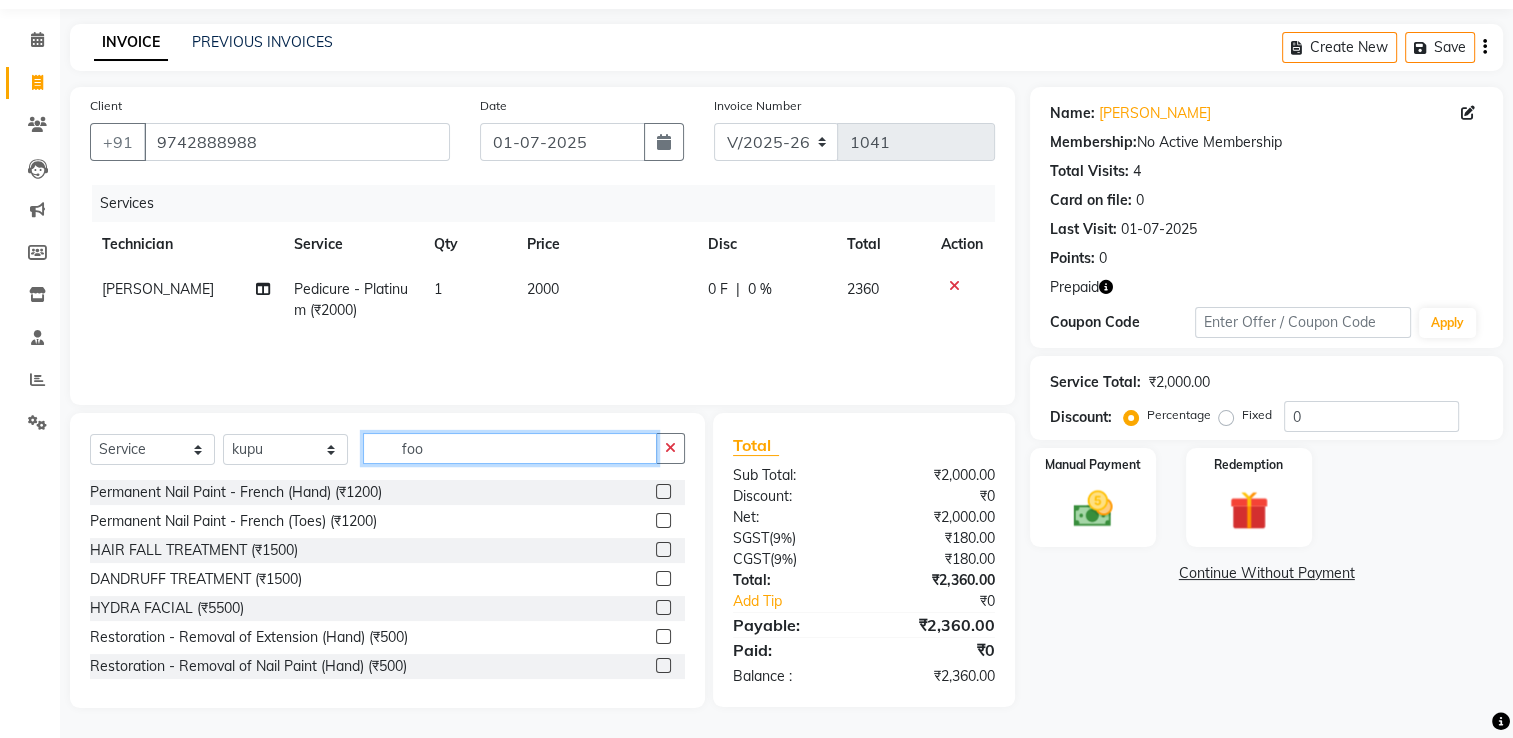 scroll, scrollTop: 62, scrollLeft: 0, axis: vertical 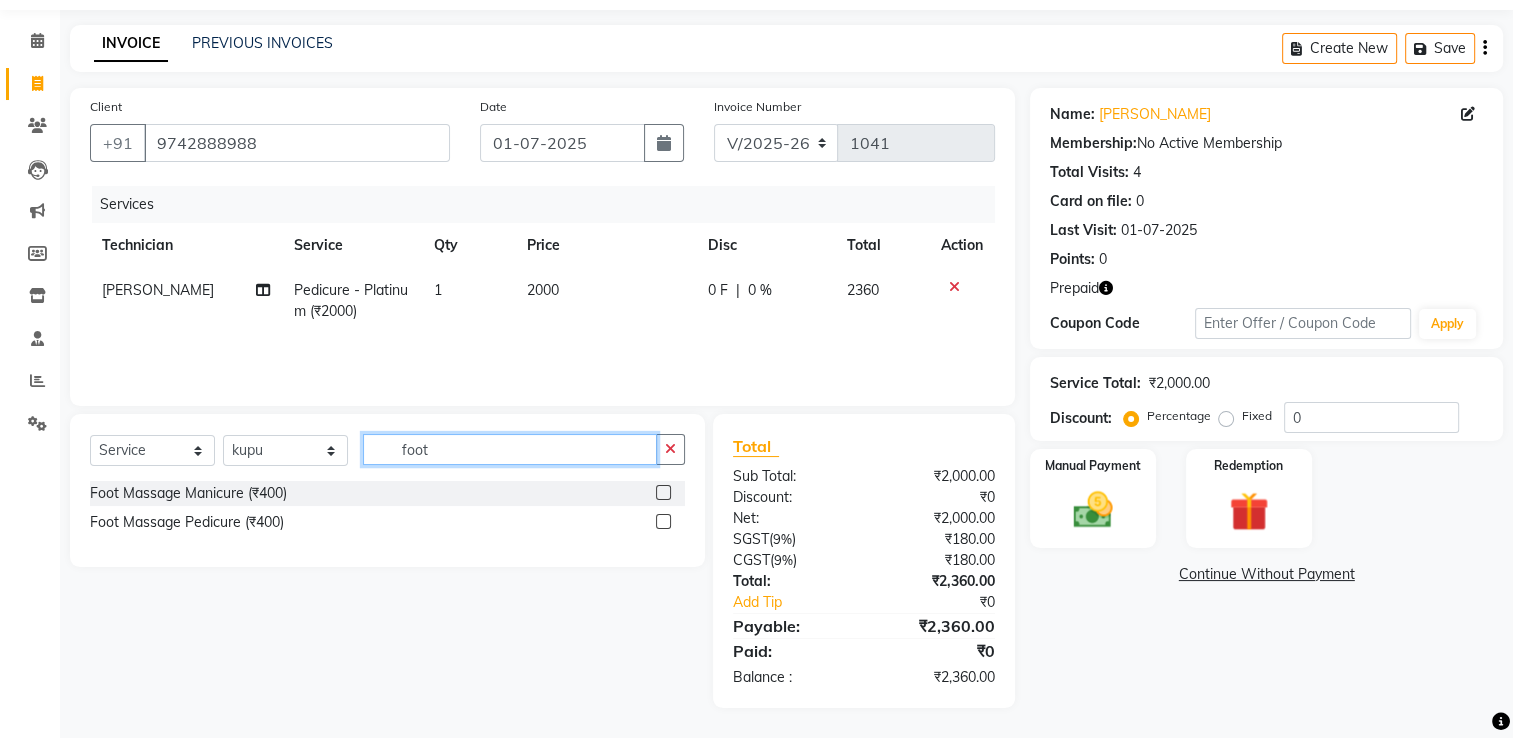 type on "foot" 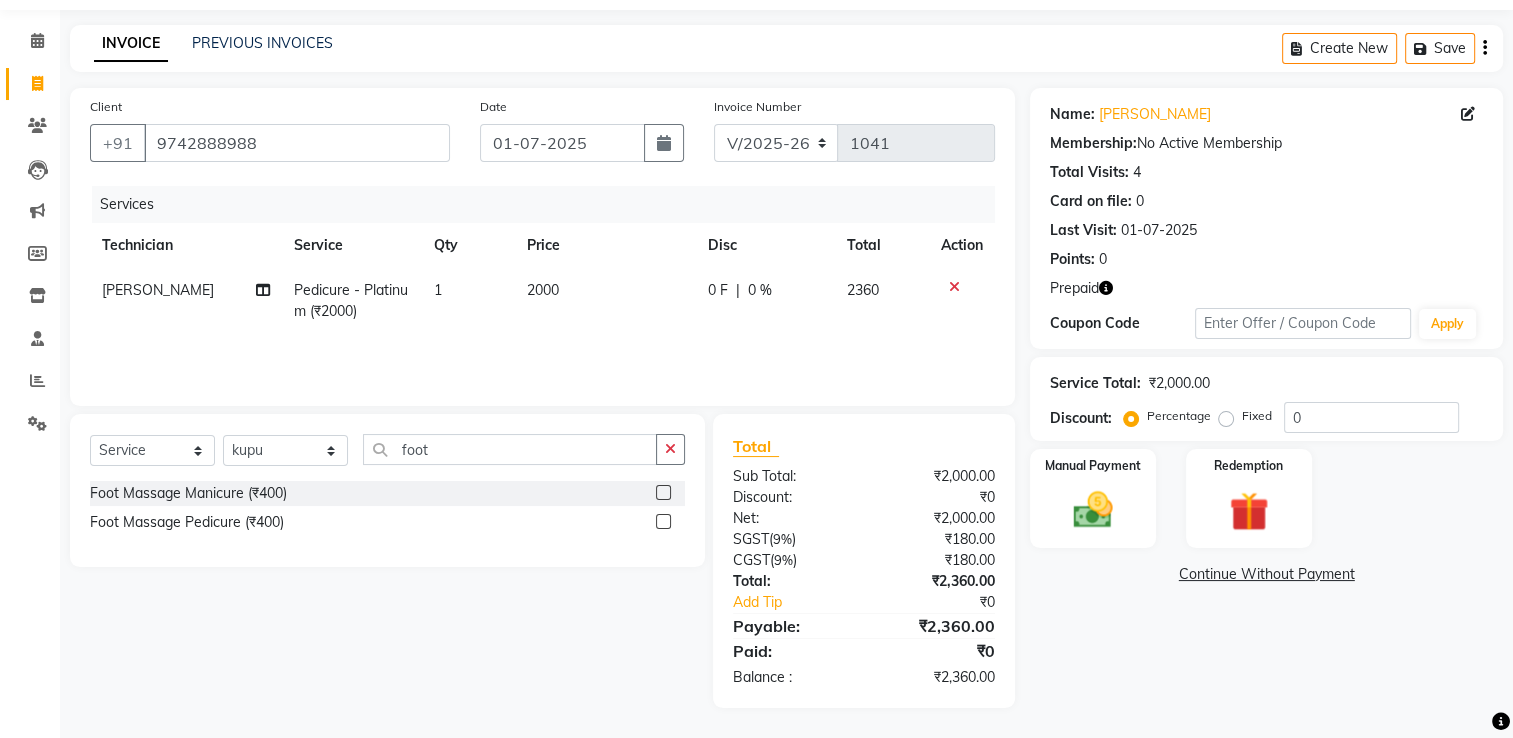 click 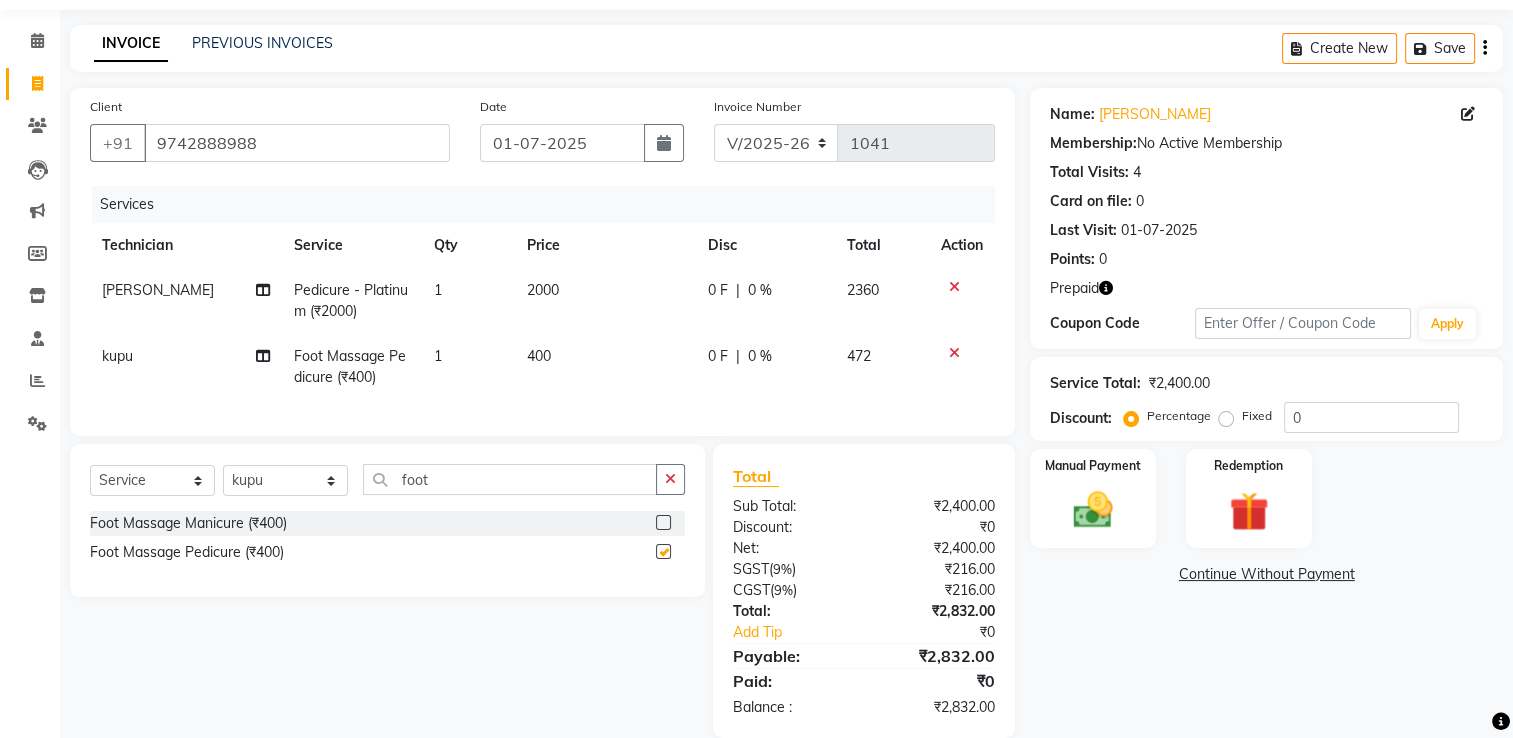 checkbox on "false" 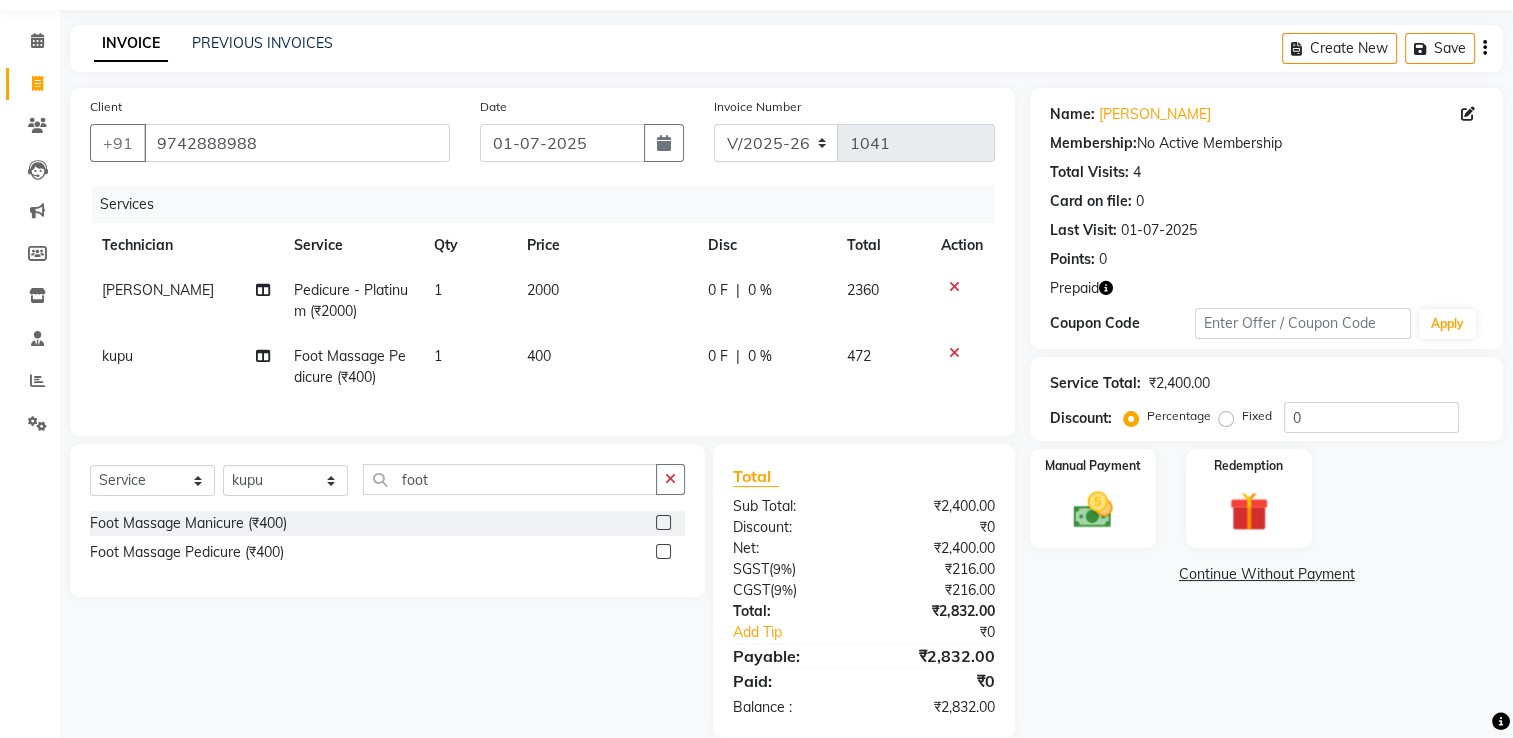 click on "400" 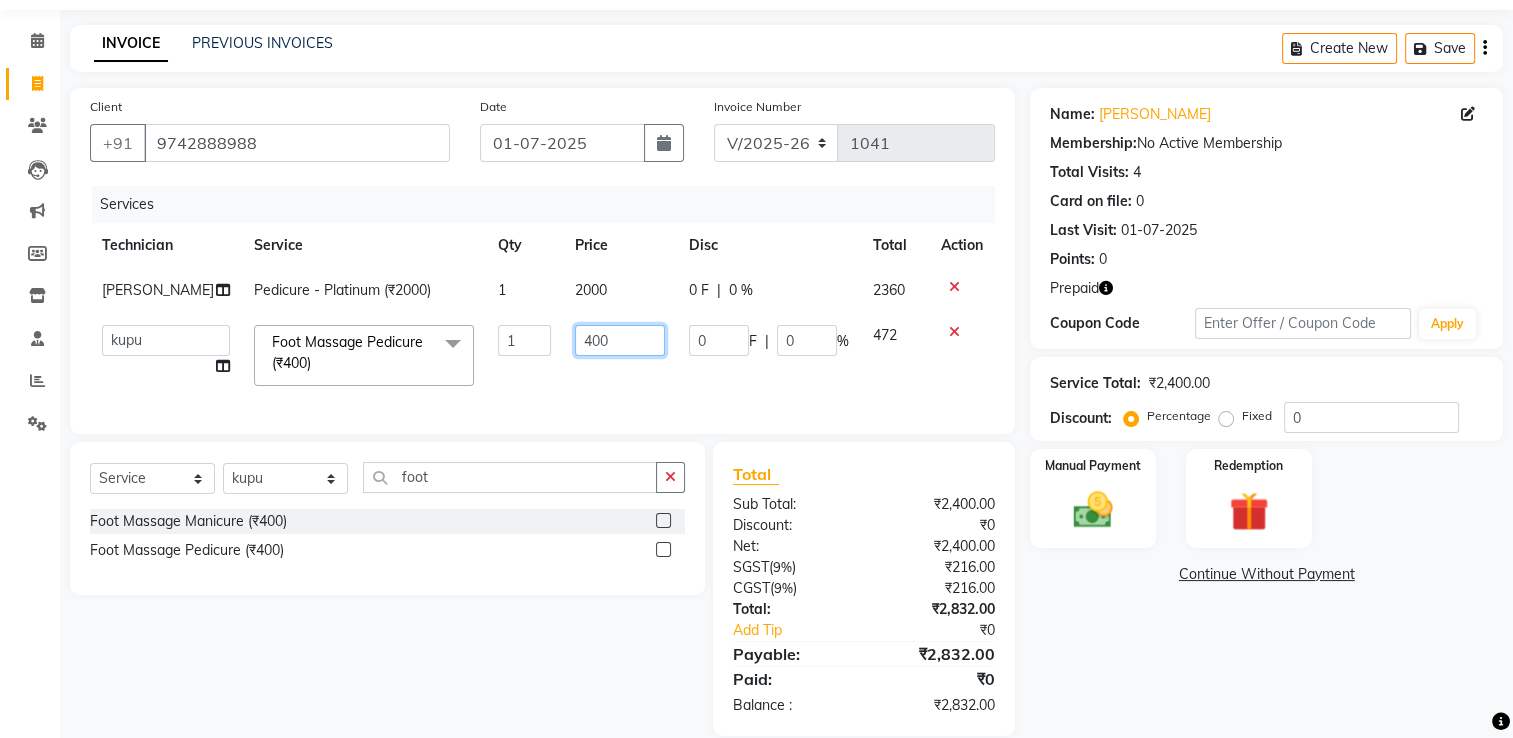 click on "400" 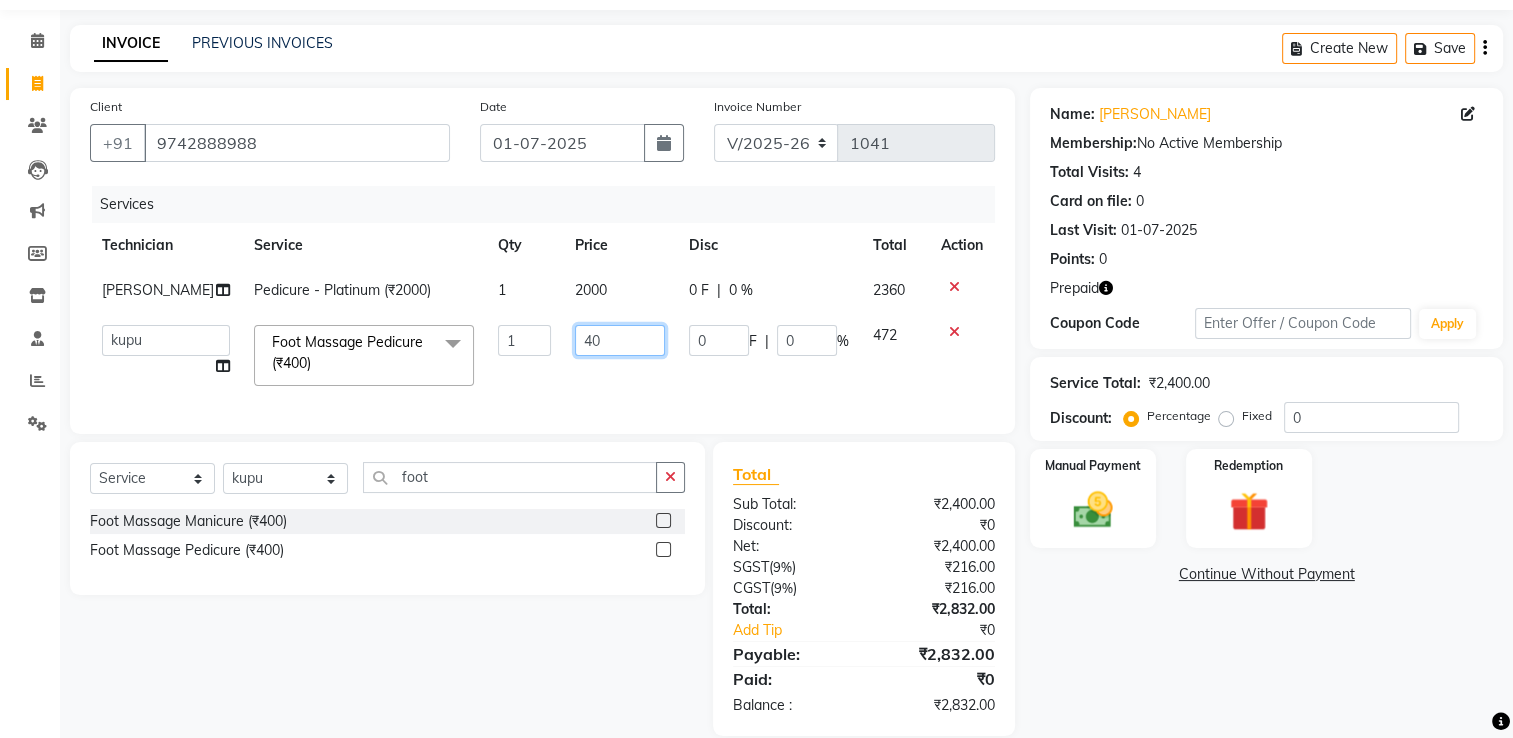 type on "4" 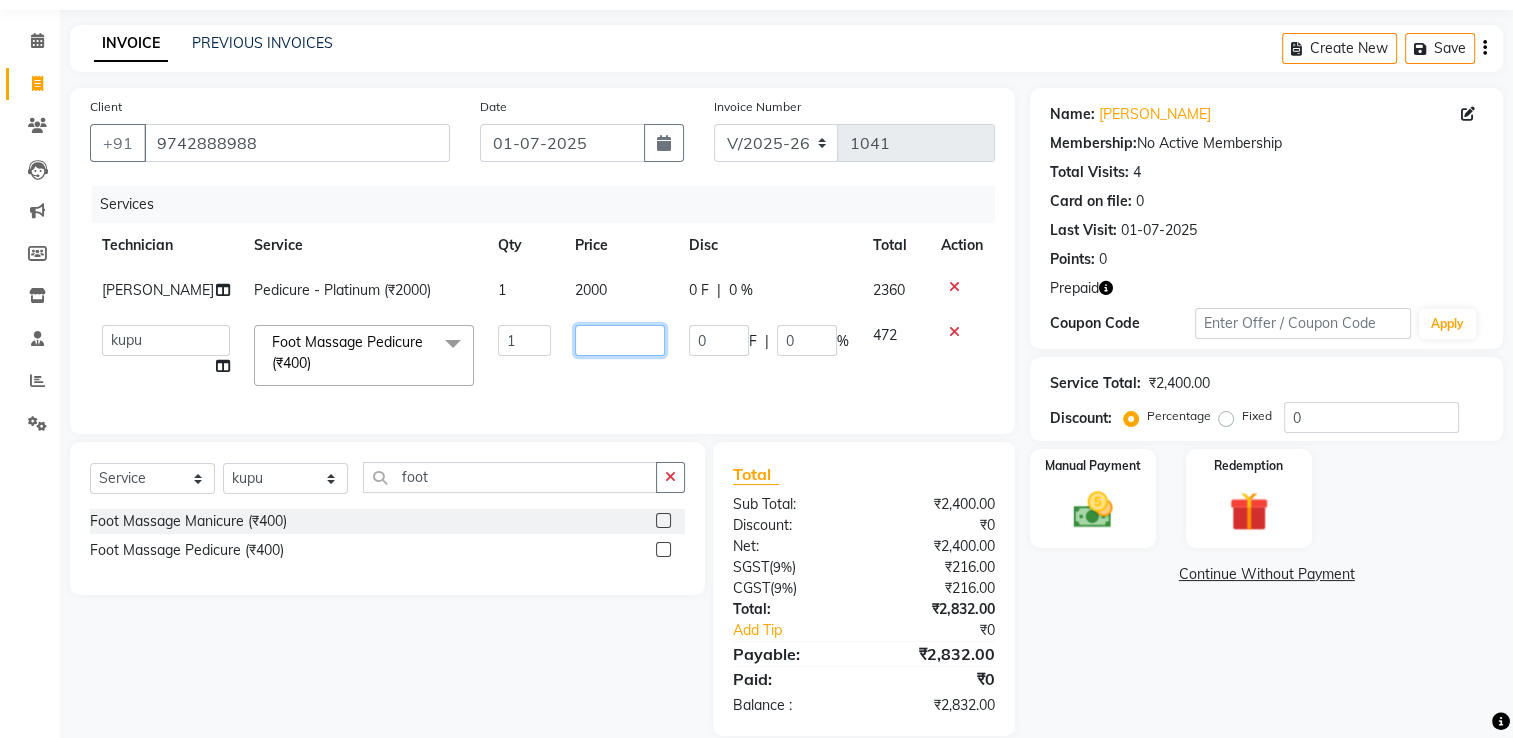 type on "0" 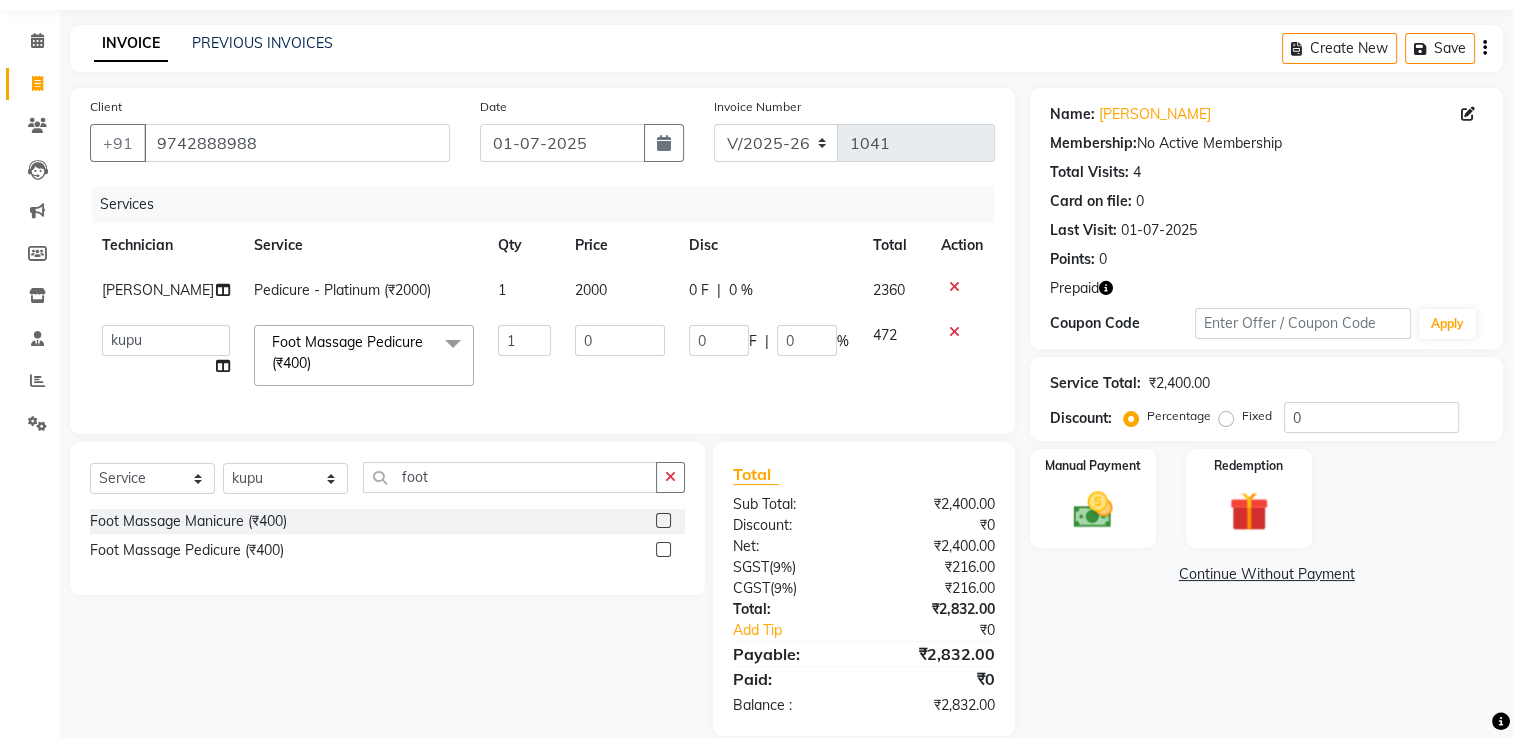 click on "Name: [PERSON_NAME]  Membership:  No Active Membership  Total Visits:  4 Card on file:  0 Last Visit:   [DATE] Points:   0  Prepaid Coupon Code Apply Service Total:  ₹2,400.00  Discount:  Percentage   Fixed  0 Manual Payment Redemption  Continue Without Payment" 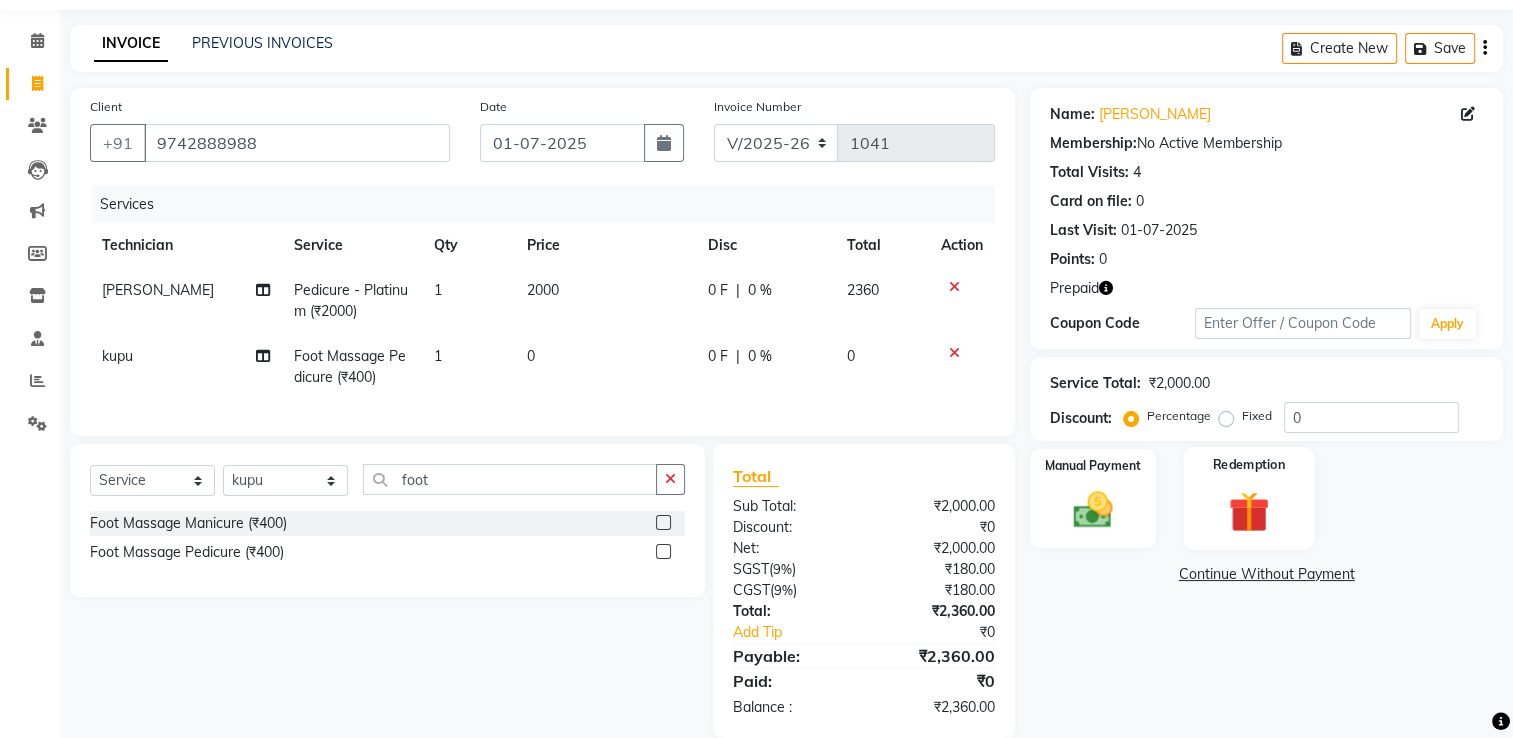 click 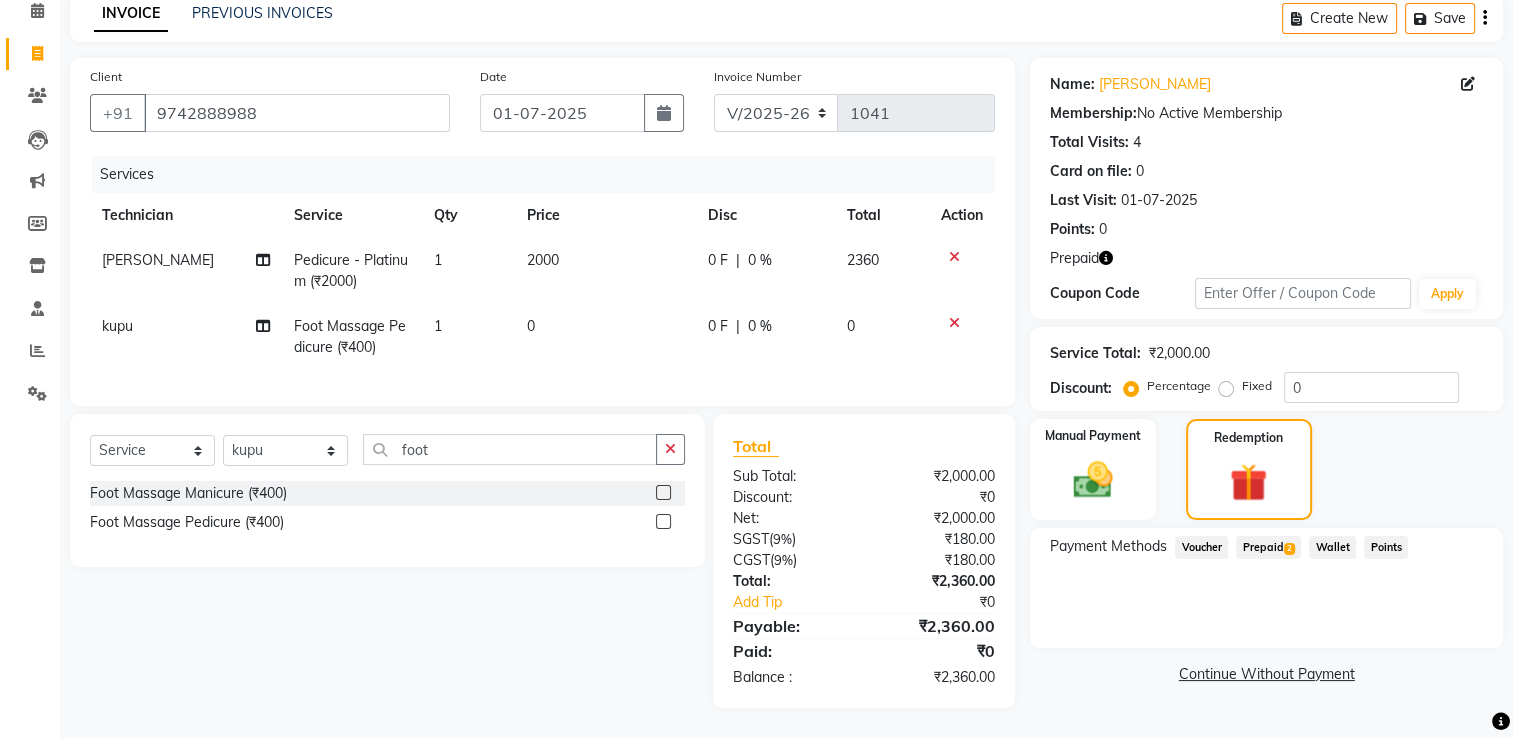 click on "Prepaid  2" 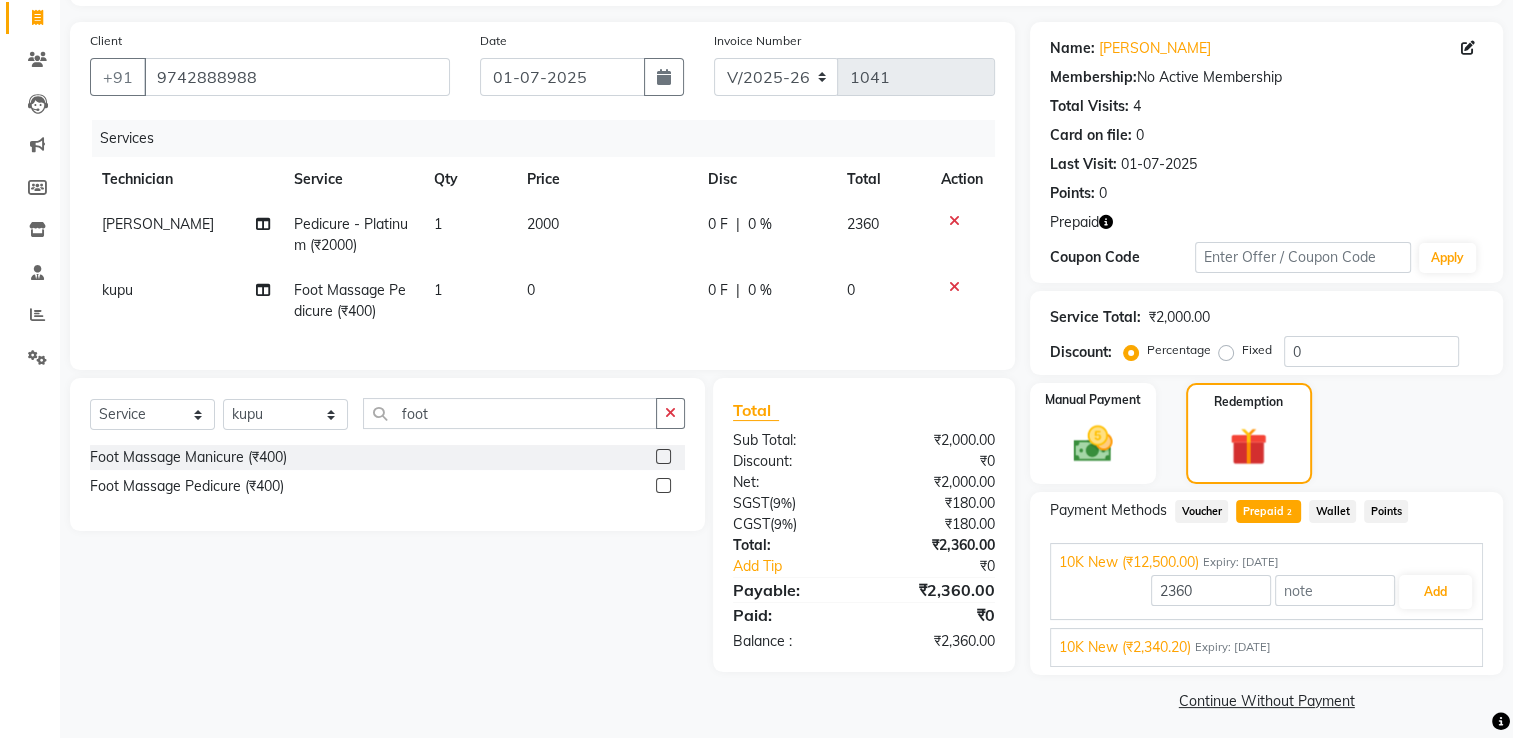 scroll, scrollTop: 135, scrollLeft: 0, axis: vertical 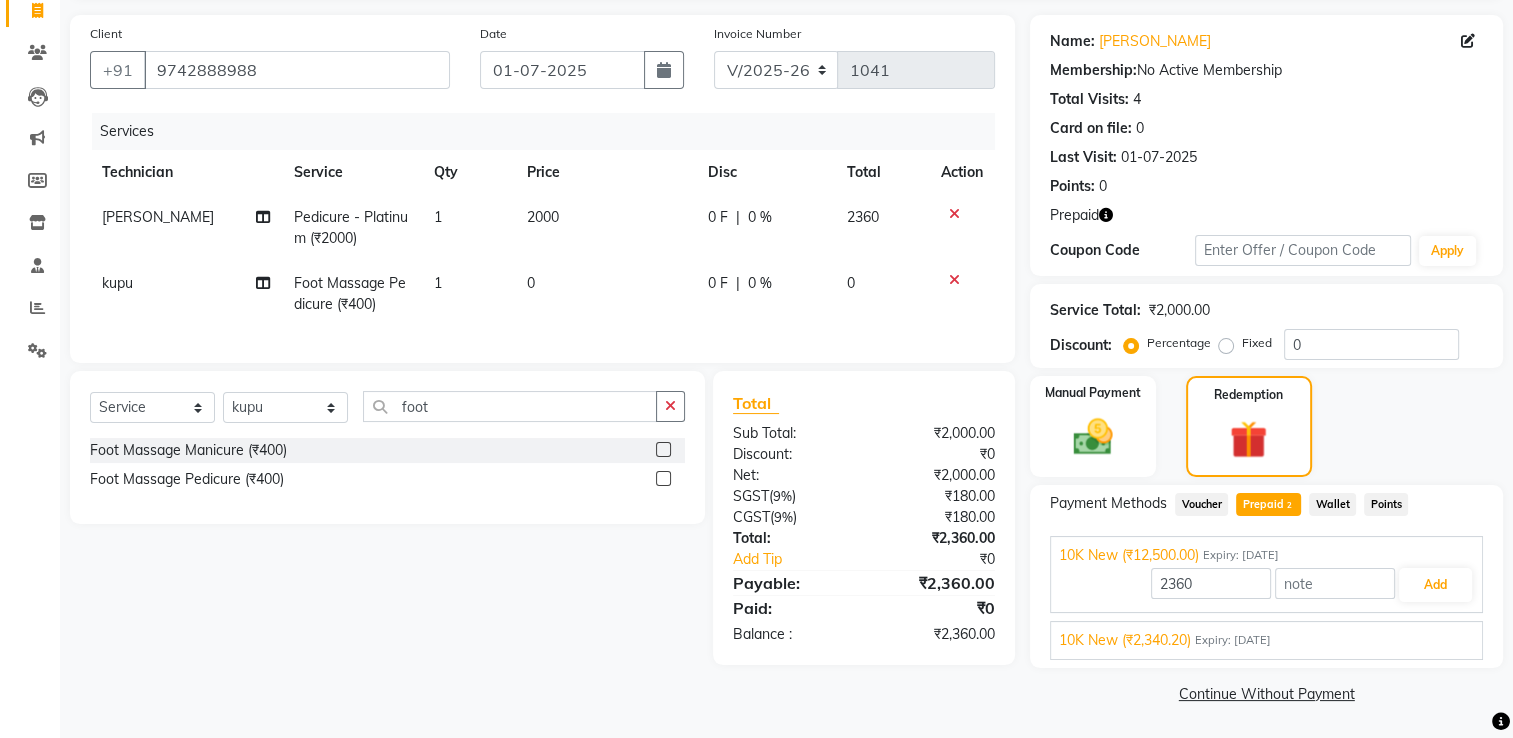 click on "10K New (₹2,340.20) Expiry: [DATE]" at bounding box center [1266, 640] 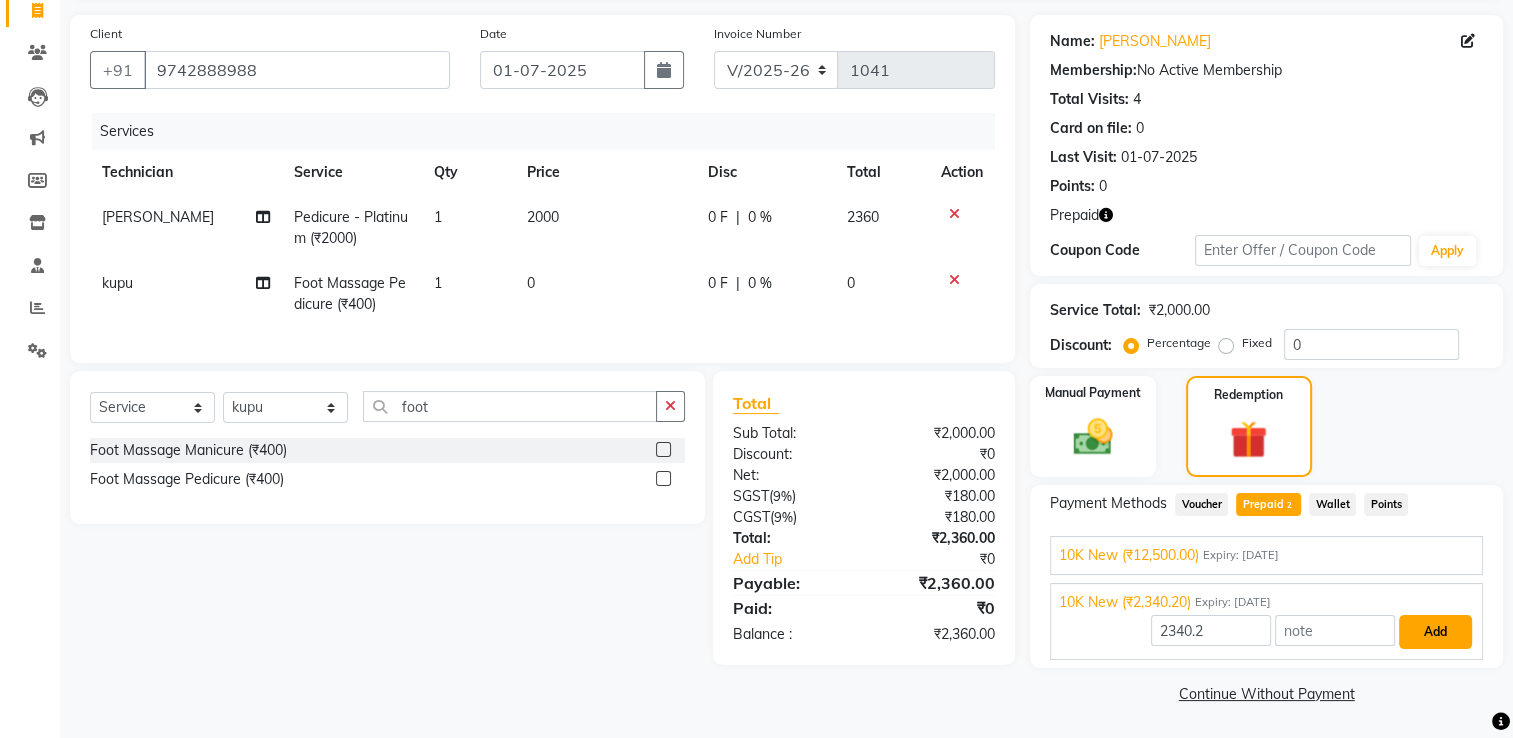 click on "Add" at bounding box center [1435, 632] 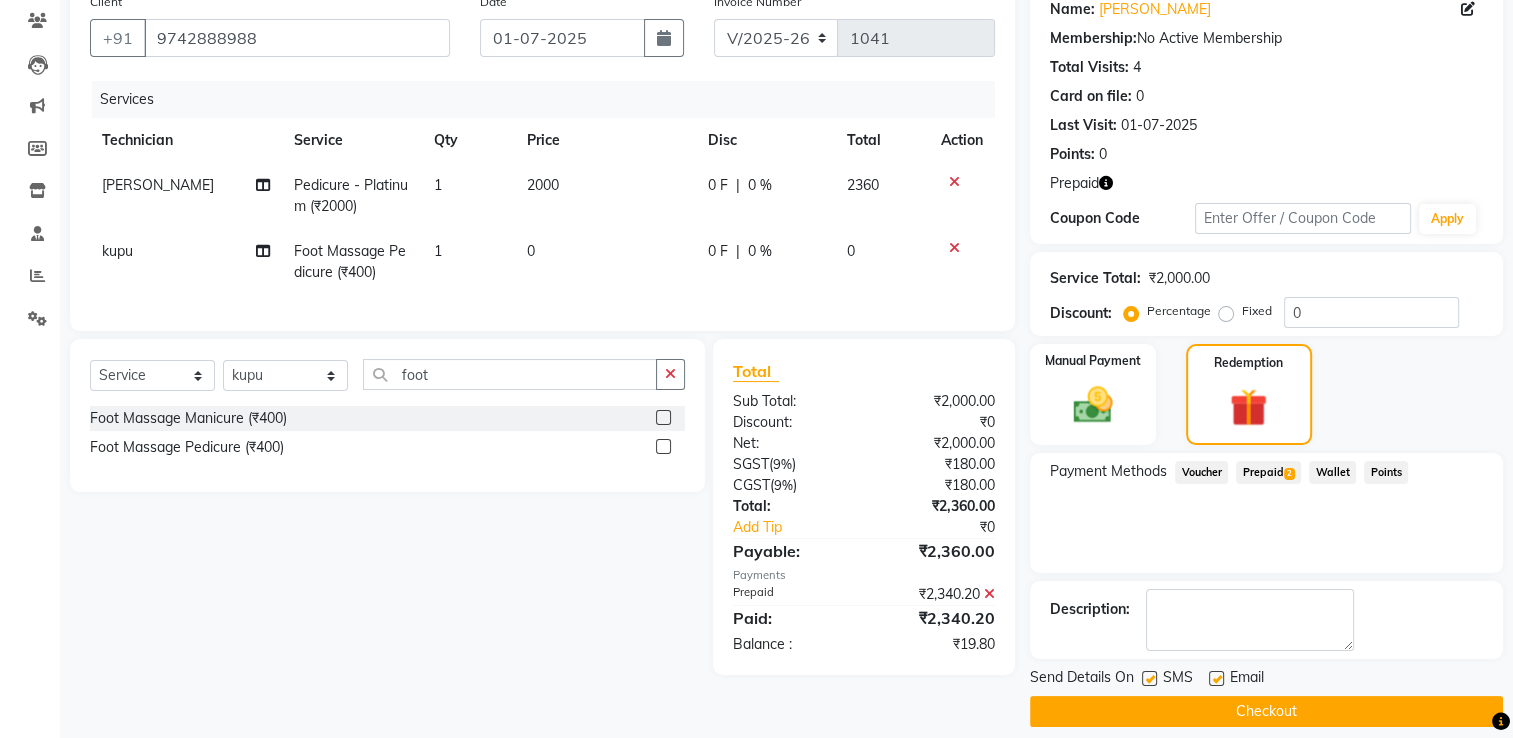 scroll, scrollTop: 184, scrollLeft: 0, axis: vertical 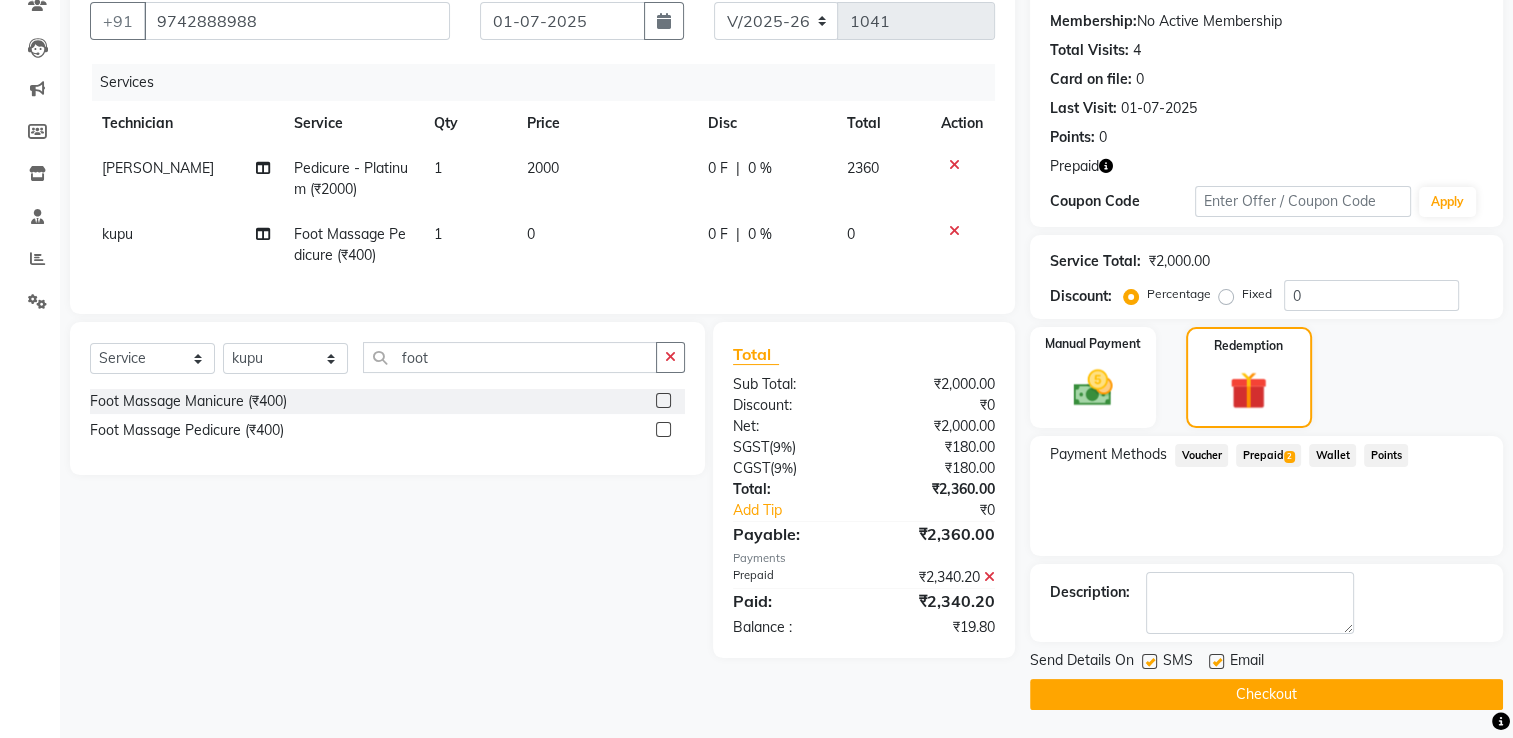 click on "Prepaid  2" 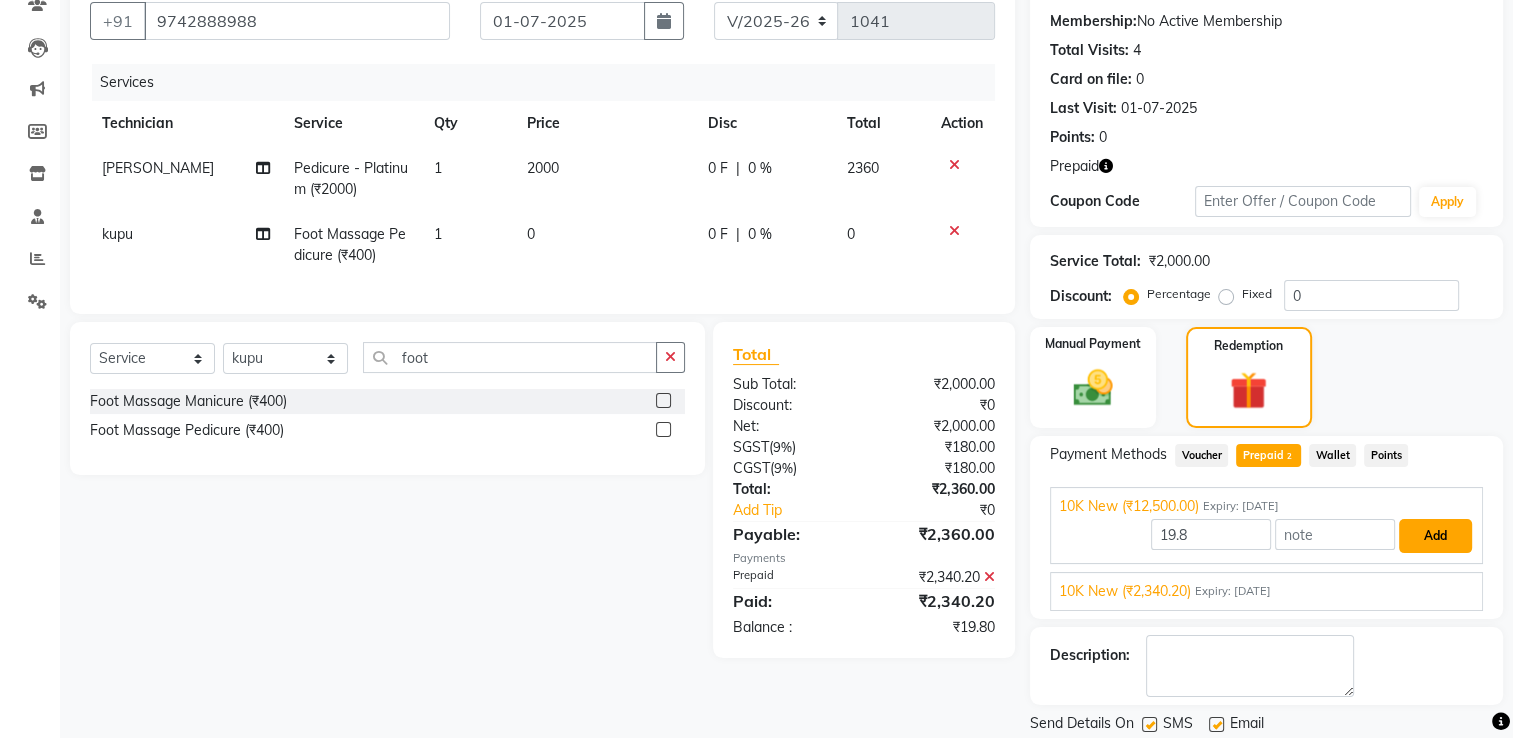 click on "Add" at bounding box center (1435, 536) 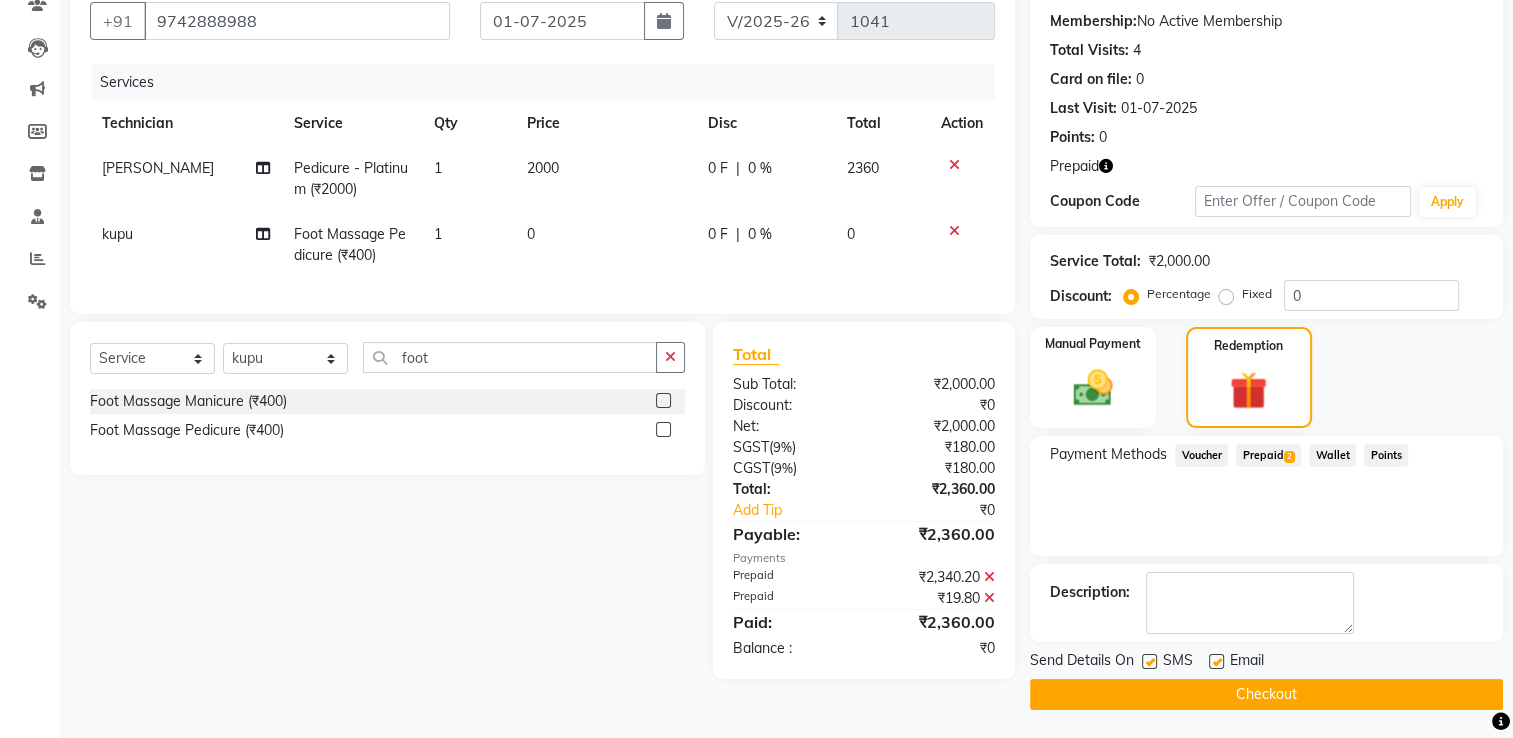 click on "Checkout" 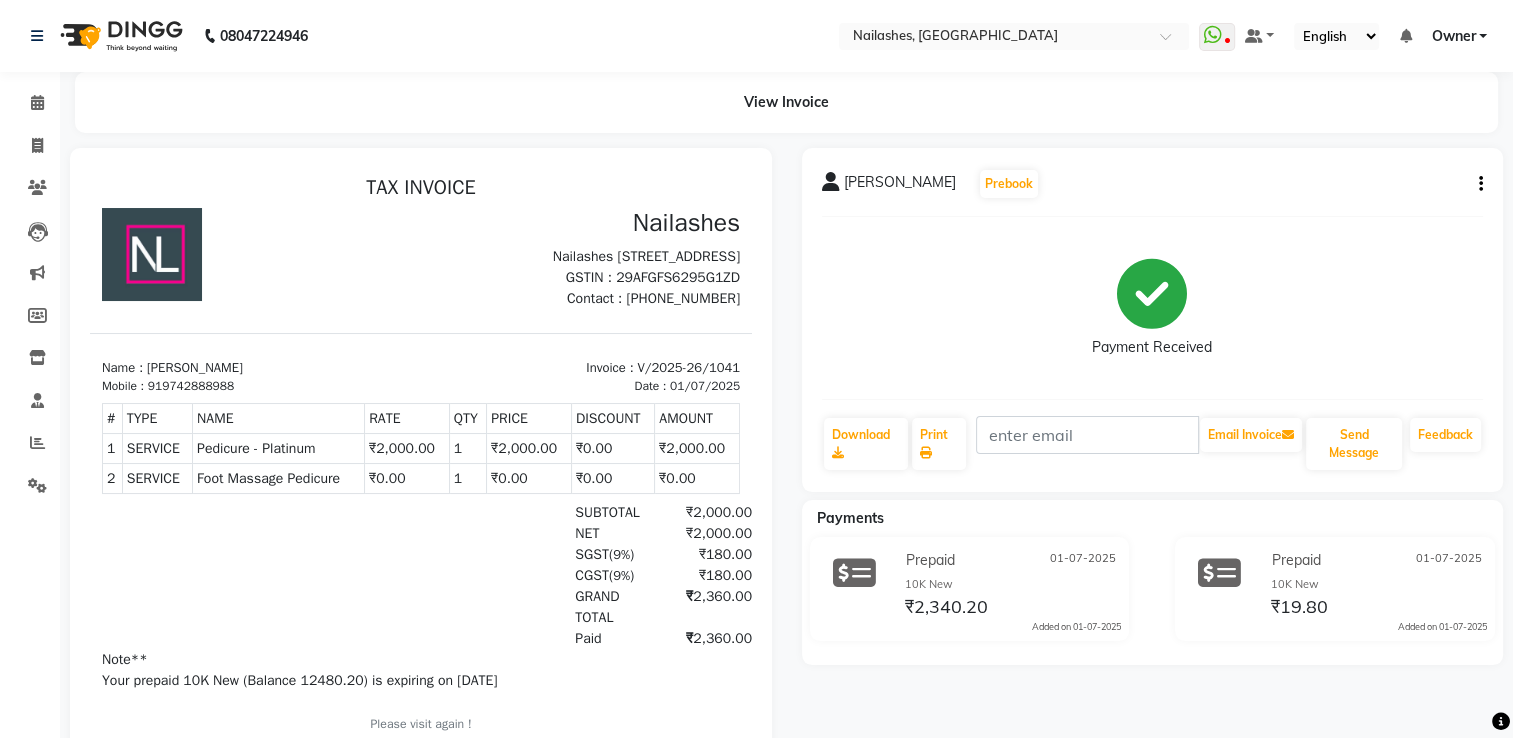 scroll, scrollTop: 0, scrollLeft: 0, axis: both 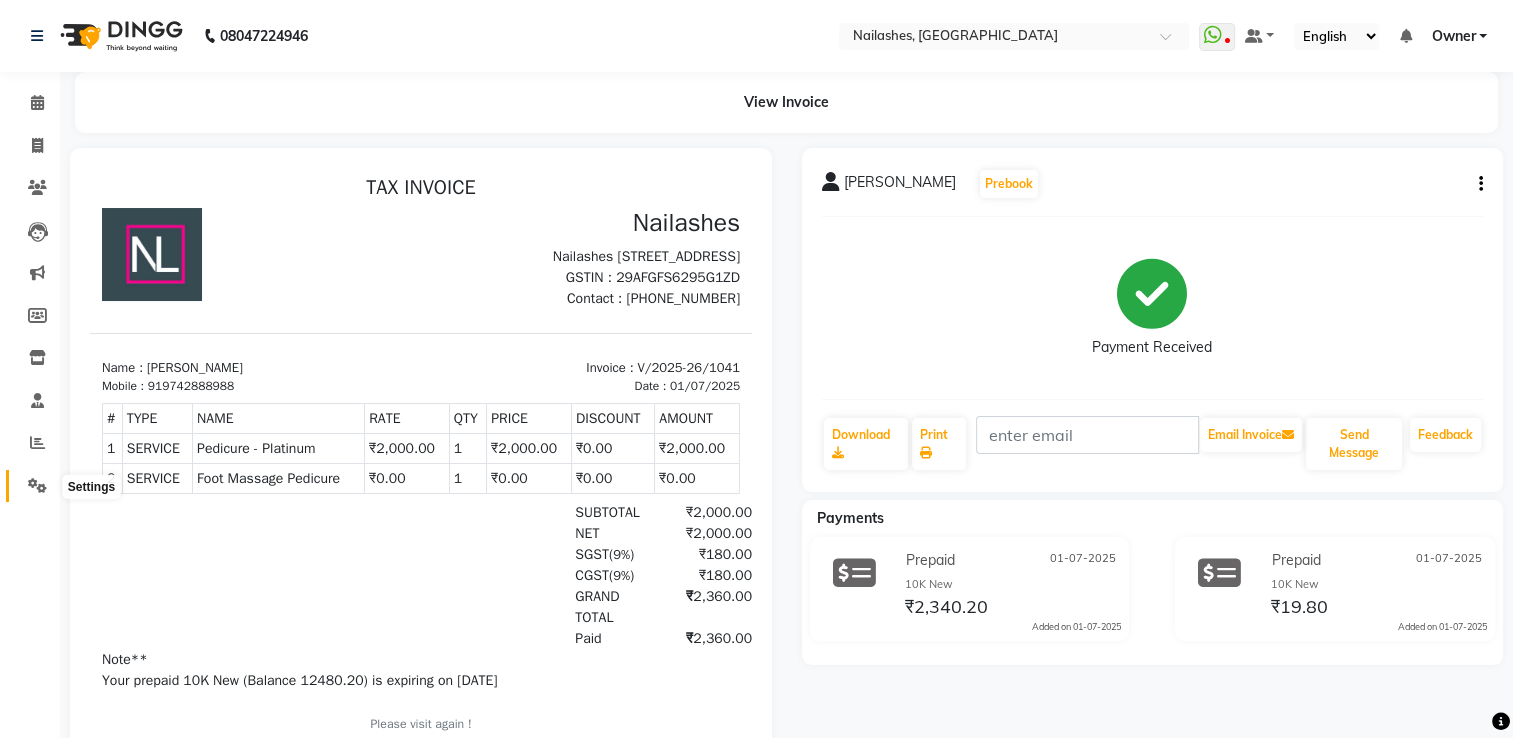 click 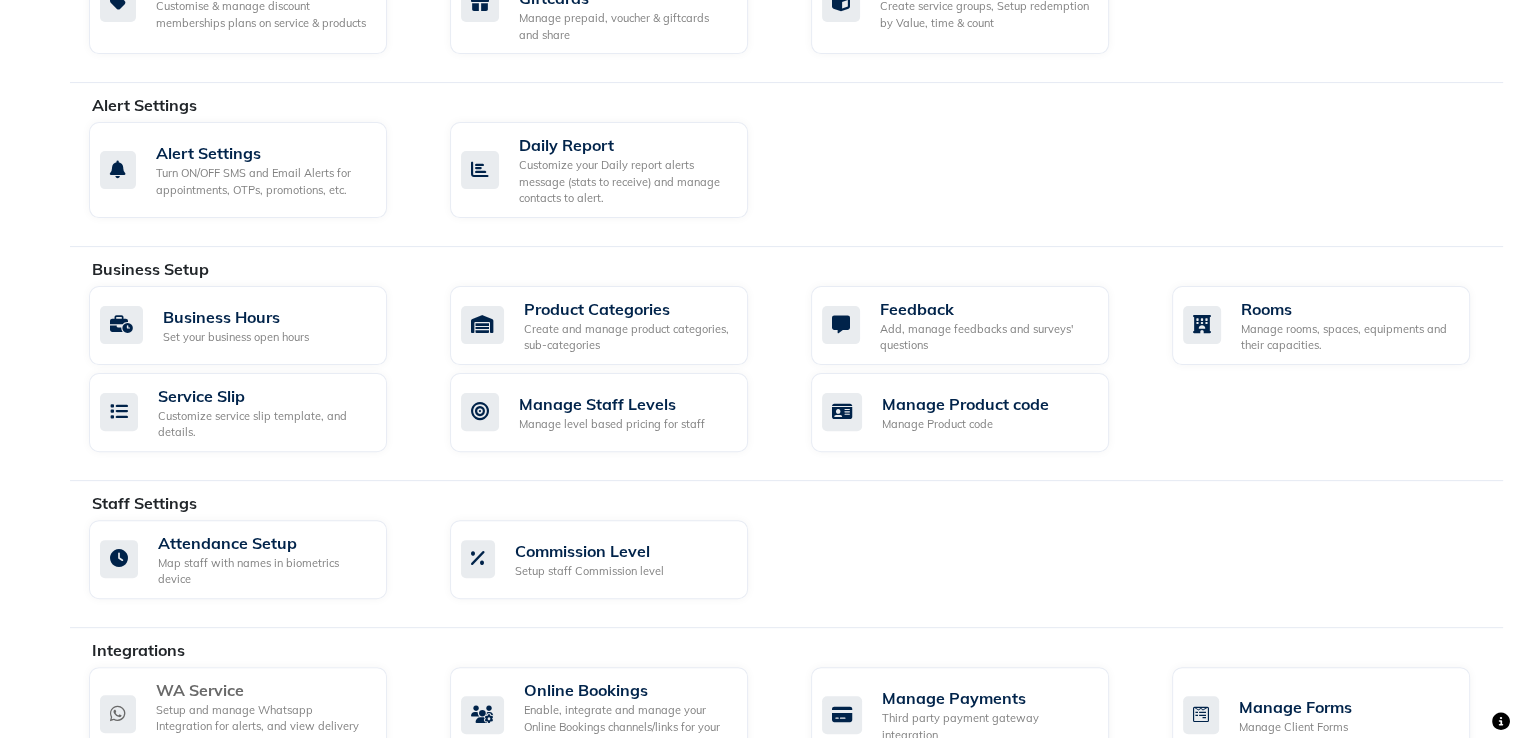 scroll, scrollTop: 700, scrollLeft: 0, axis: vertical 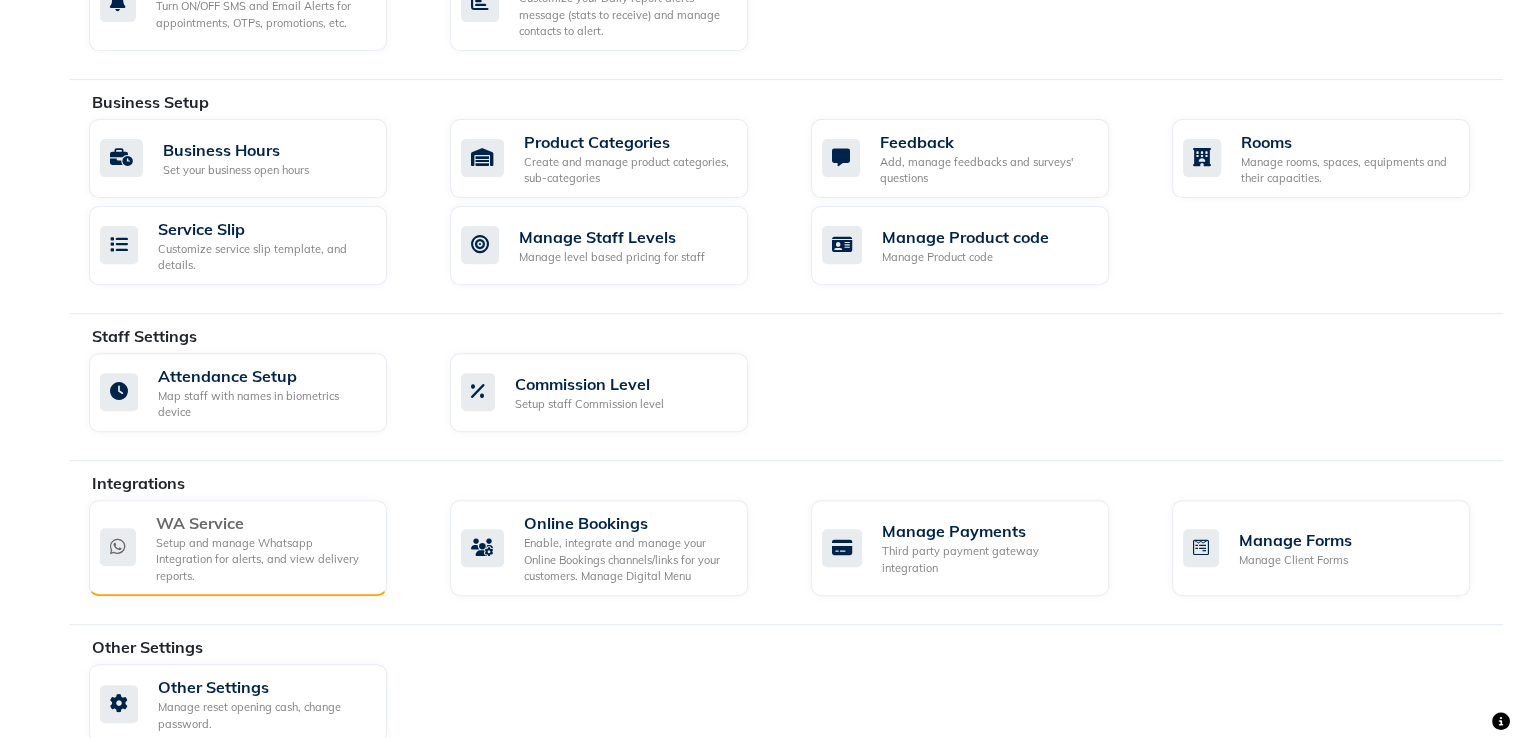 click on "Setup and manage Whatsapp Integration for alerts, and view delivery reports." 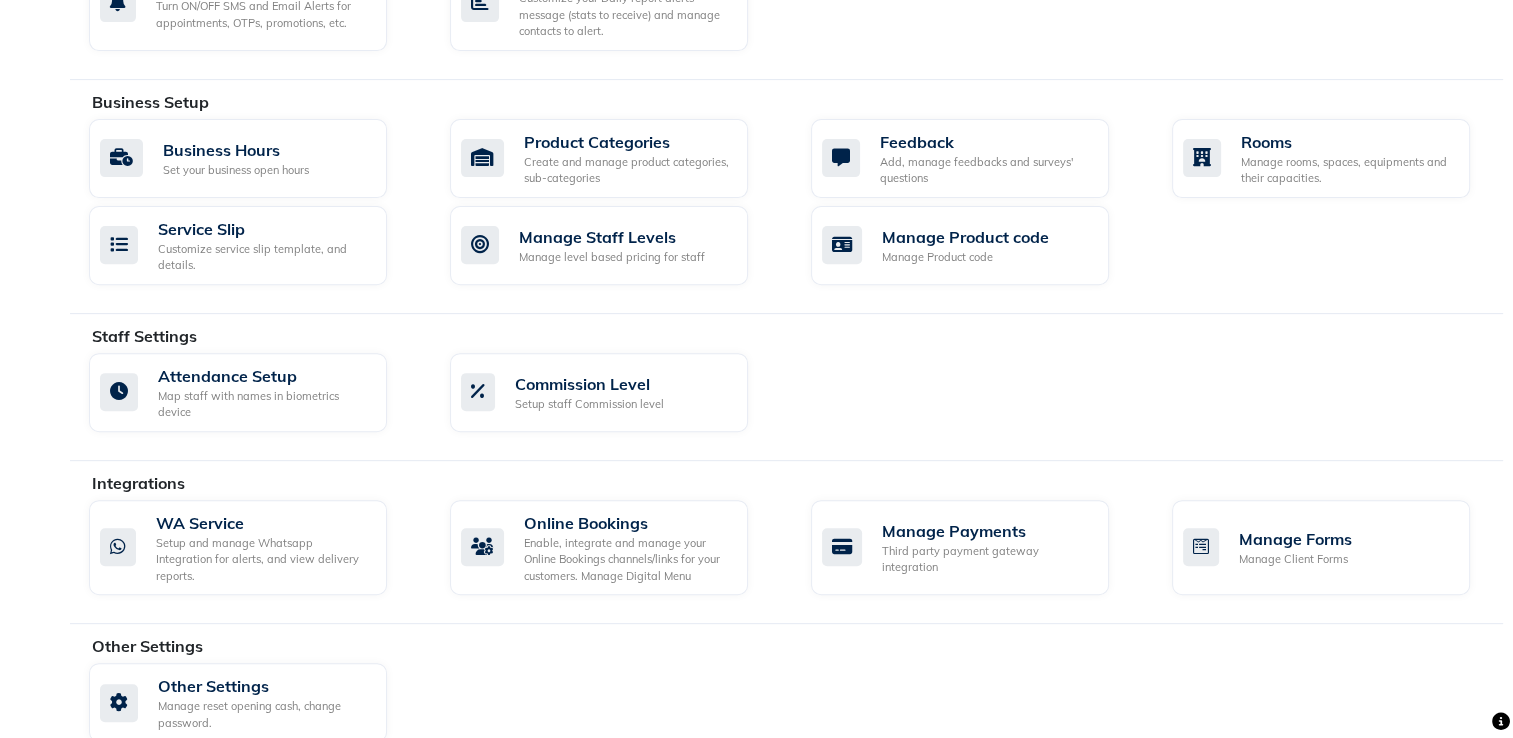 scroll, scrollTop: 0, scrollLeft: 0, axis: both 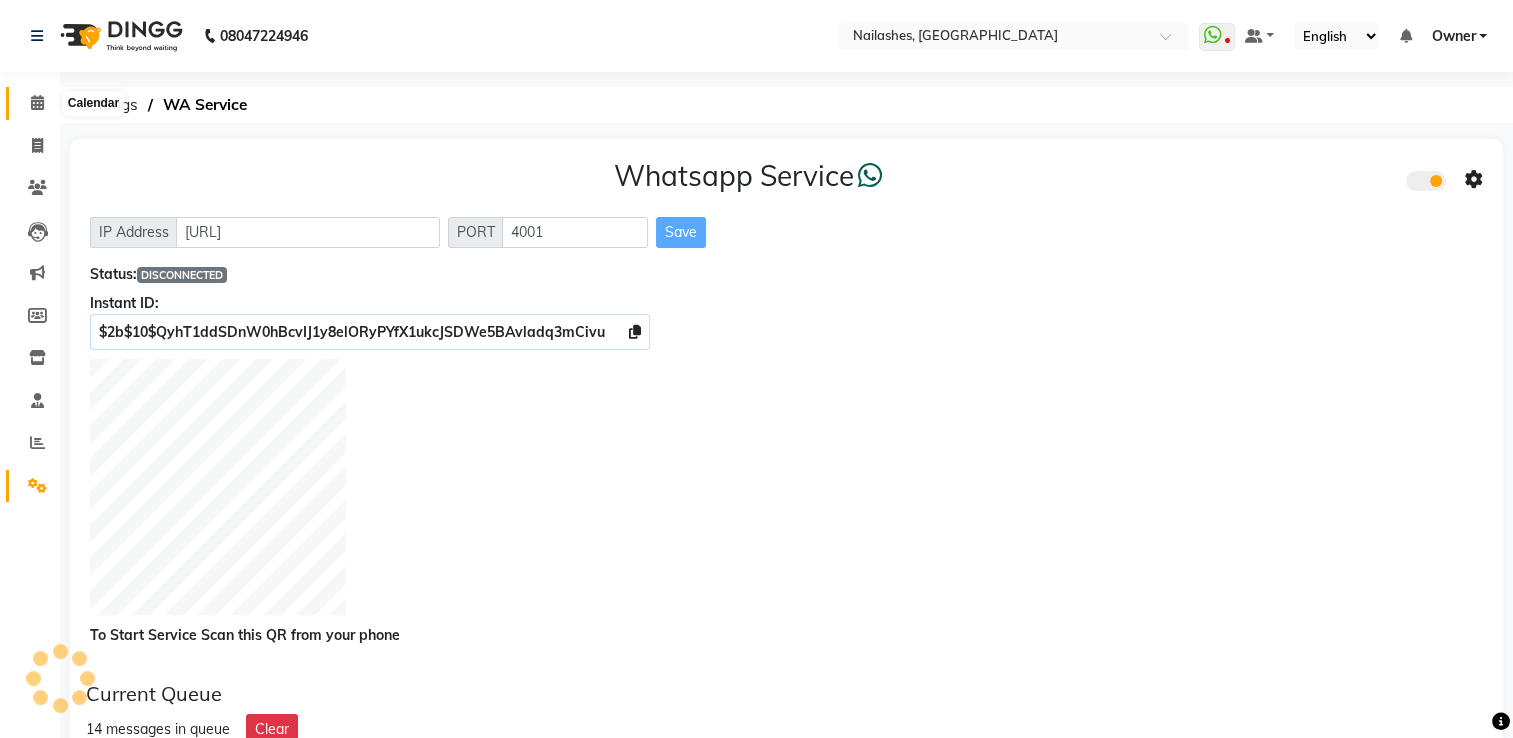click 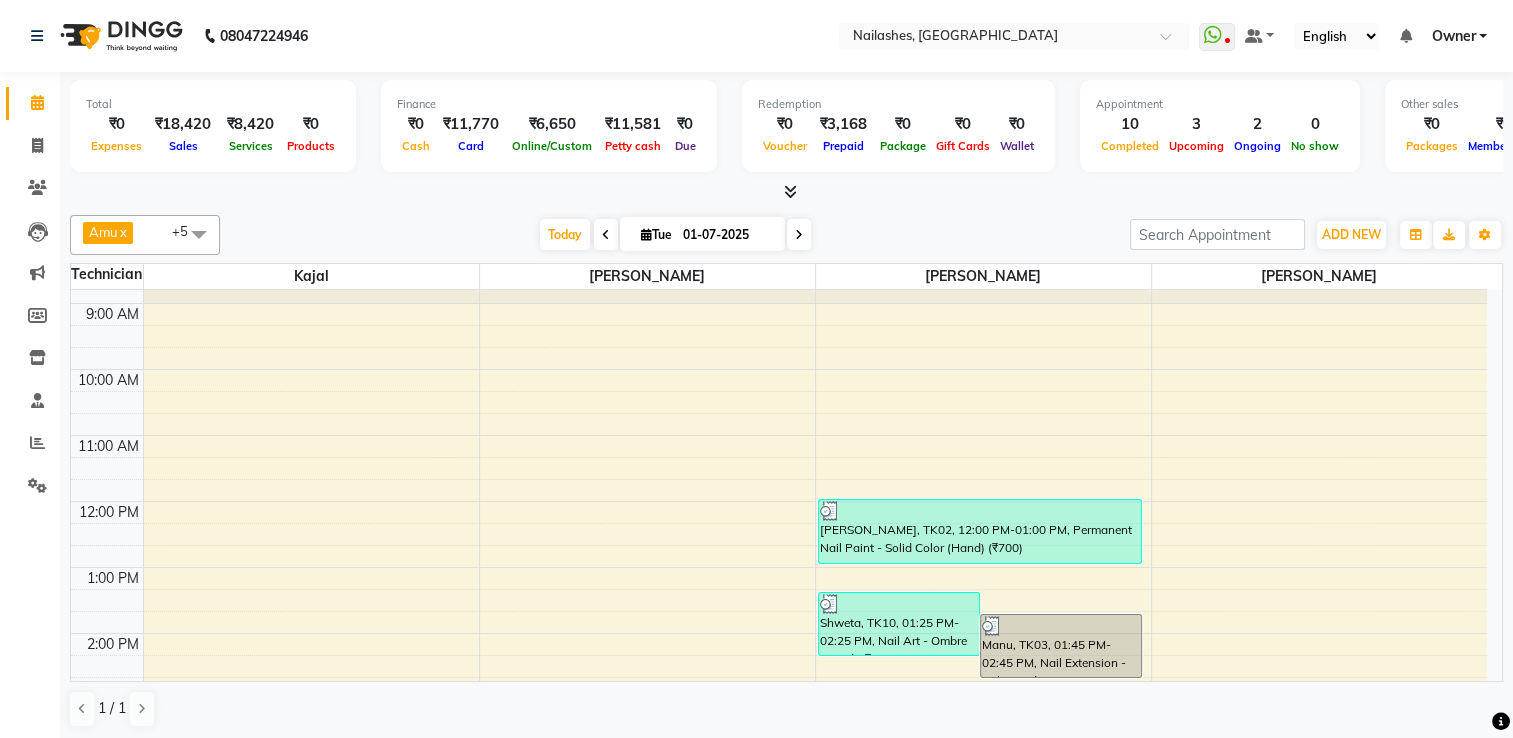 scroll, scrollTop: 100, scrollLeft: 0, axis: vertical 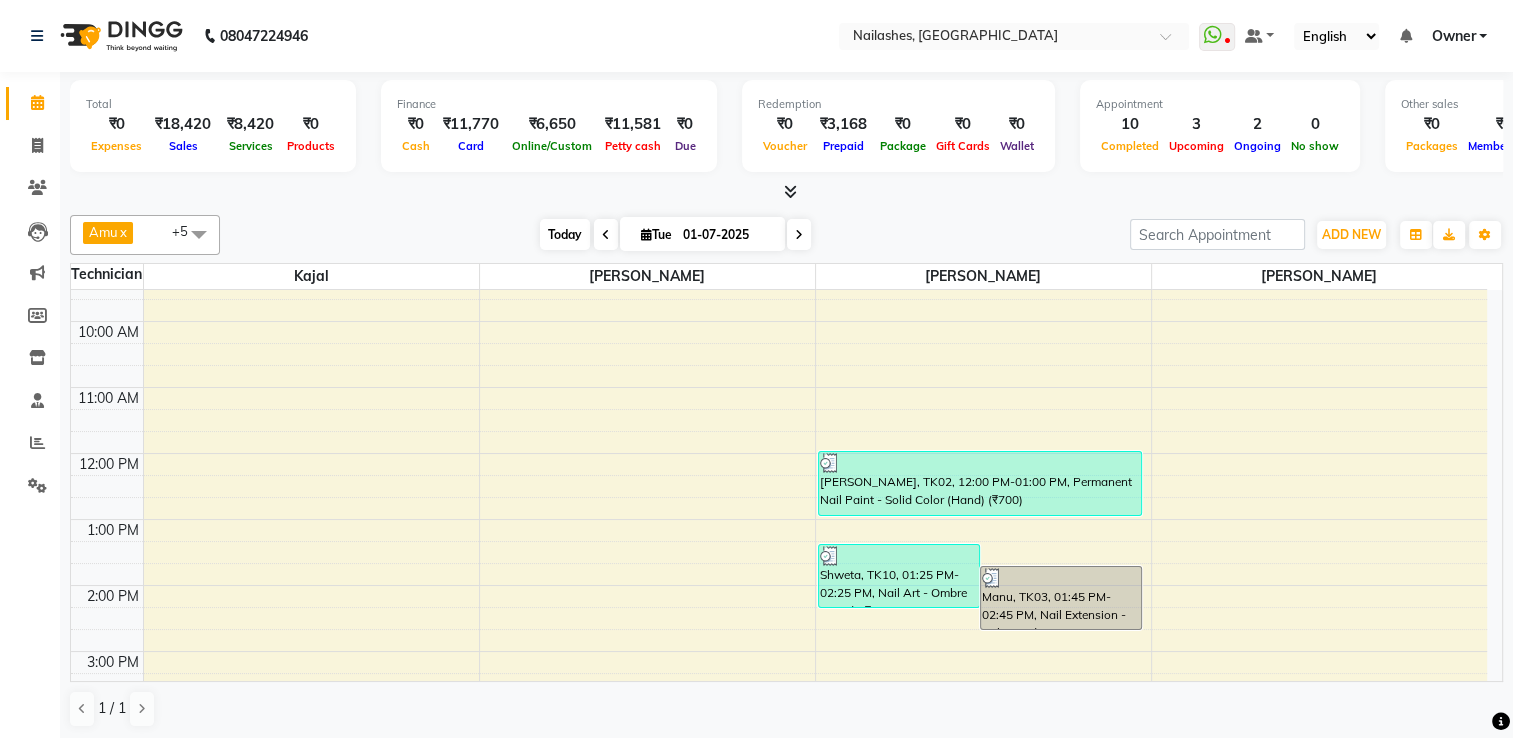 click on "Today" at bounding box center (565, 234) 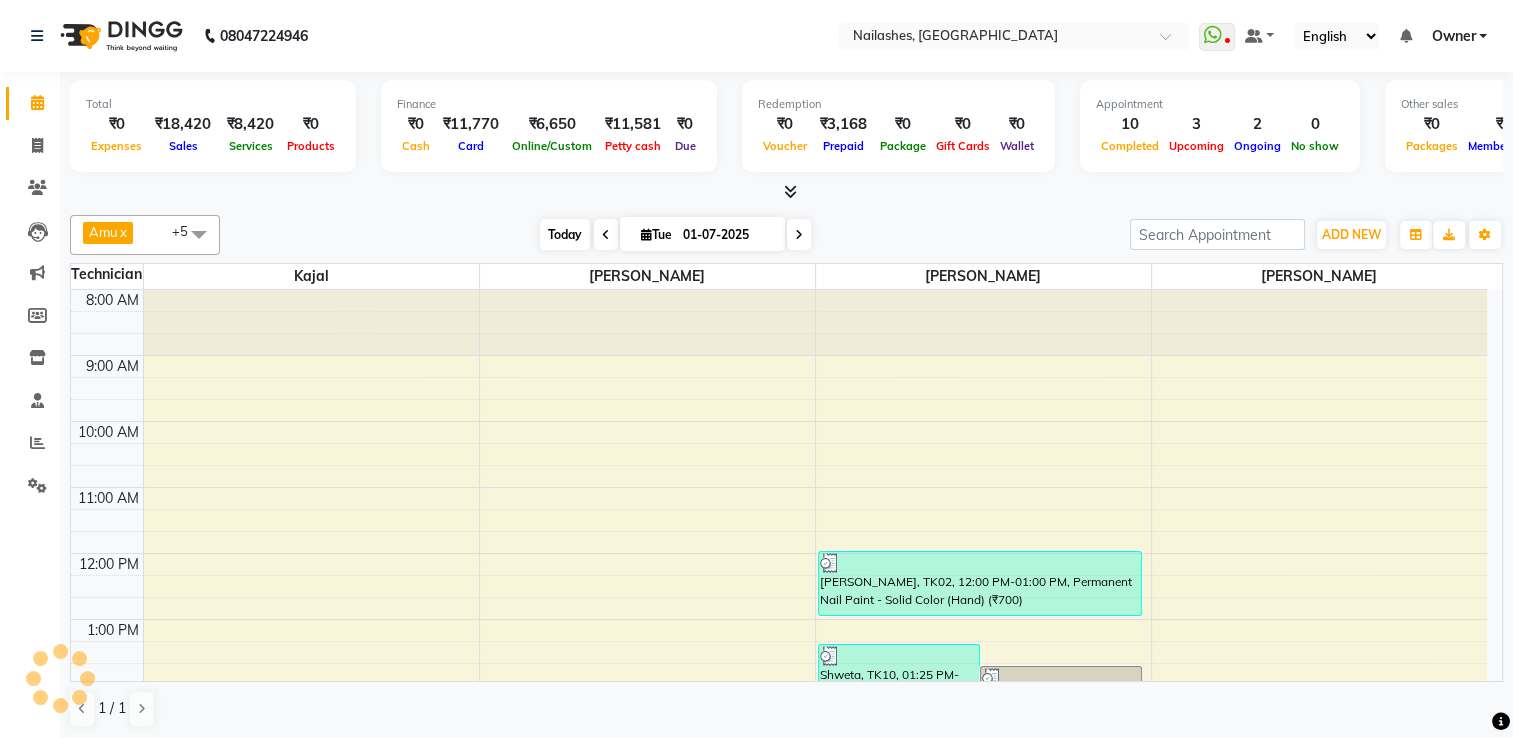 scroll, scrollTop: 458, scrollLeft: 0, axis: vertical 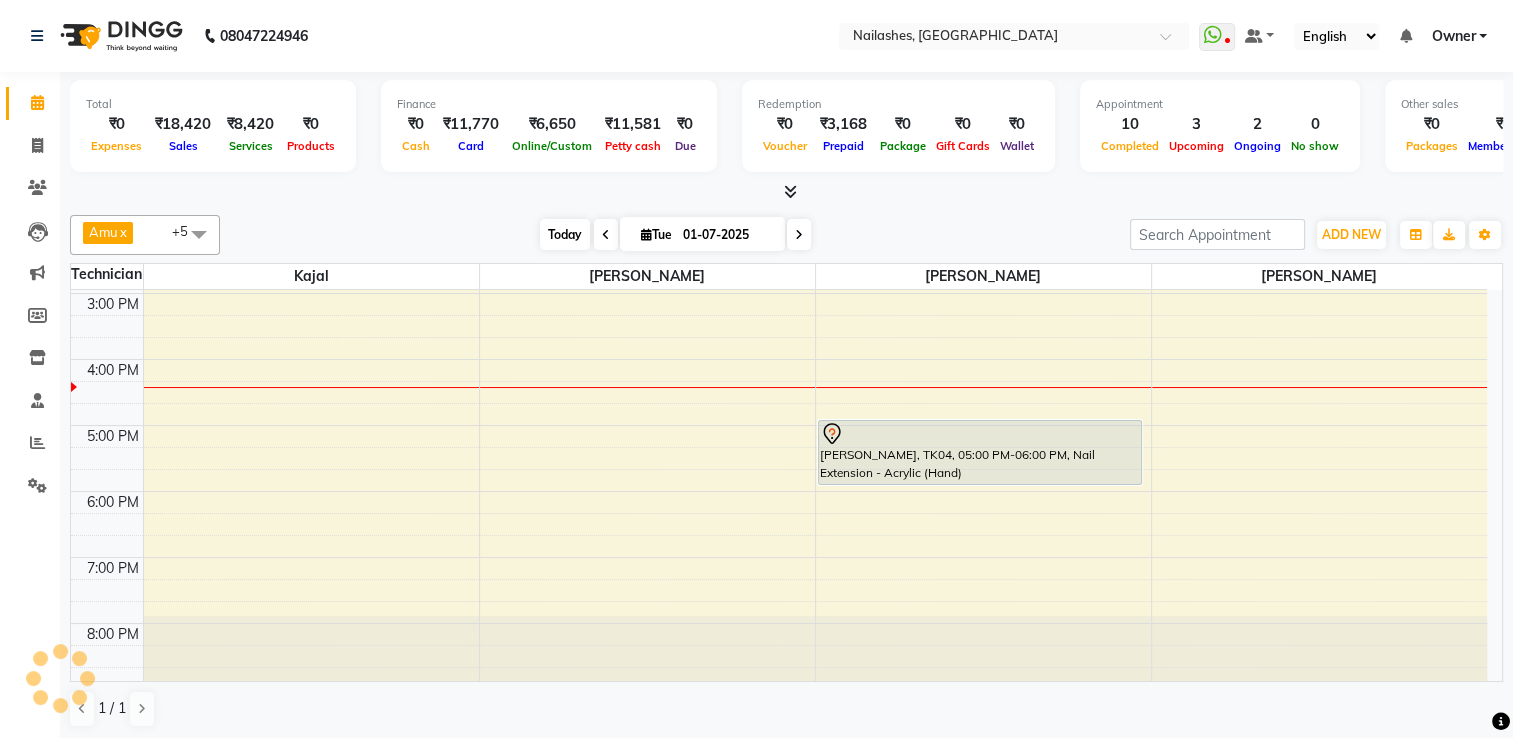click on "Today" at bounding box center [565, 234] 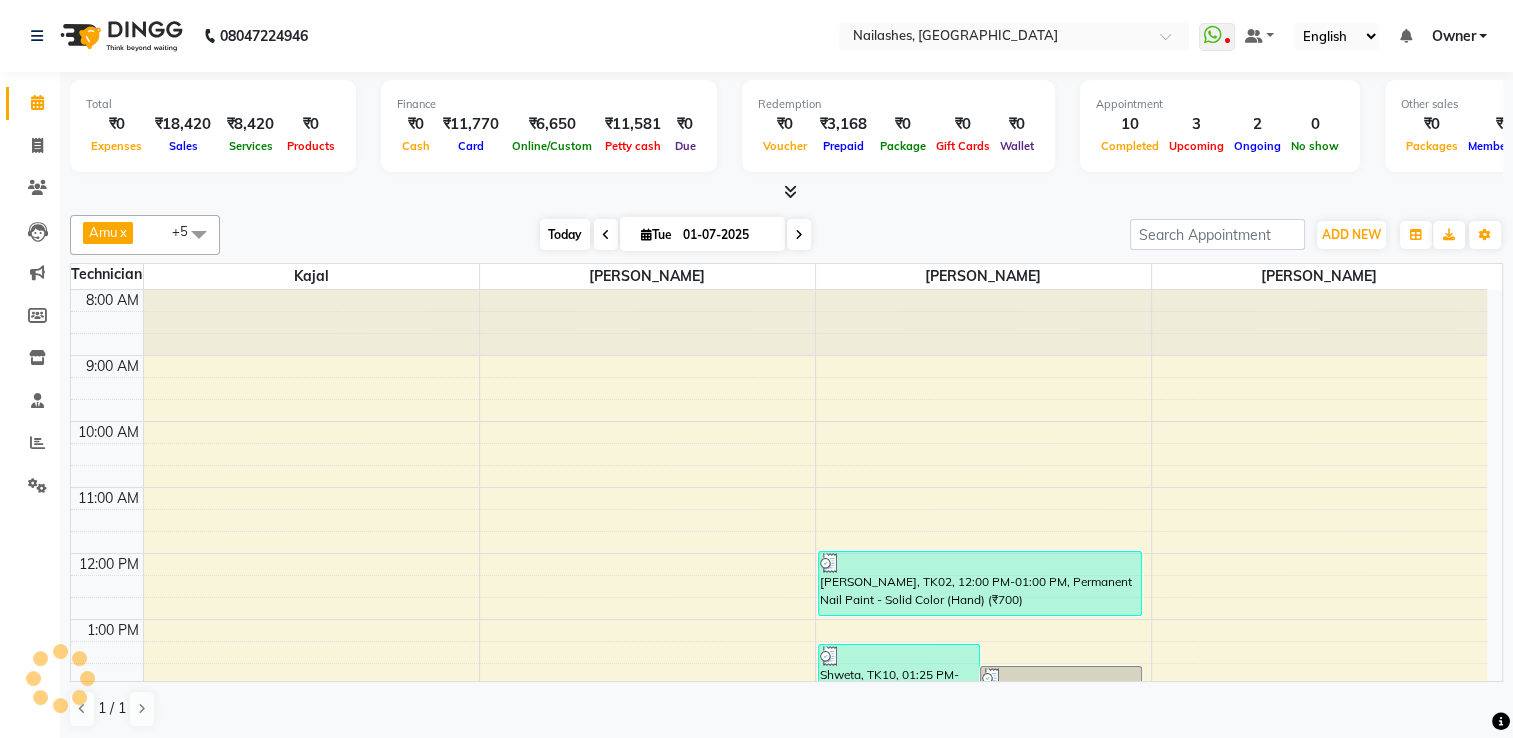 scroll, scrollTop: 458, scrollLeft: 0, axis: vertical 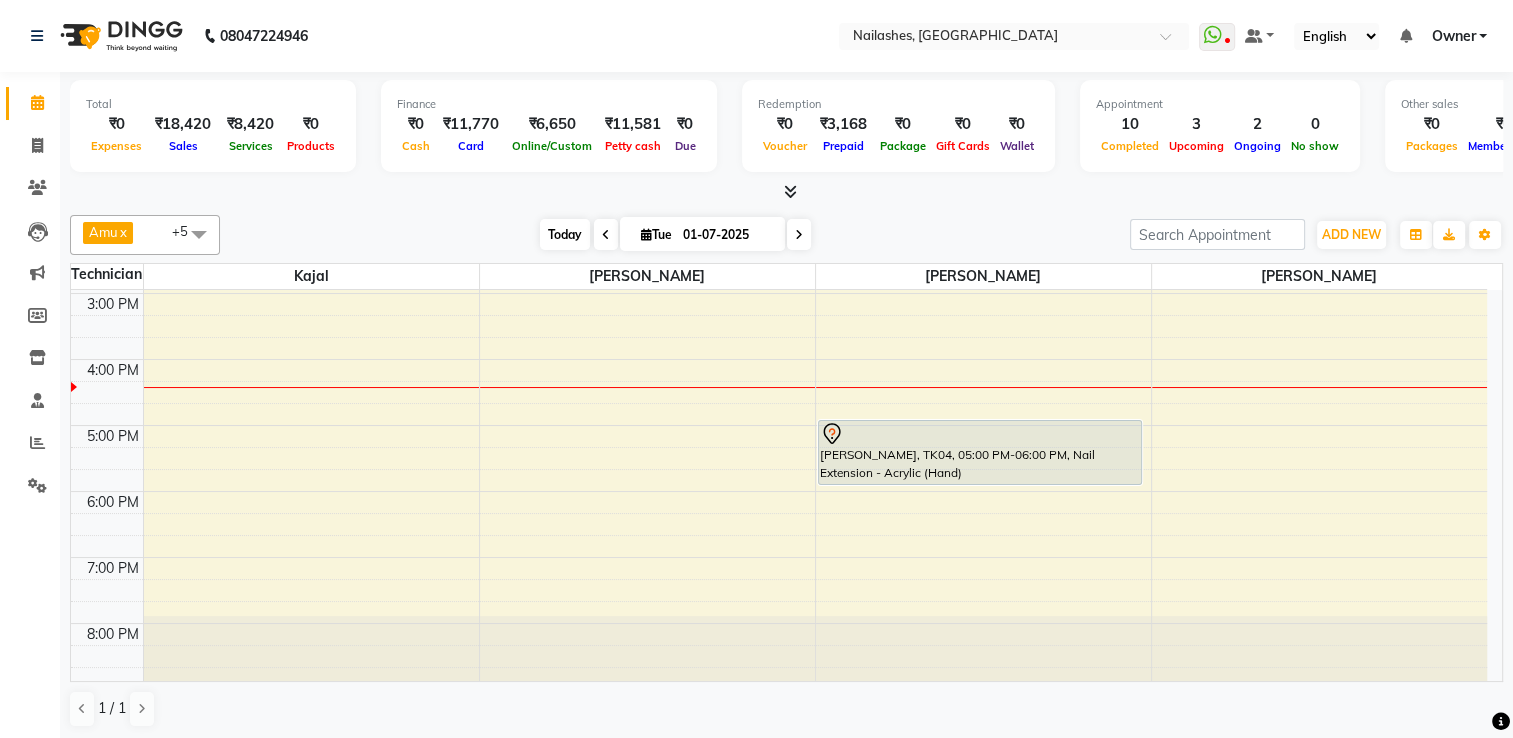click on "Today" at bounding box center (565, 234) 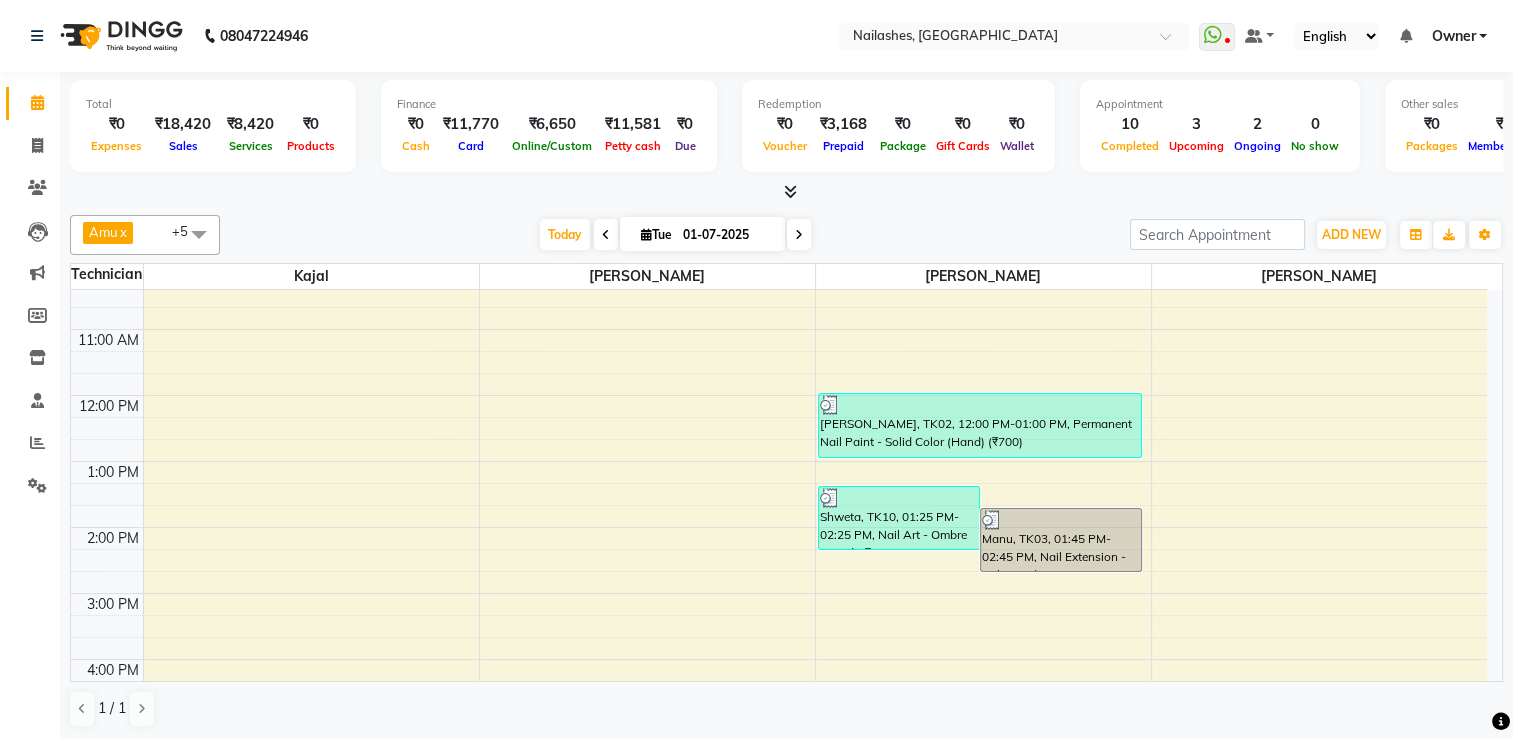scroll, scrollTop: 0, scrollLeft: 0, axis: both 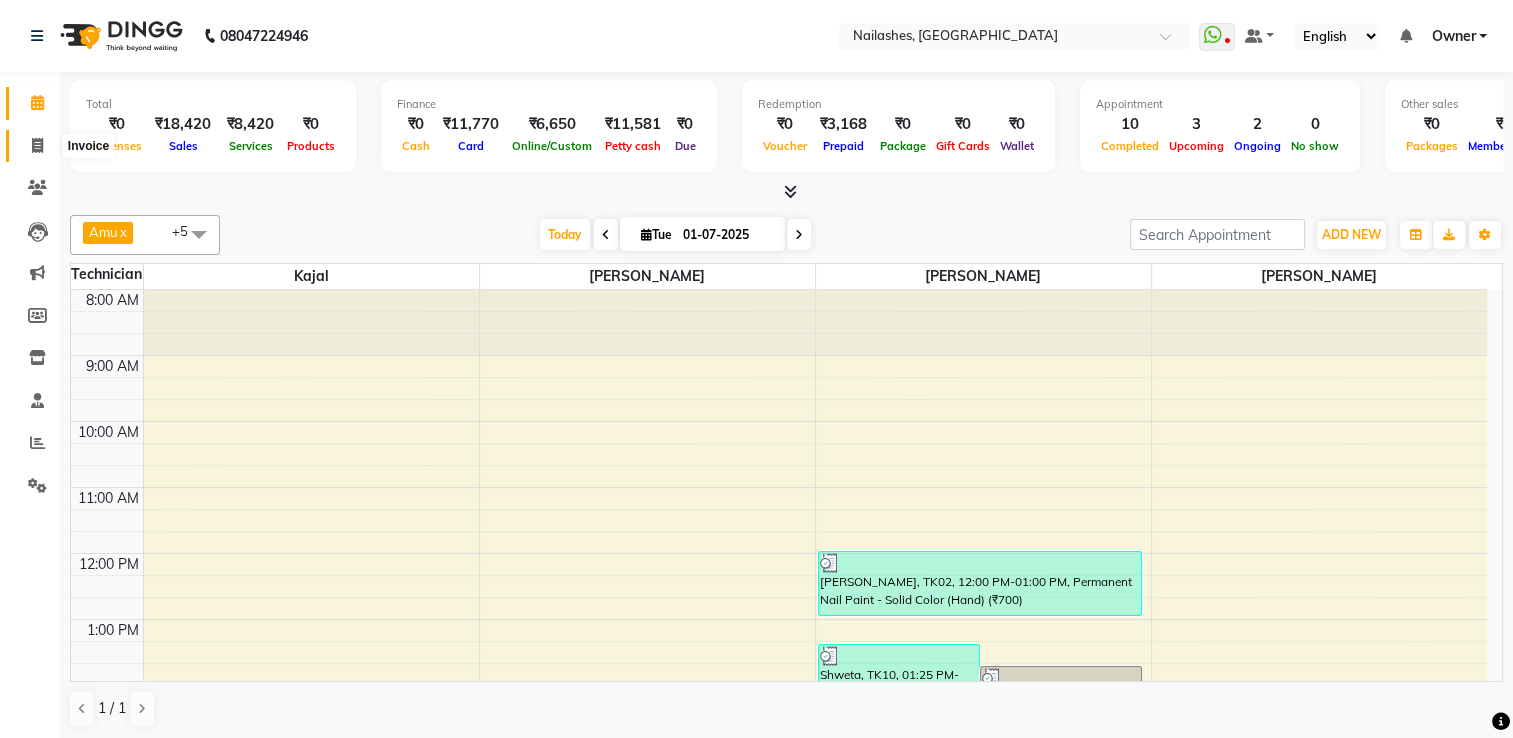 click 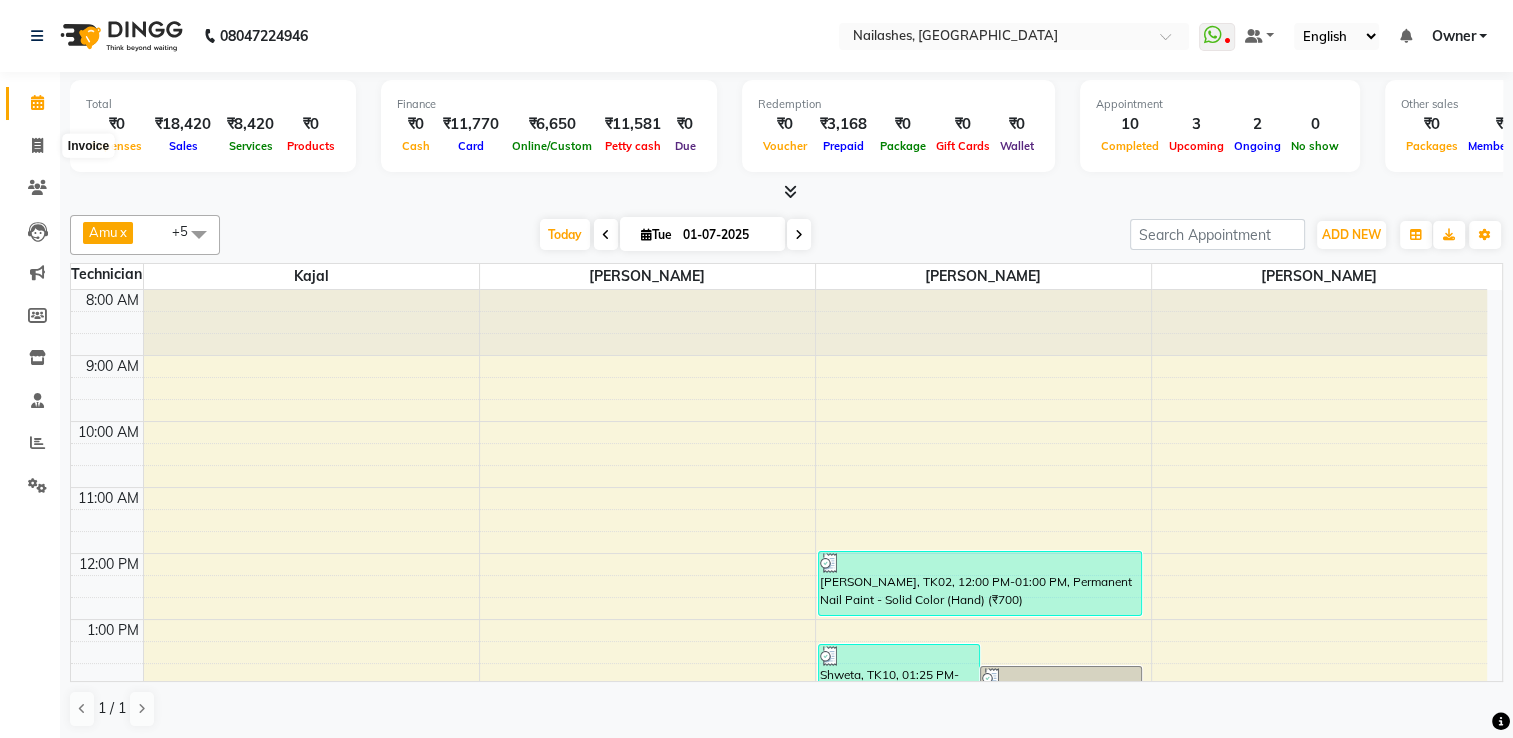select on "service" 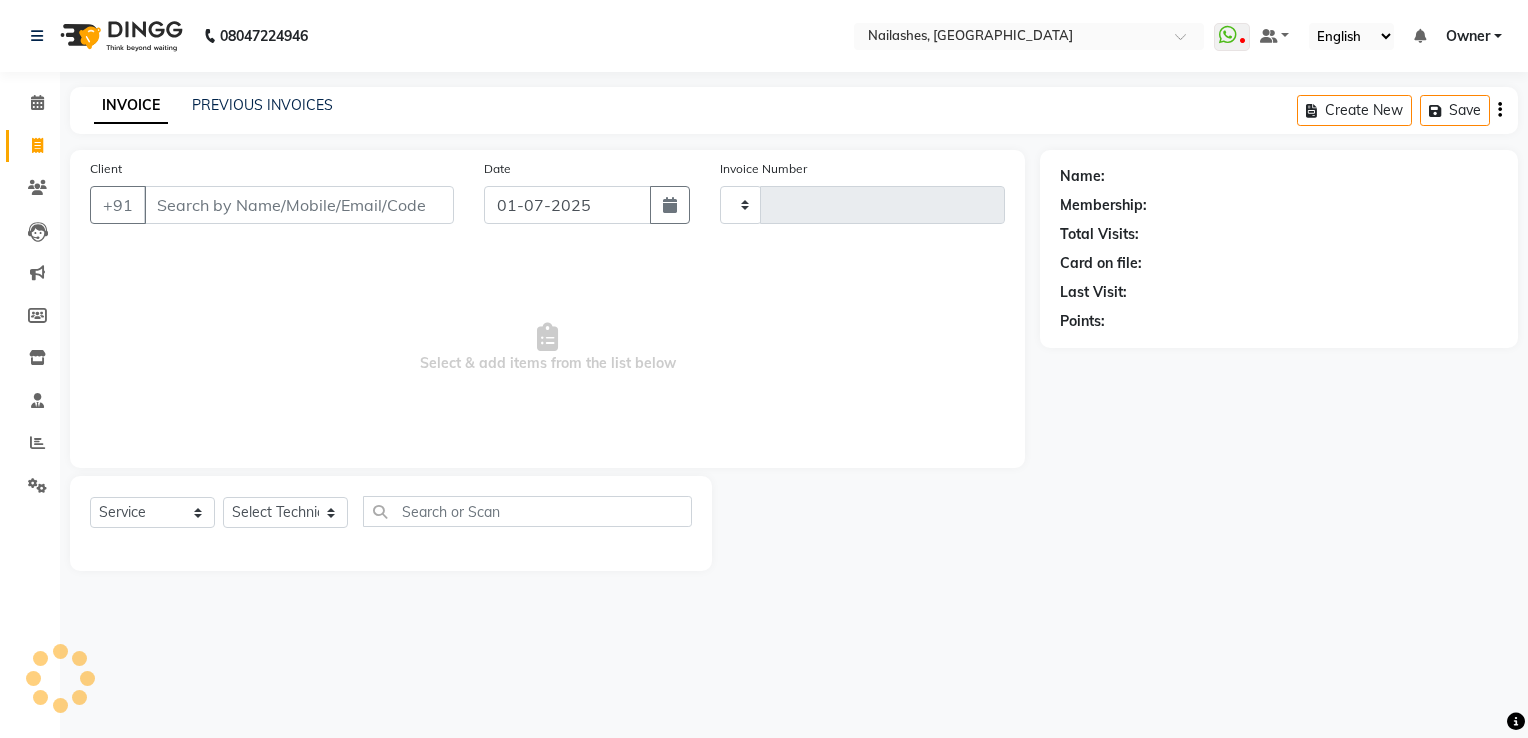 type on "1042" 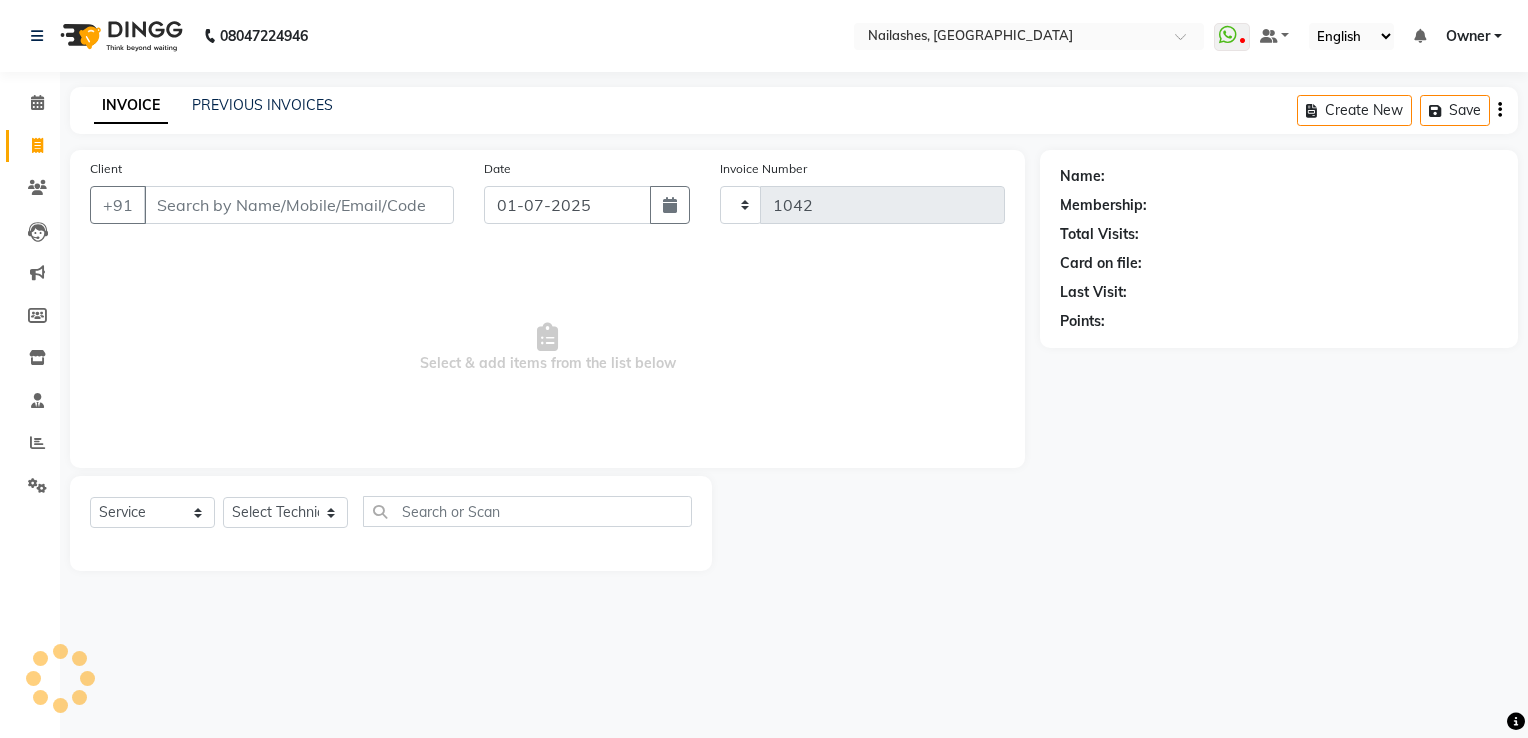 select on "6579" 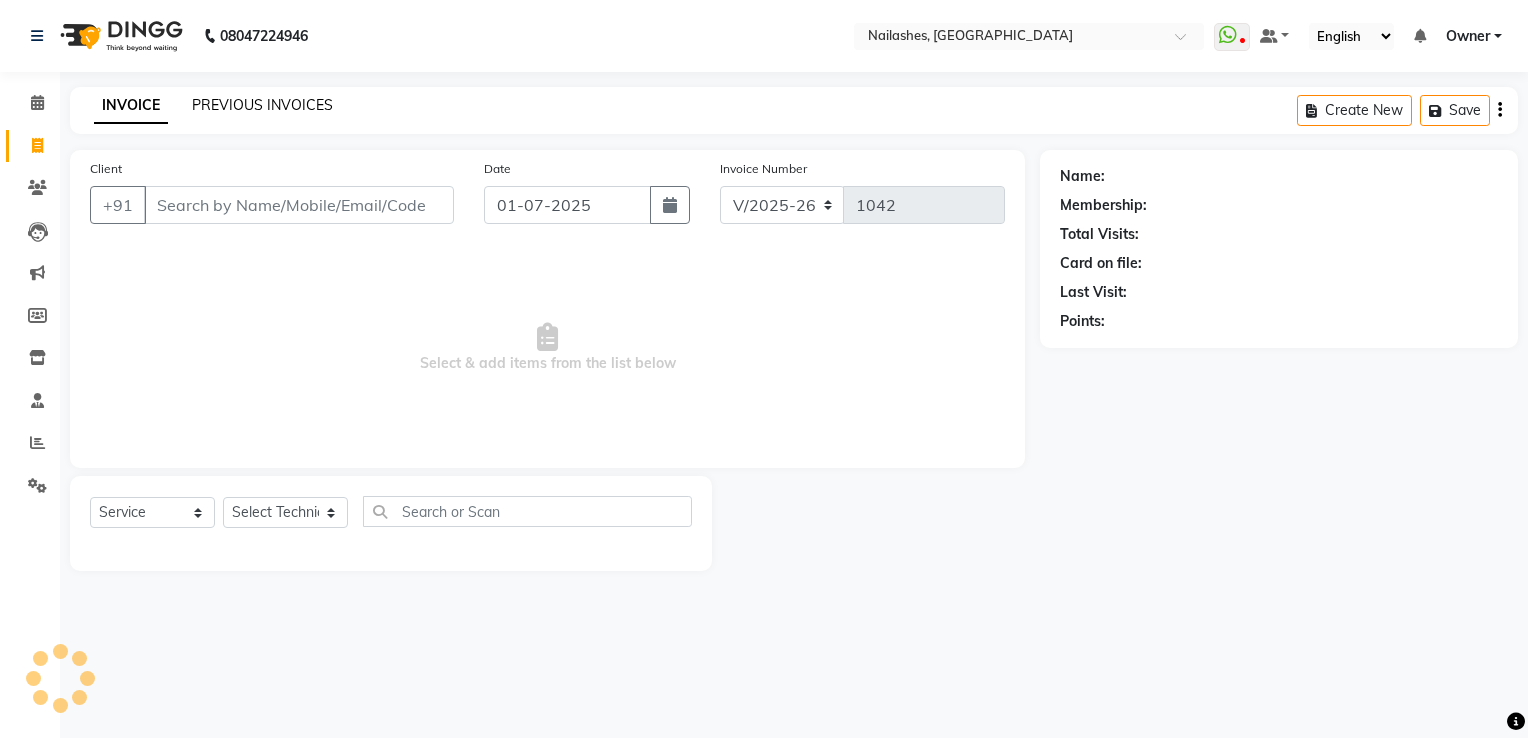 click on "PREVIOUS INVOICES" 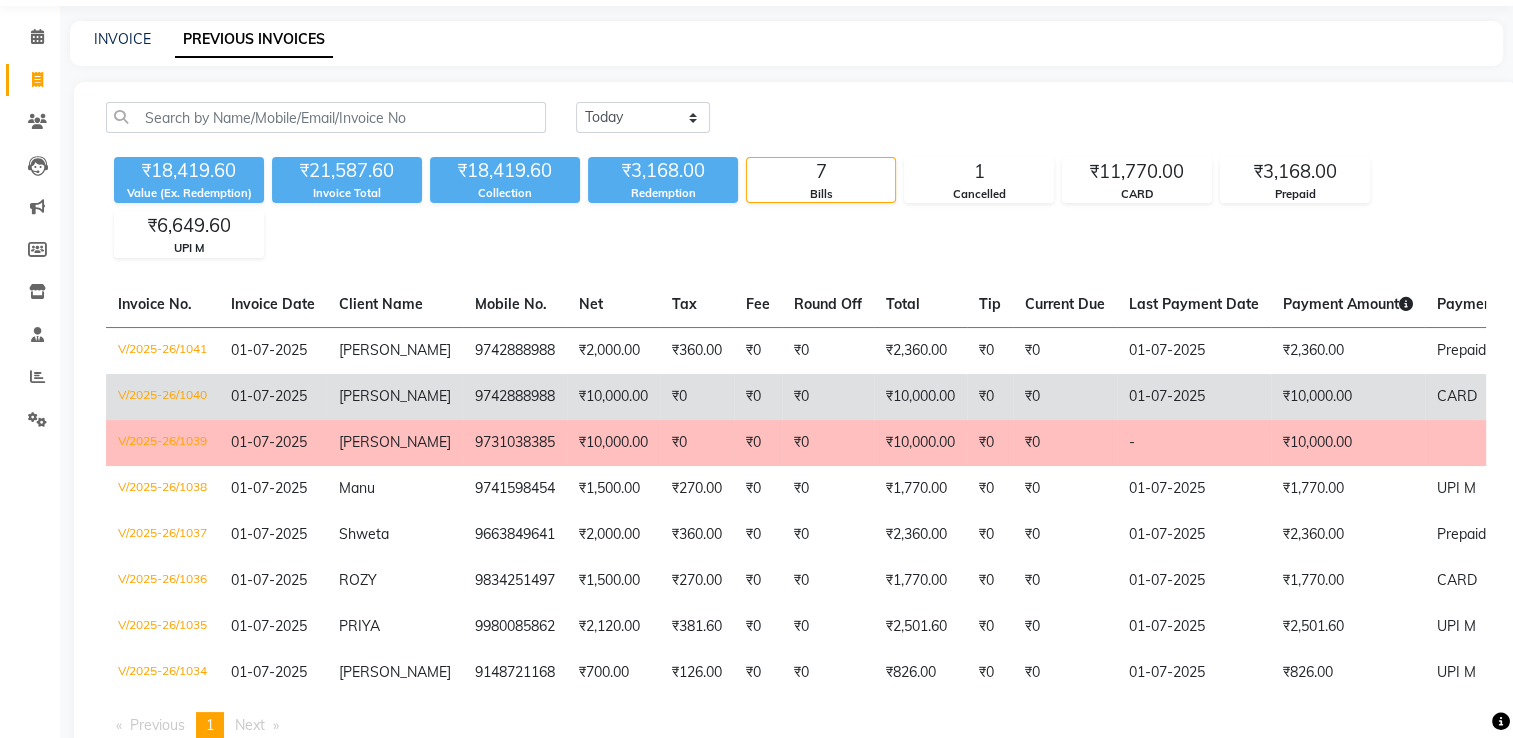 scroll, scrollTop: 100, scrollLeft: 0, axis: vertical 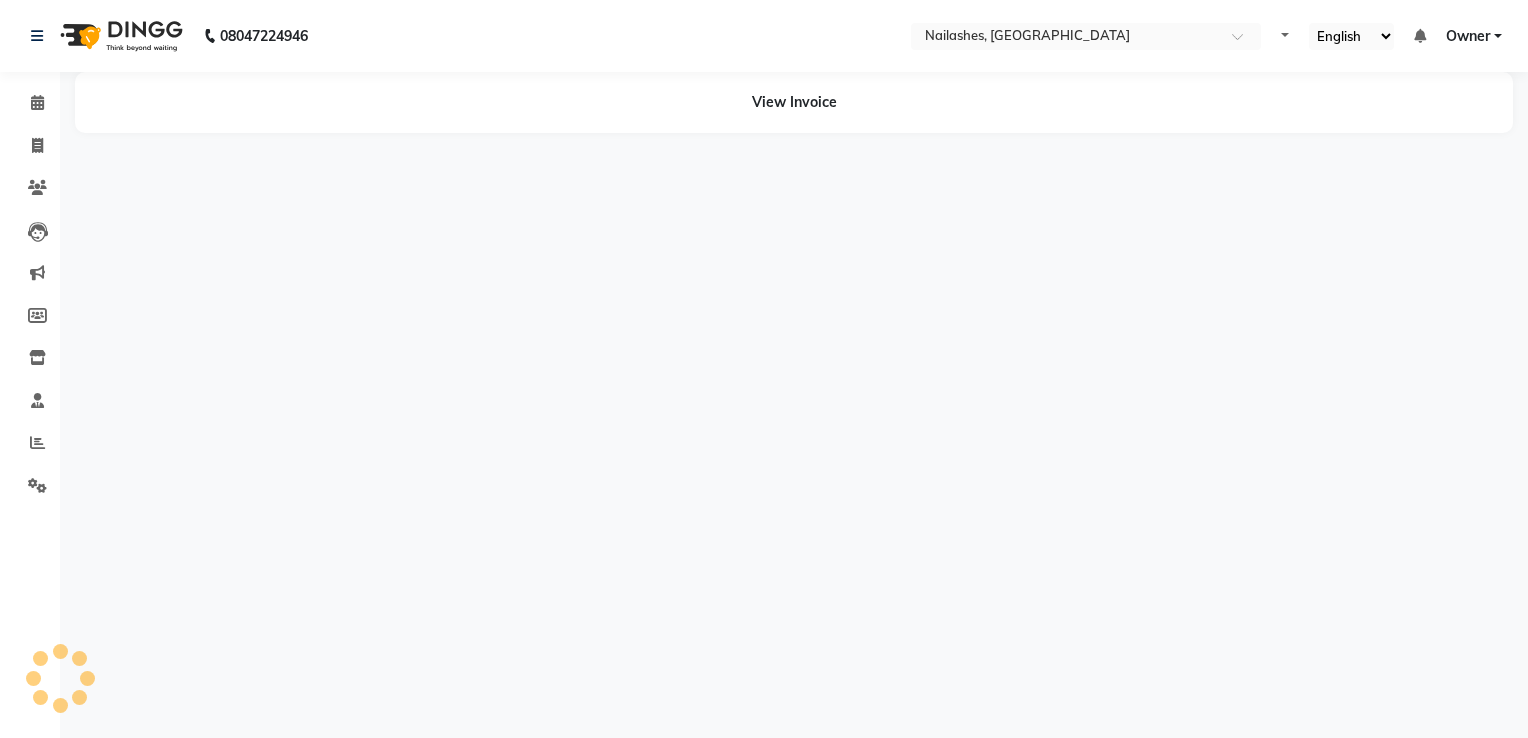 select on "en" 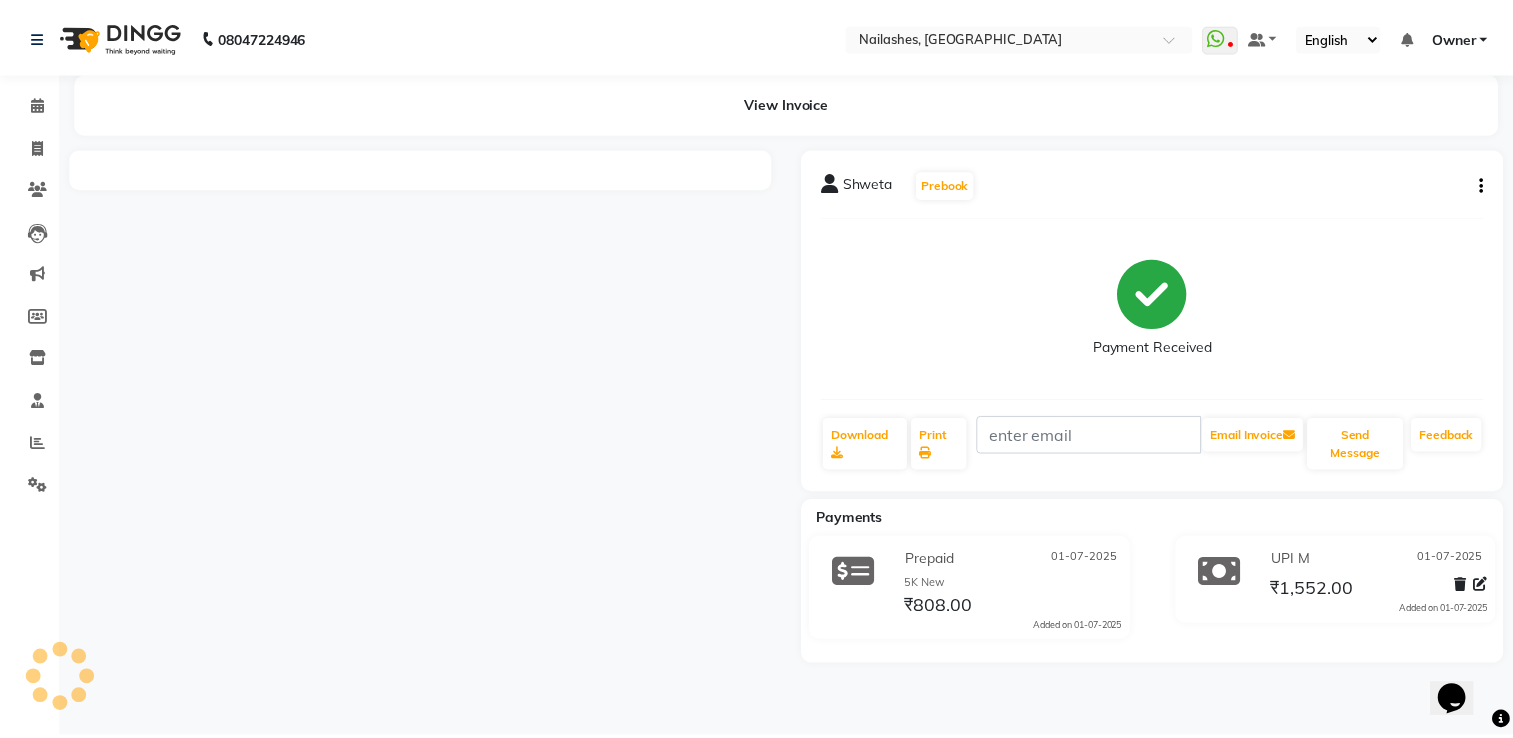 scroll, scrollTop: 0, scrollLeft: 0, axis: both 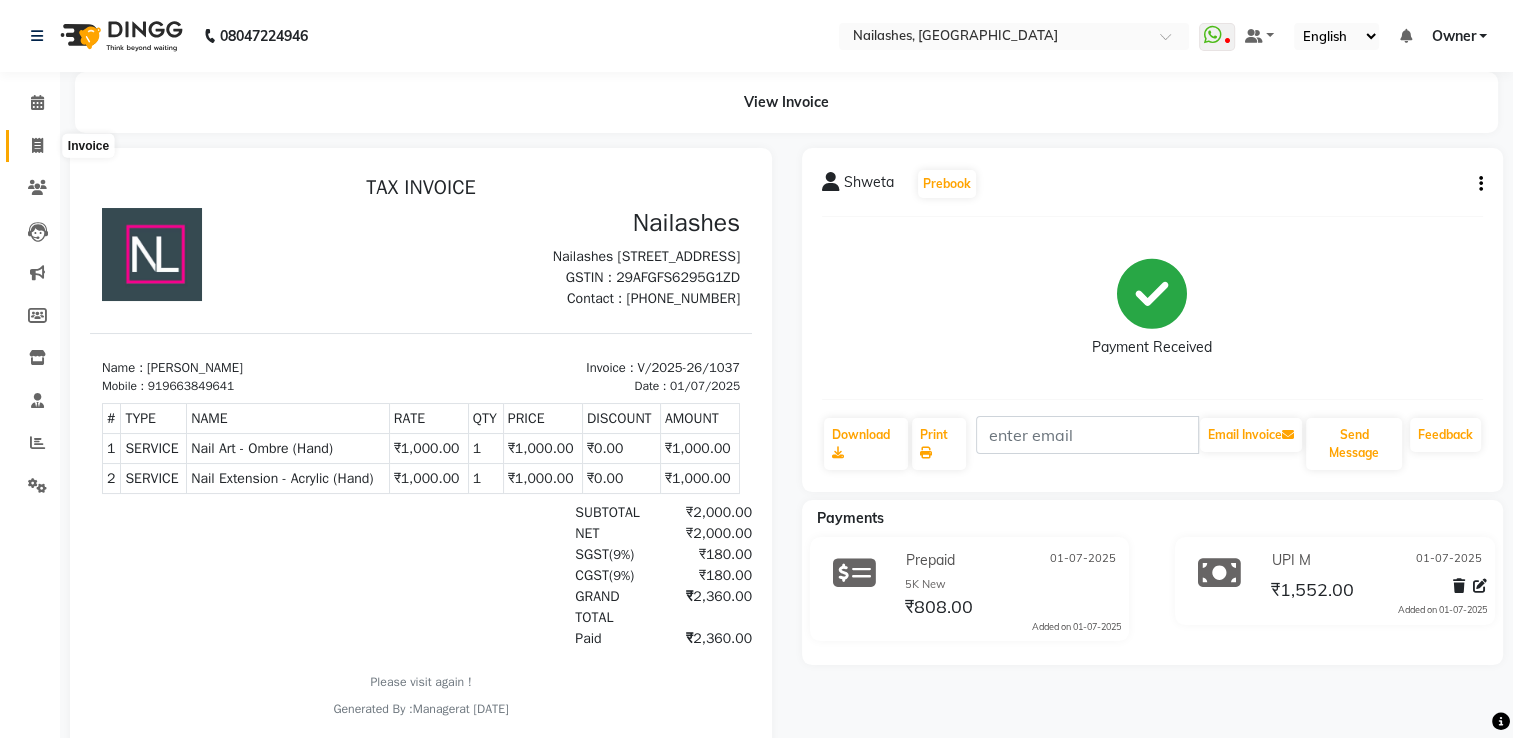click 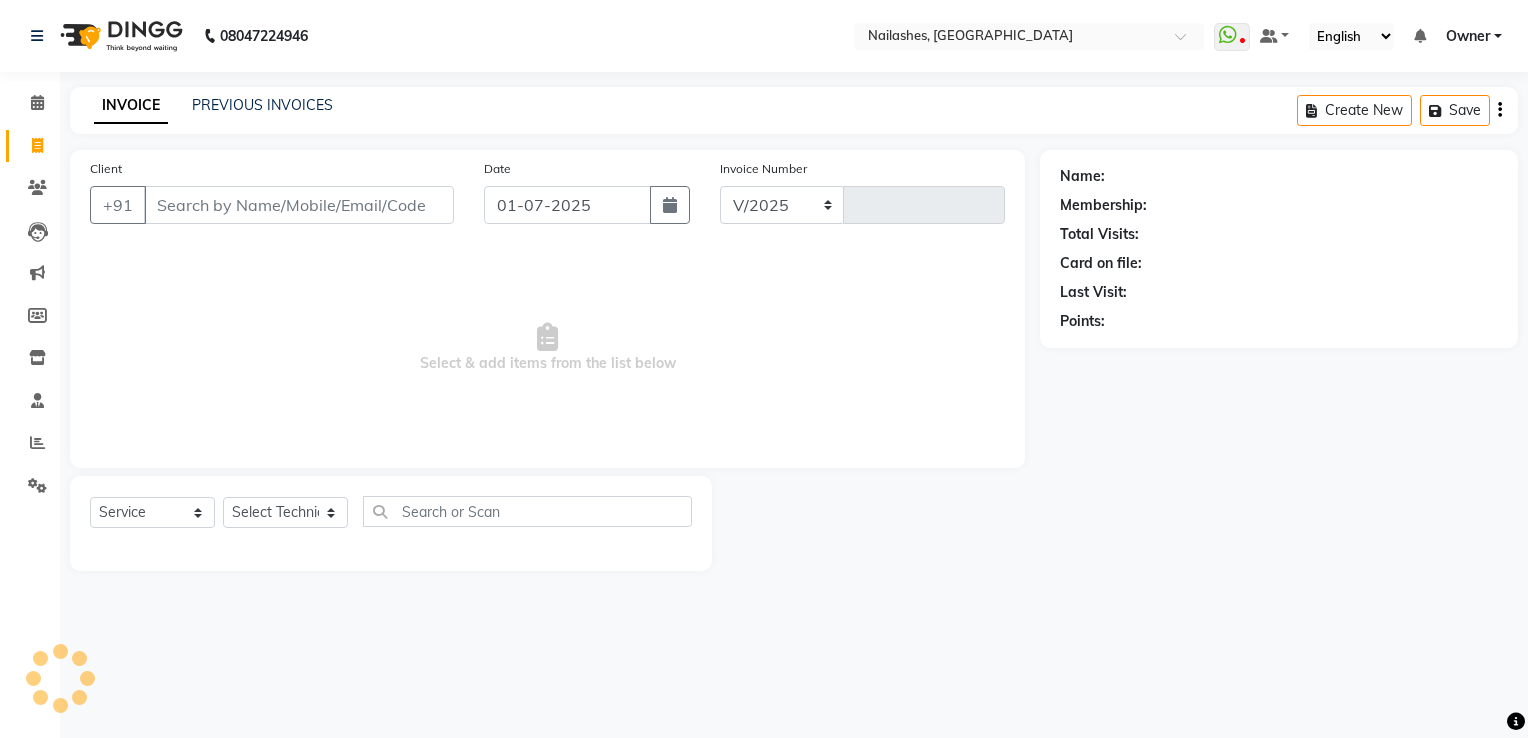 select on "6579" 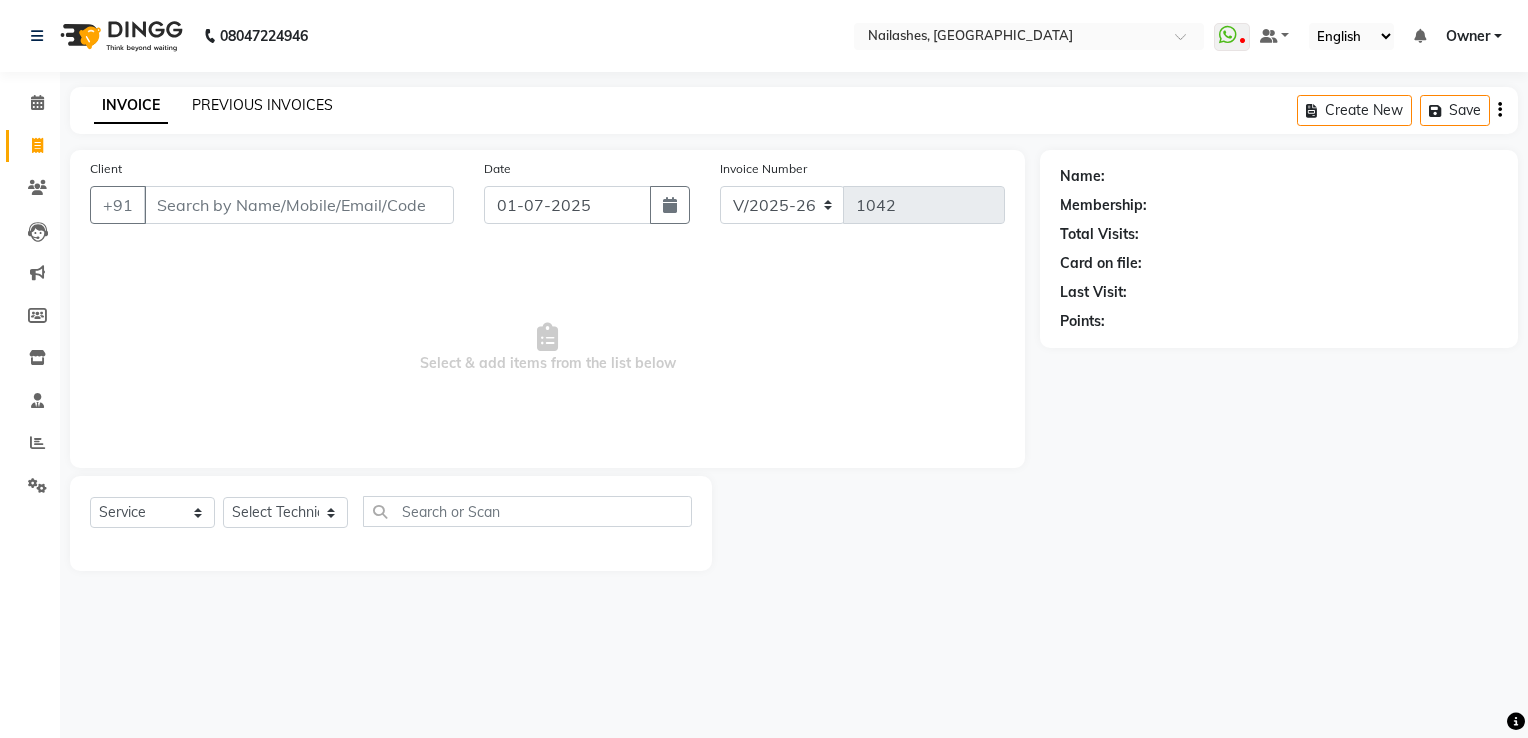 click on "PREVIOUS INVOICES" 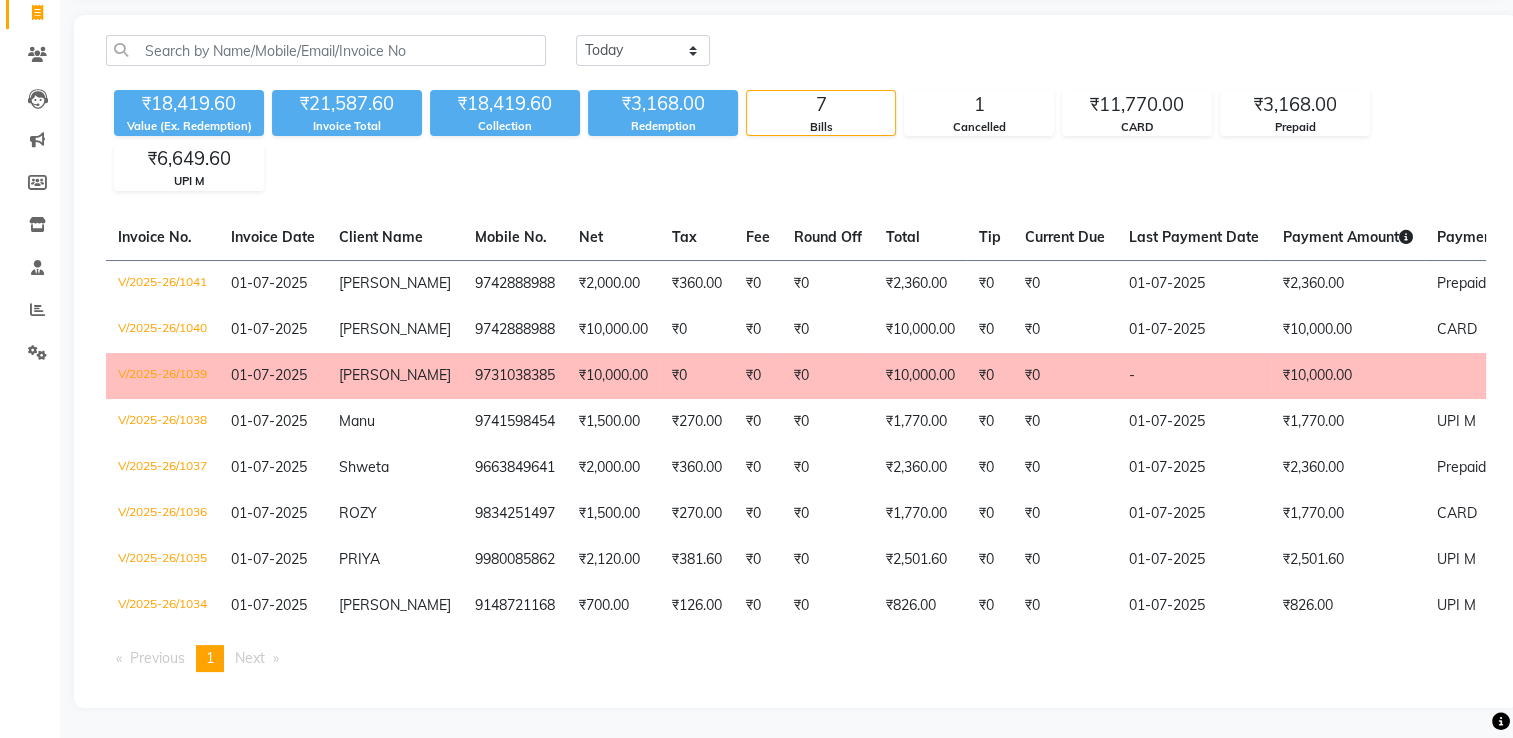 scroll, scrollTop: 148, scrollLeft: 0, axis: vertical 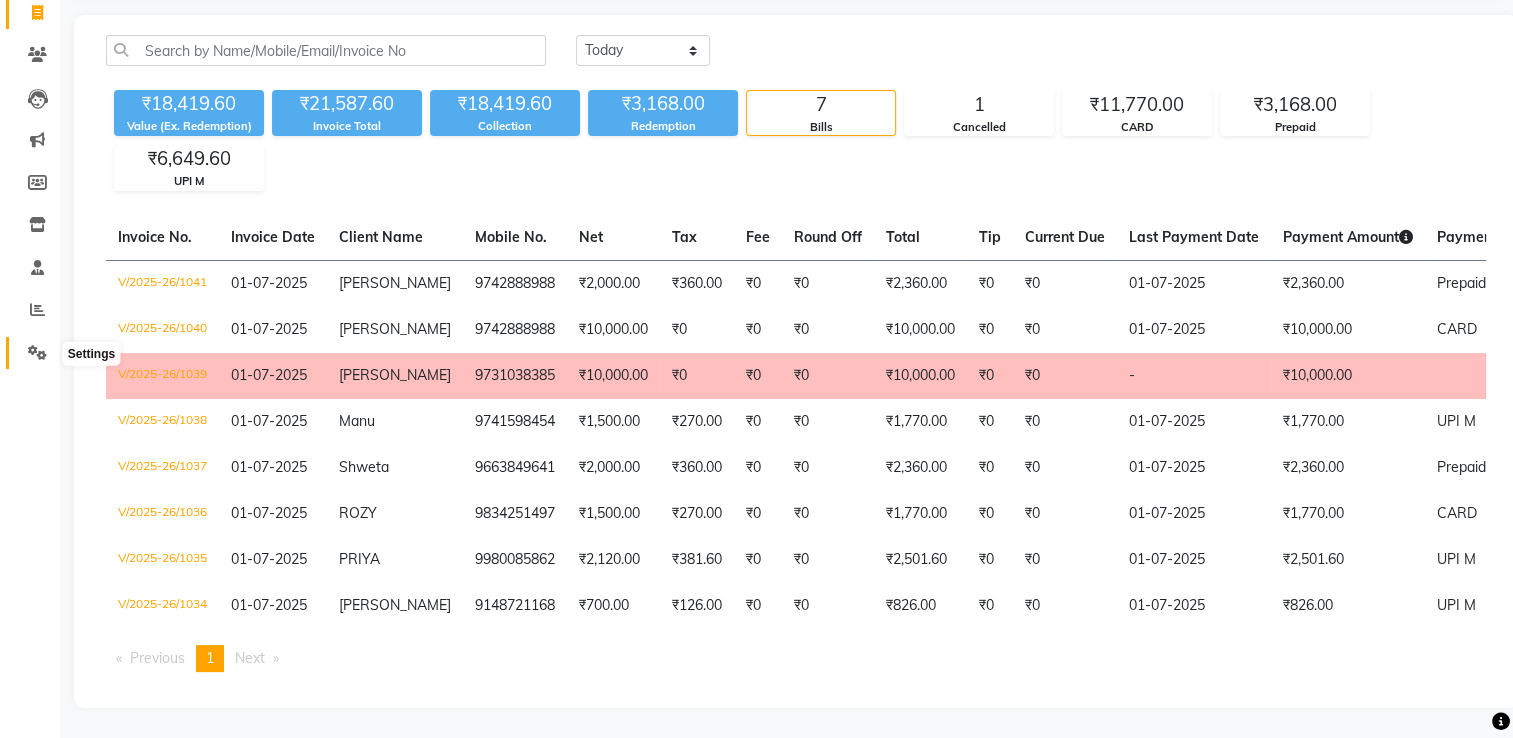 click 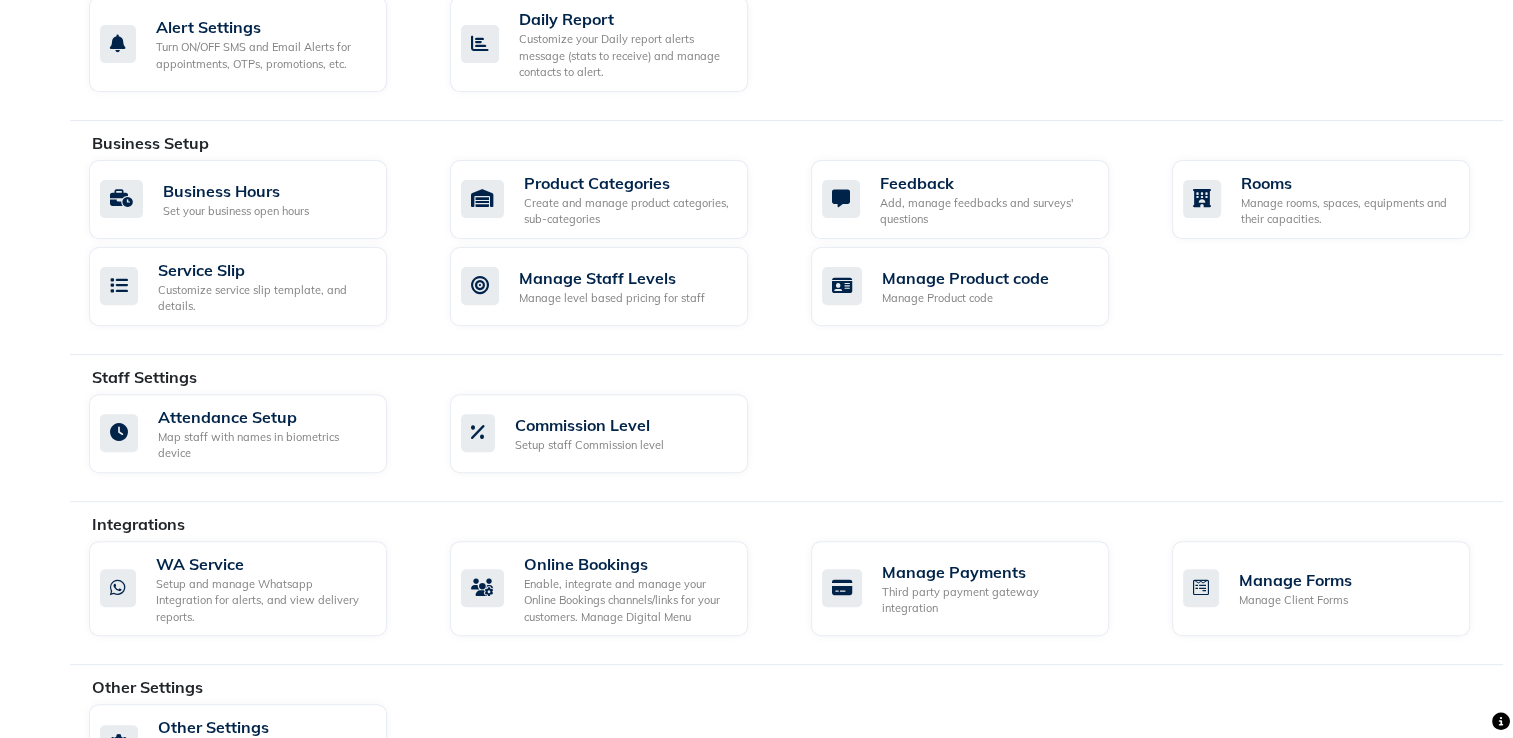 scroll, scrollTop: 726, scrollLeft: 0, axis: vertical 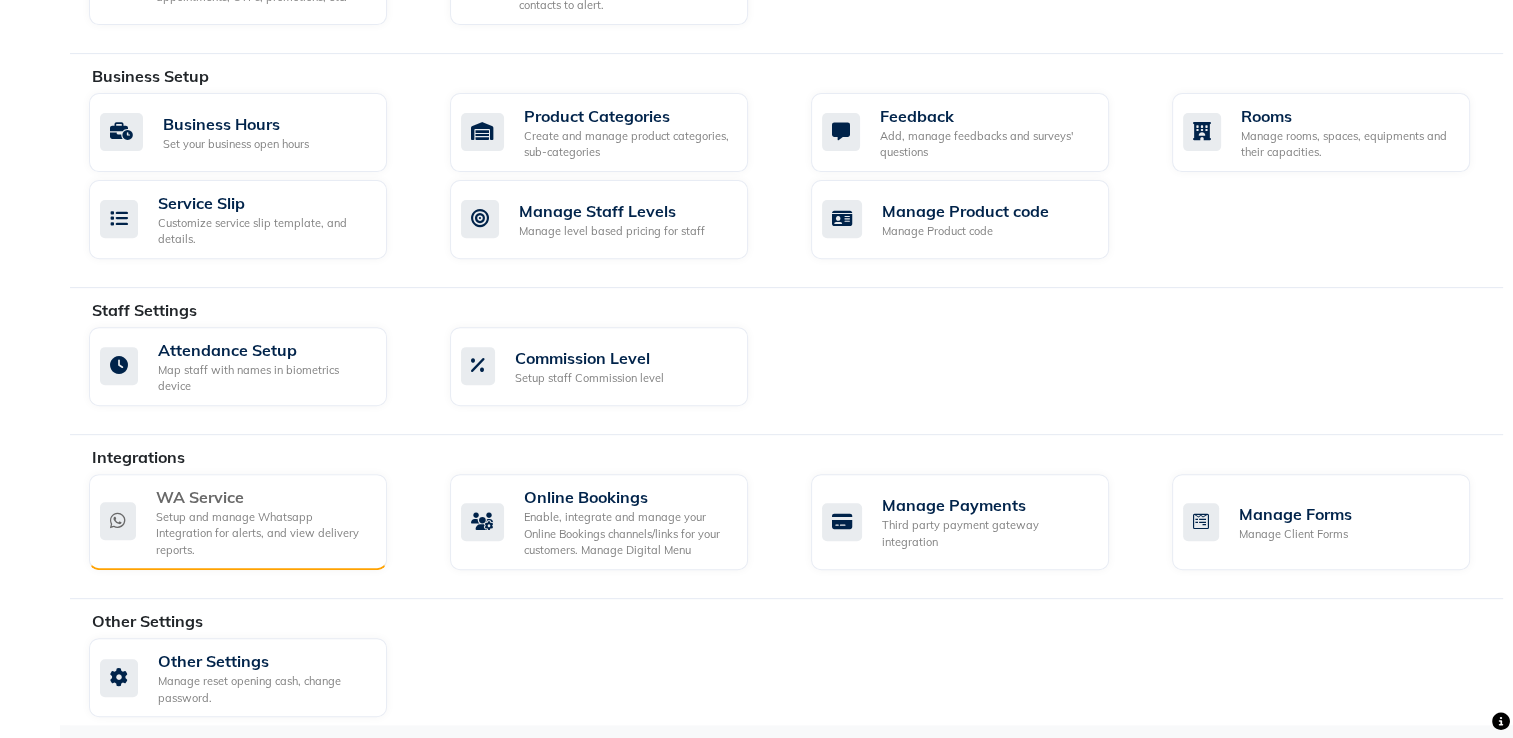 click on "WA Service" 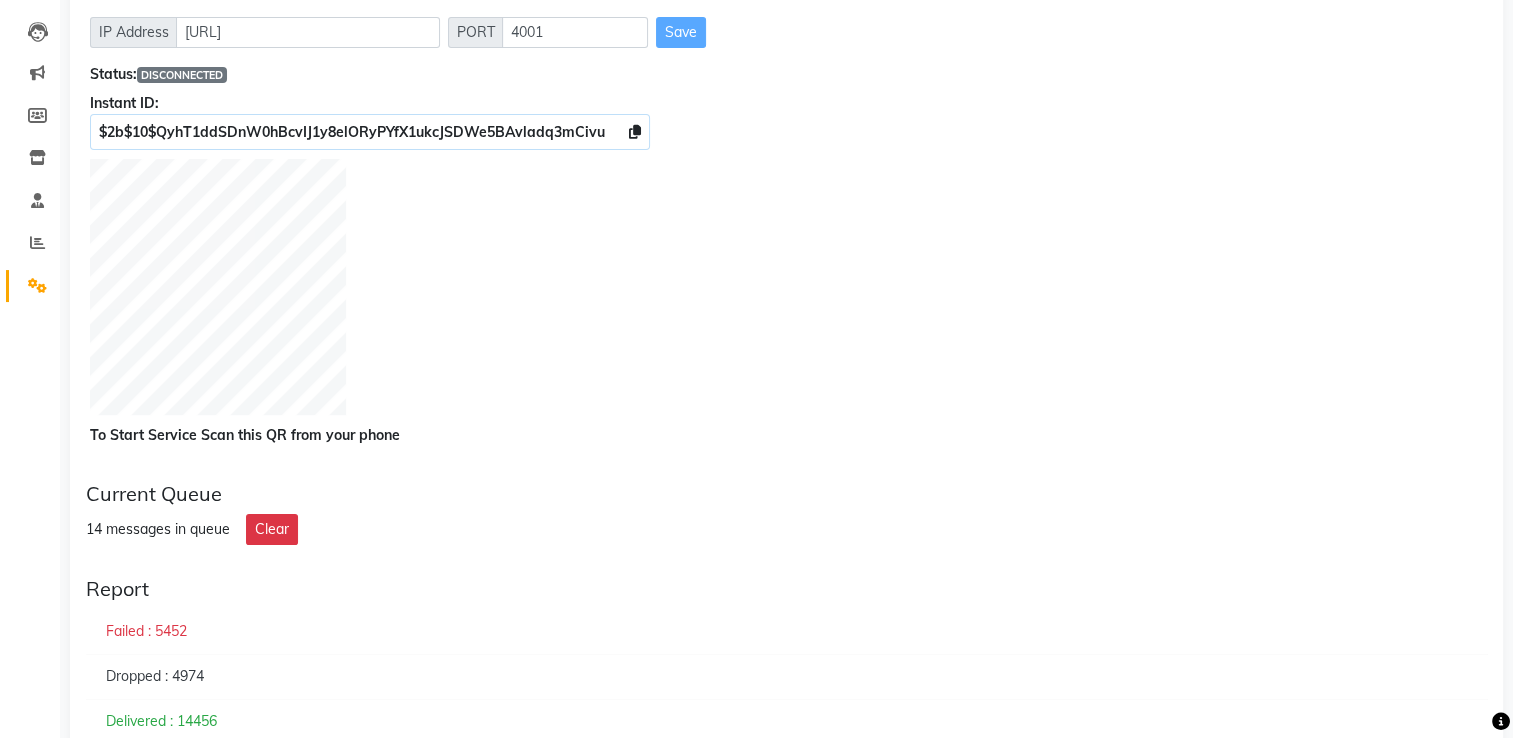 scroll, scrollTop: 100, scrollLeft: 0, axis: vertical 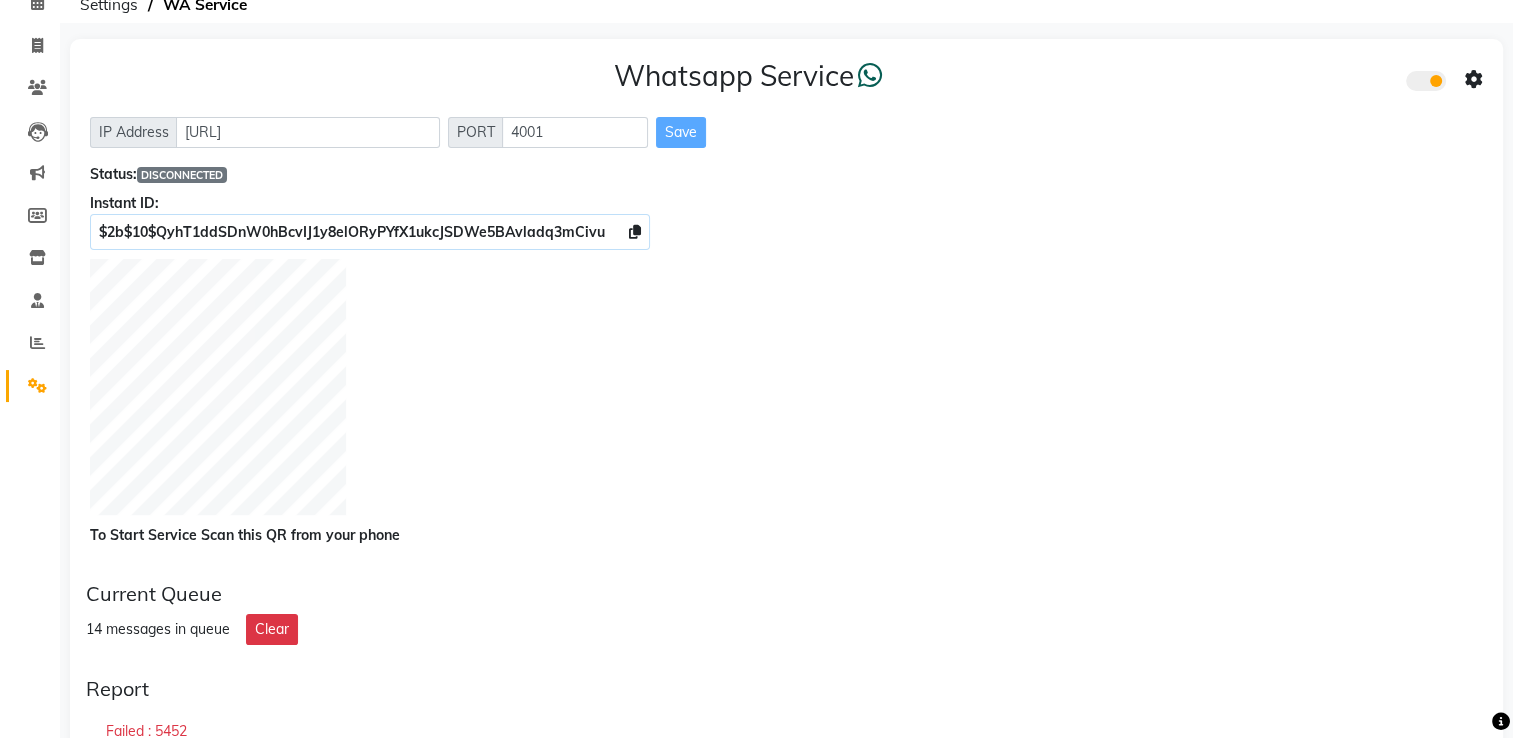 click 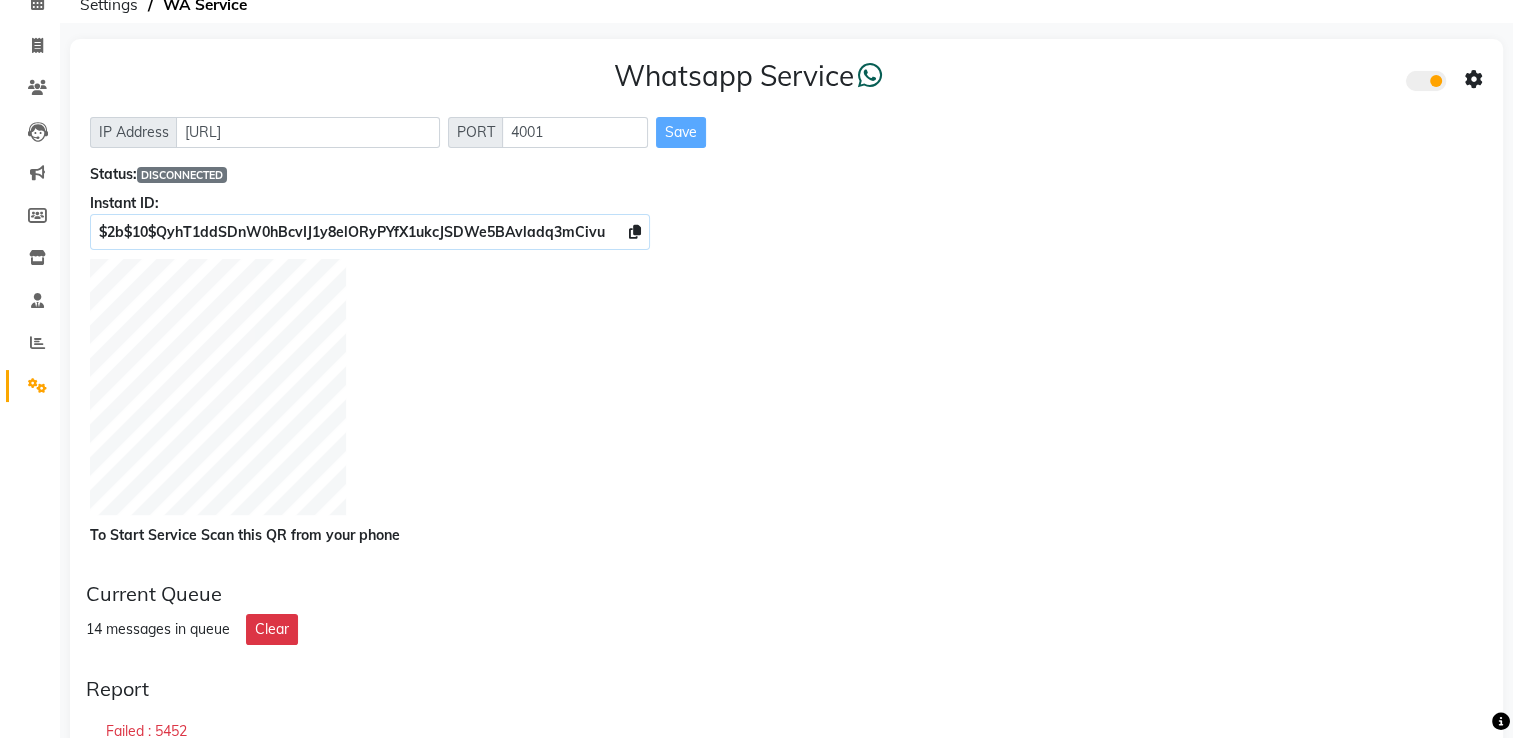 click 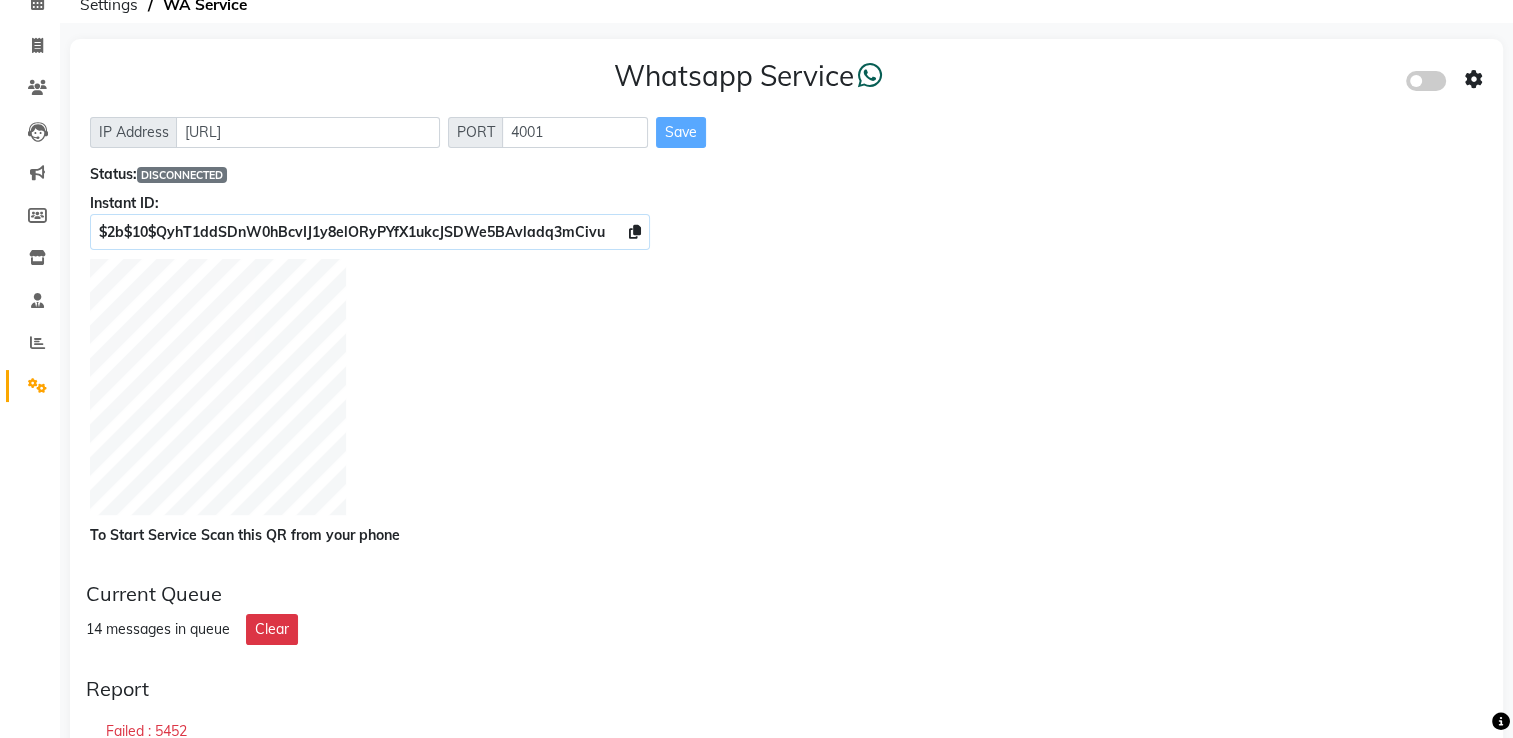 click 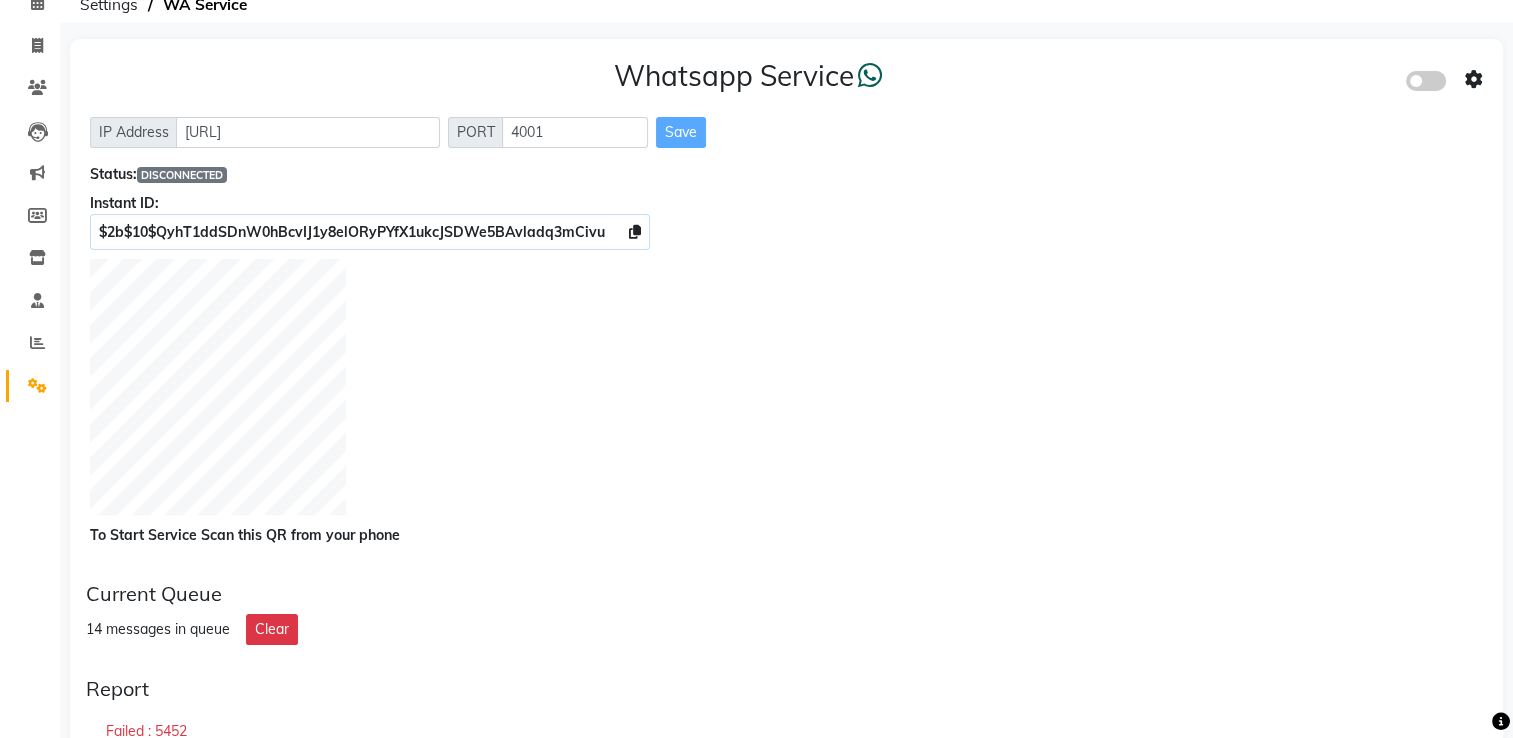 click 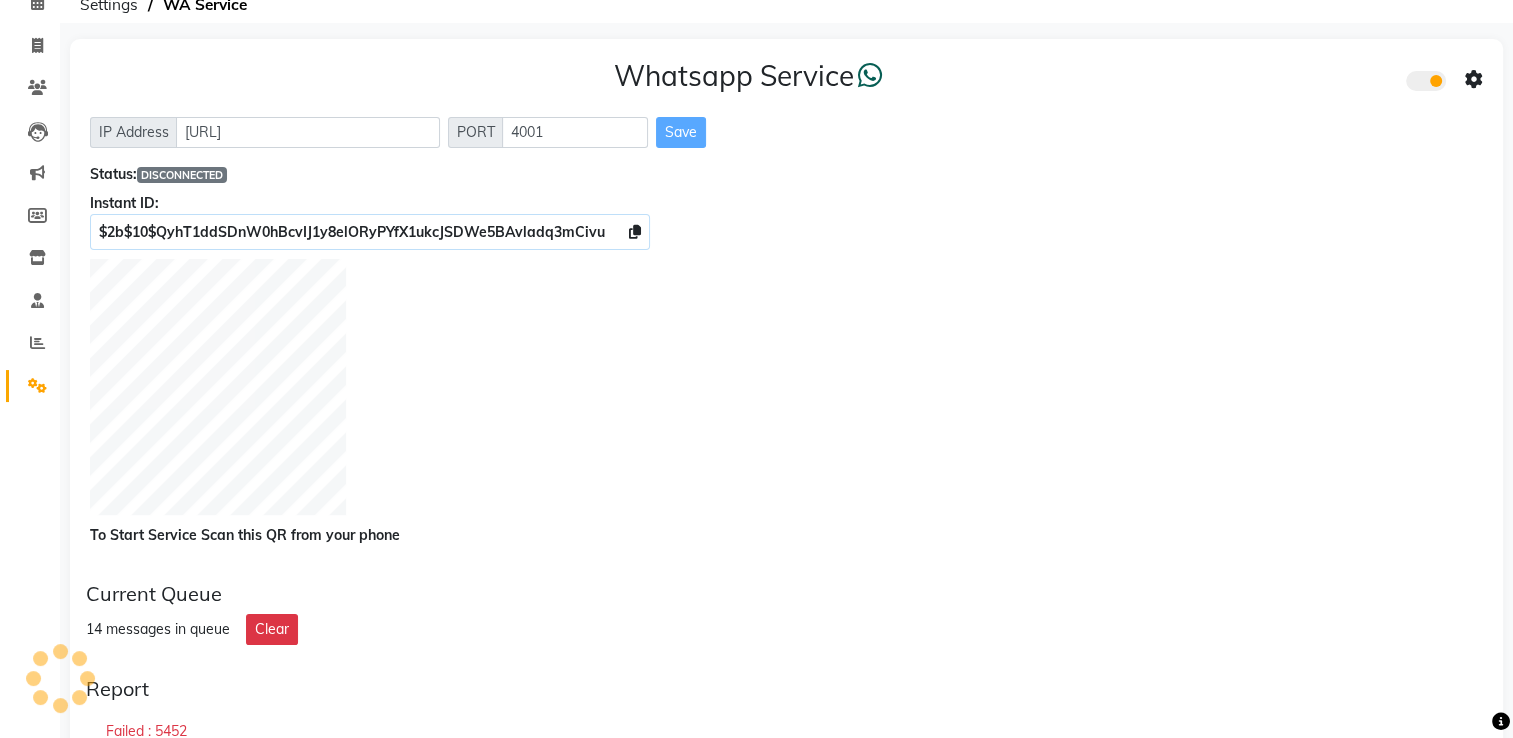click 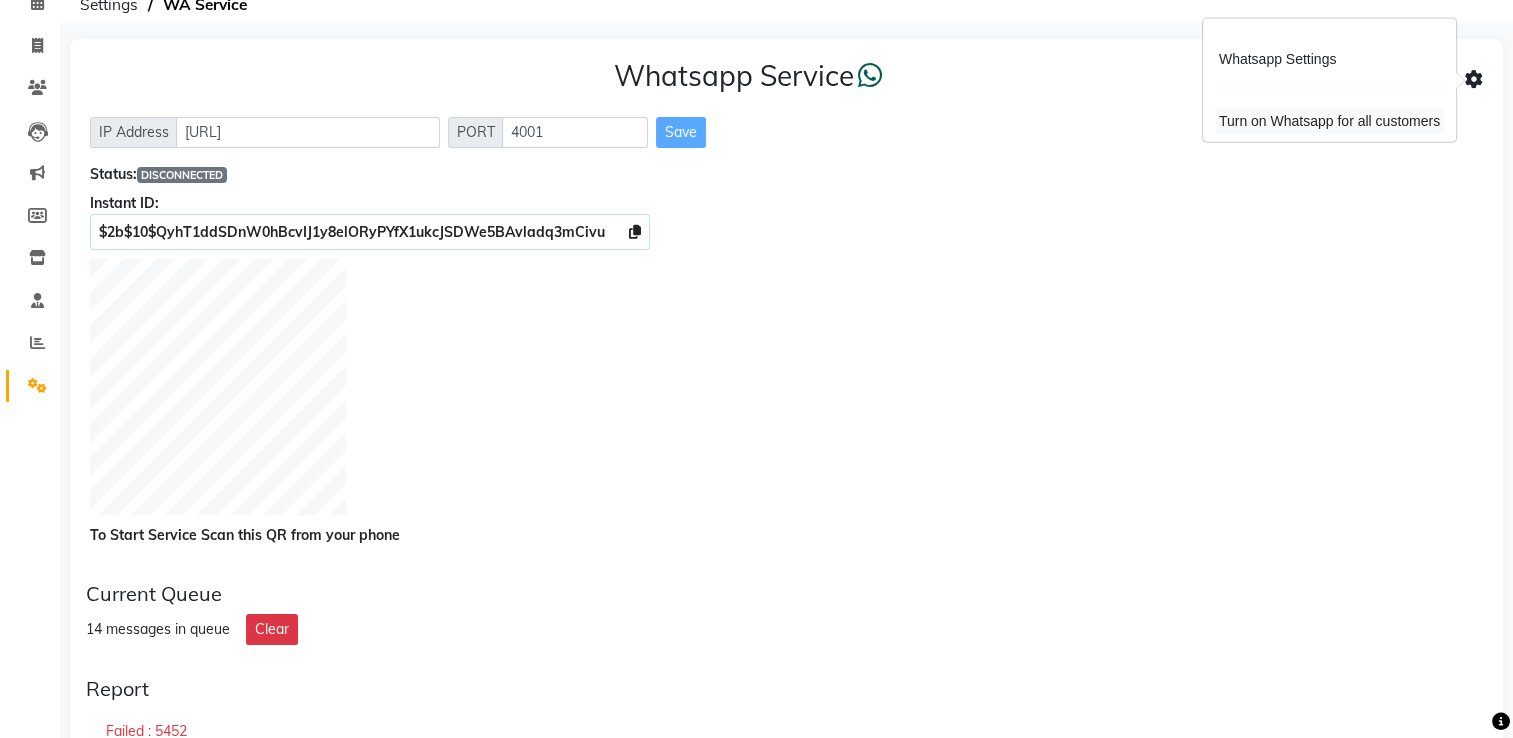 click on "Turn on Whatsapp for all customers" at bounding box center (1329, 121) 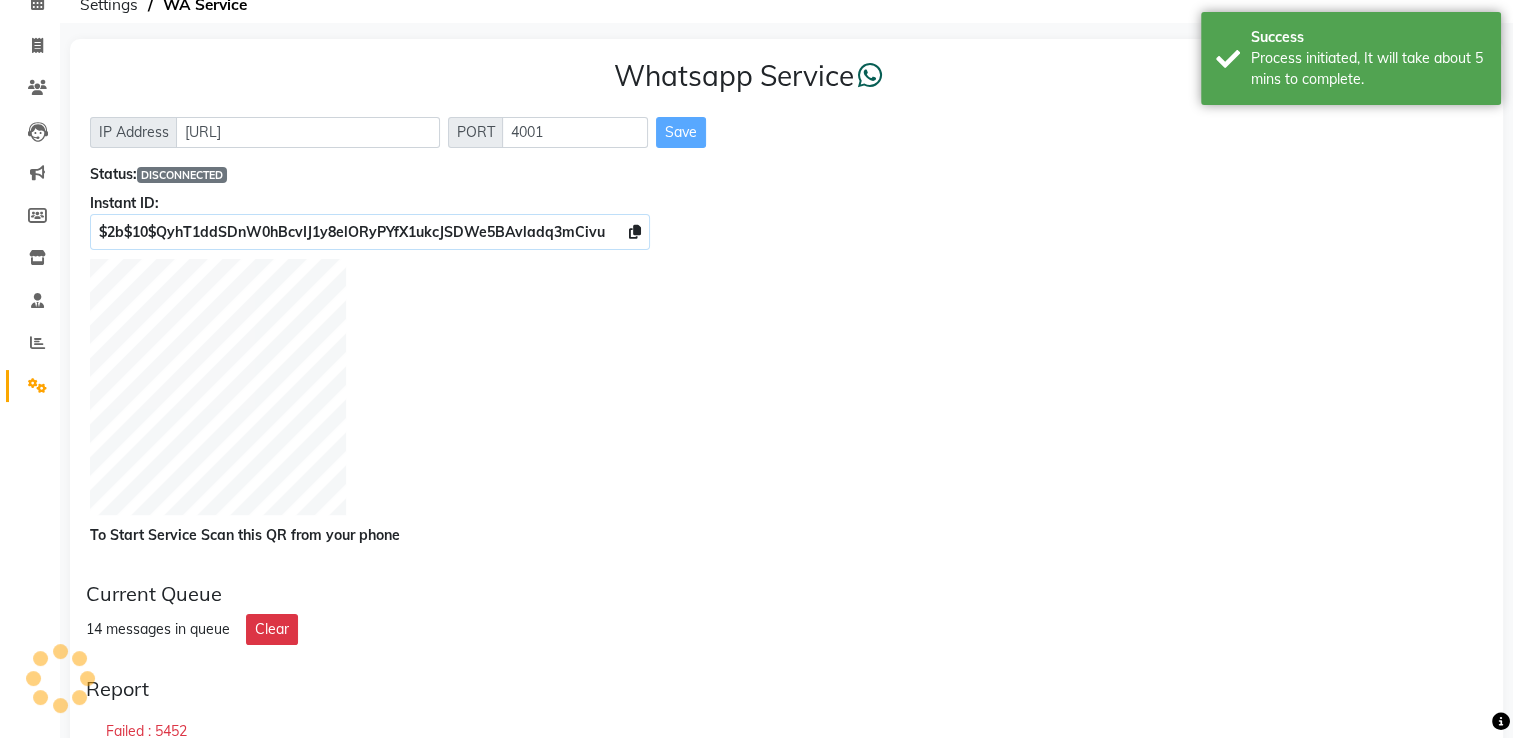 click on "Instant ID:" 